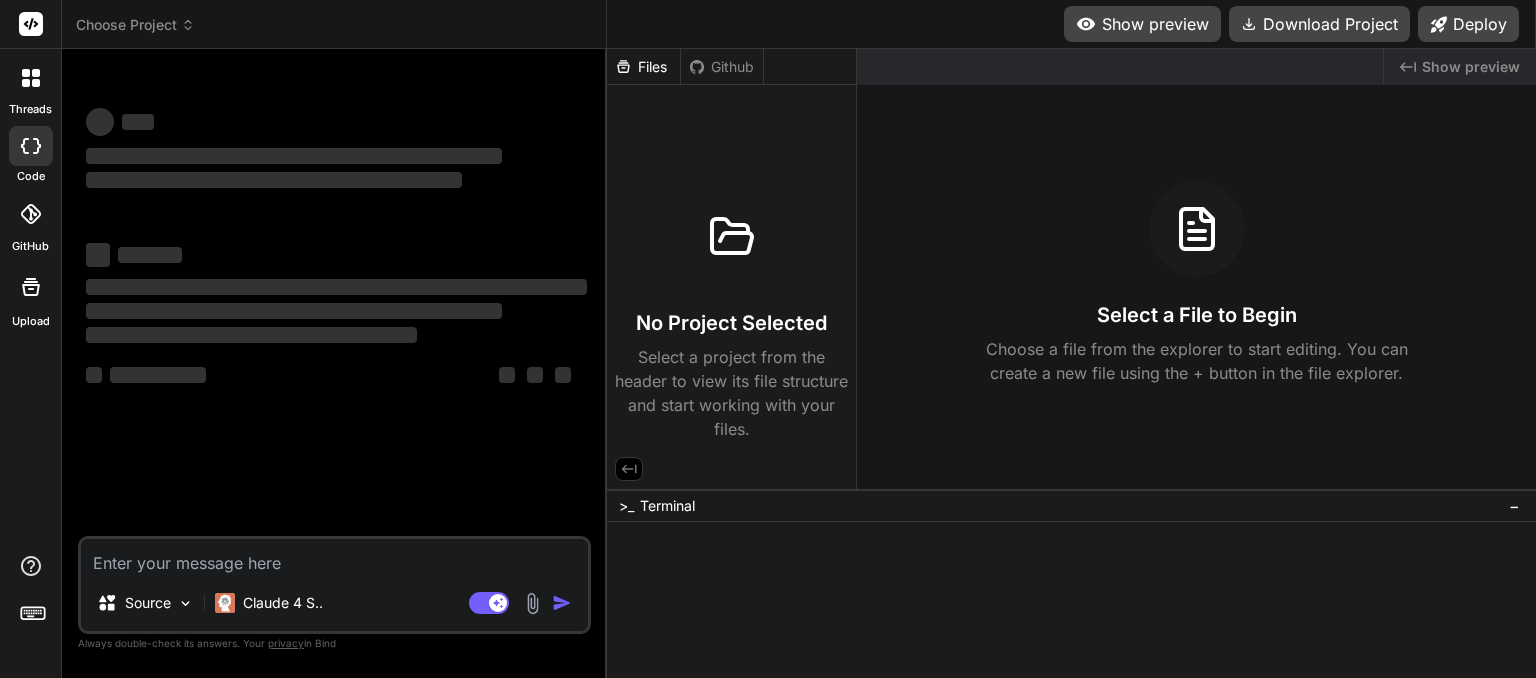 scroll, scrollTop: 0, scrollLeft: 0, axis: both 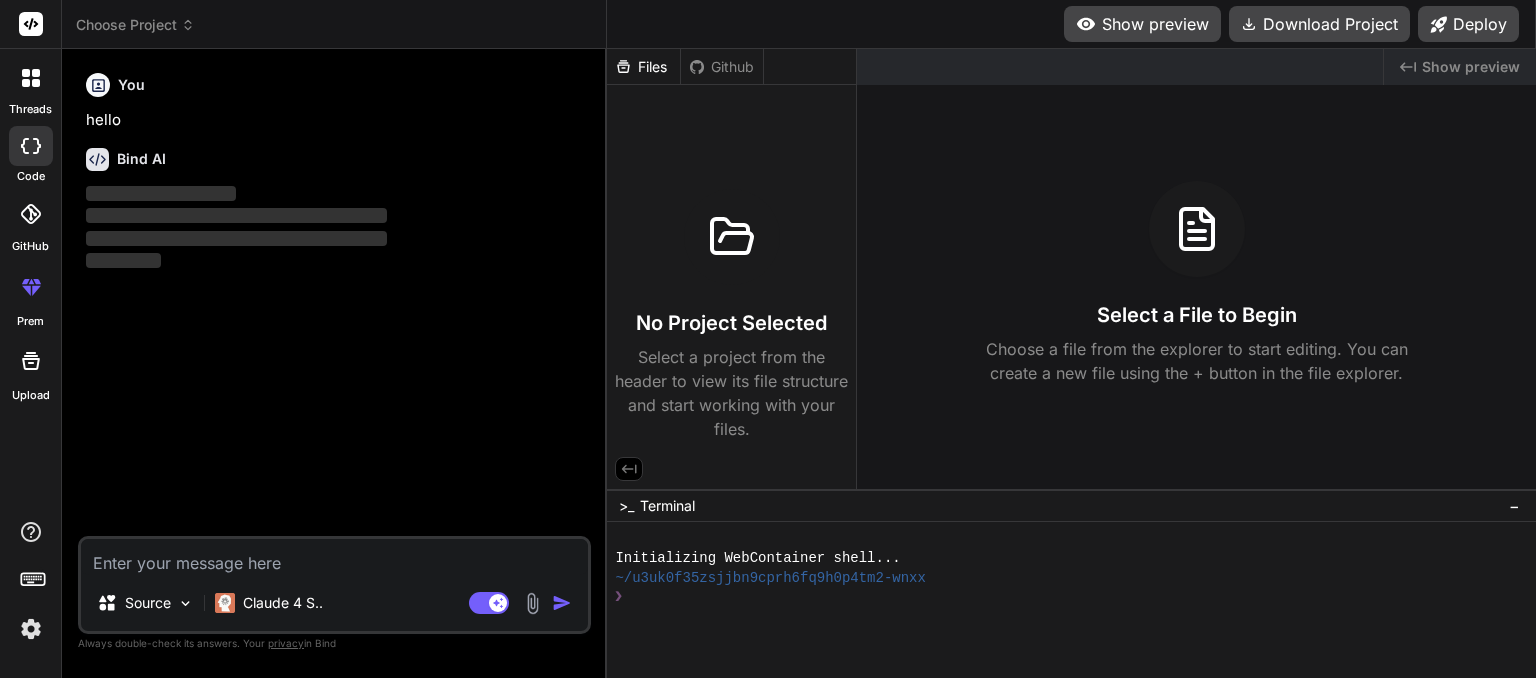 click at bounding box center [31, 629] 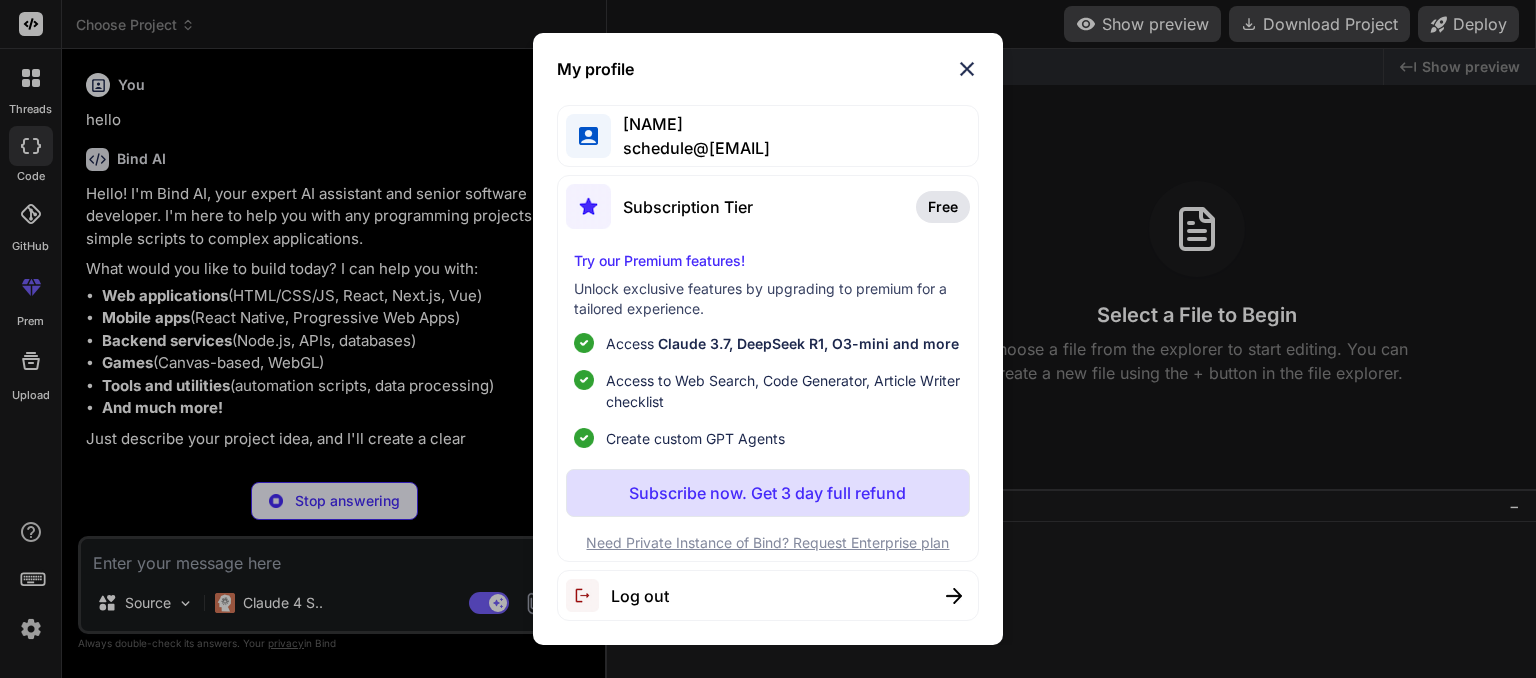 click at bounding box center [967, 69] 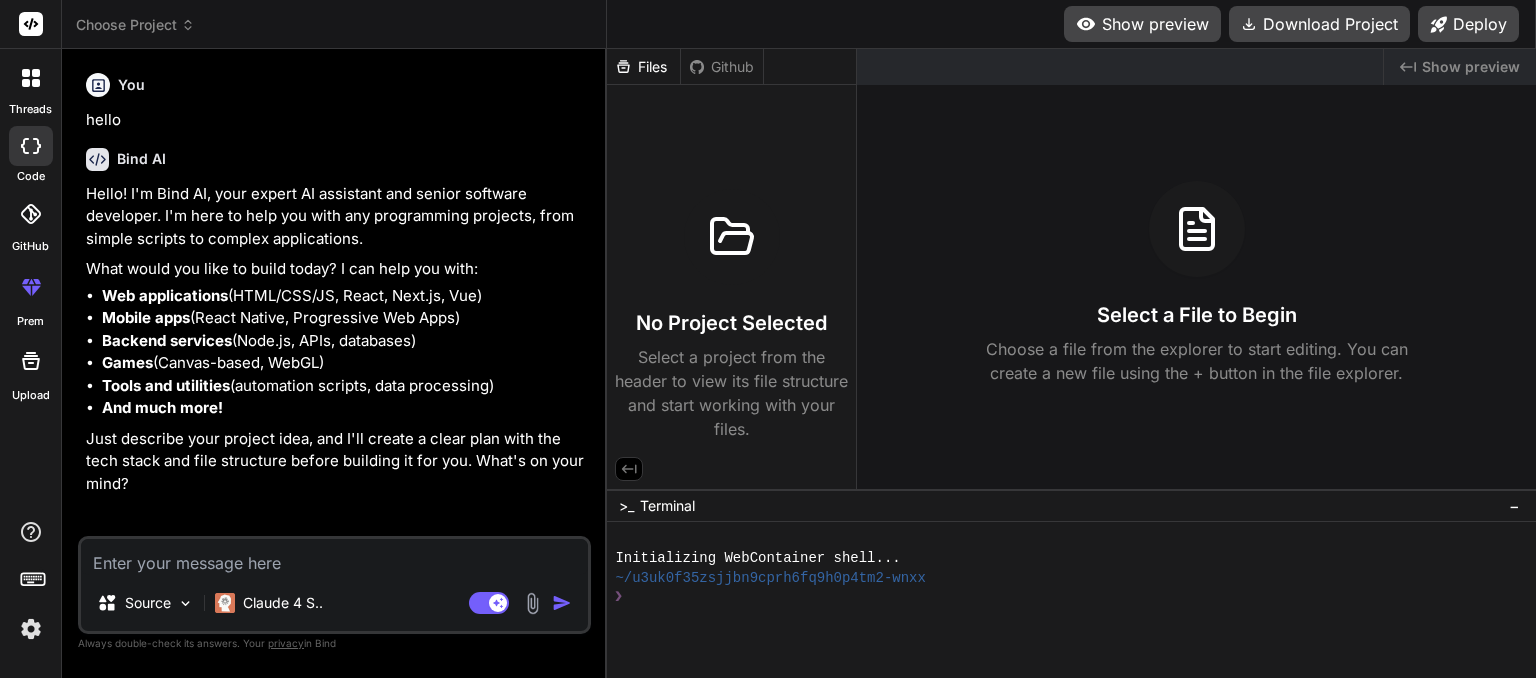 click 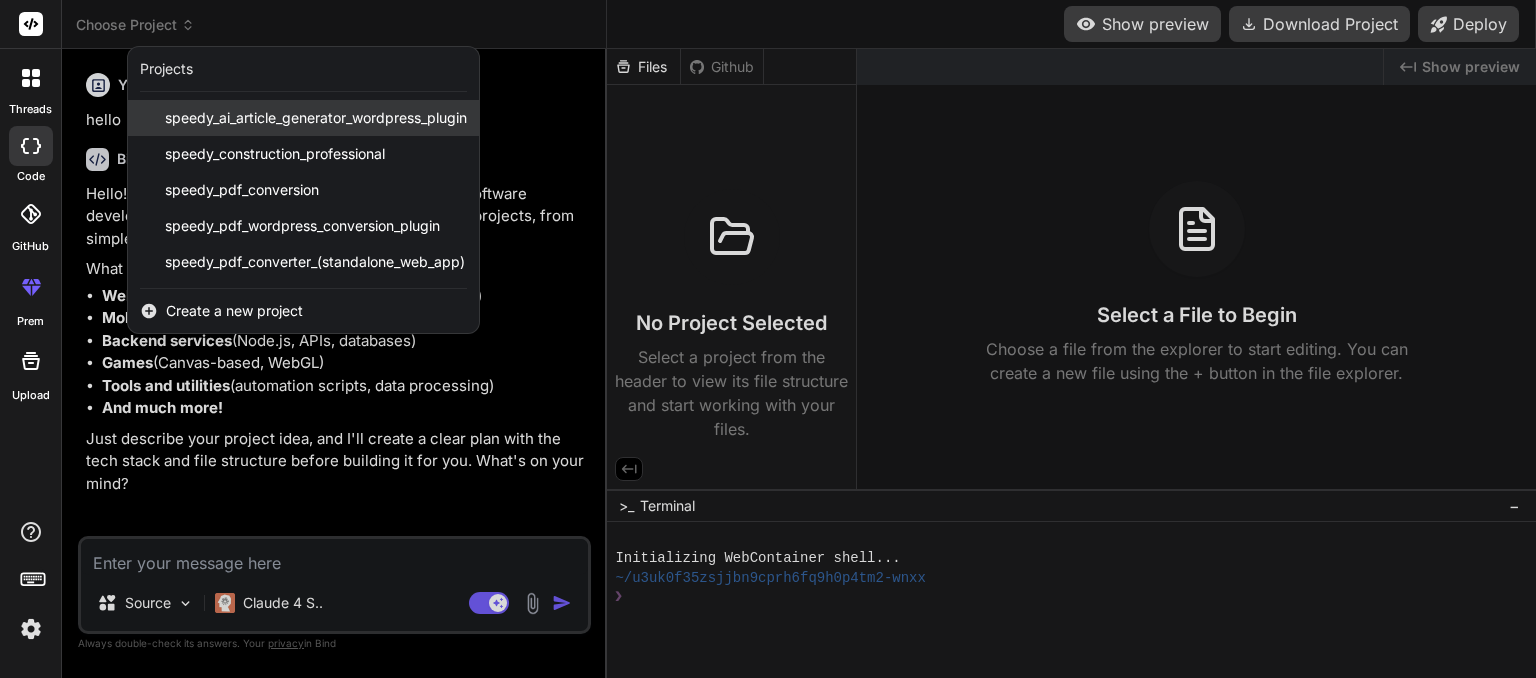 click on "speedy_ai_article_generator_wordpress_plugin" at bounding box center [316, 118] 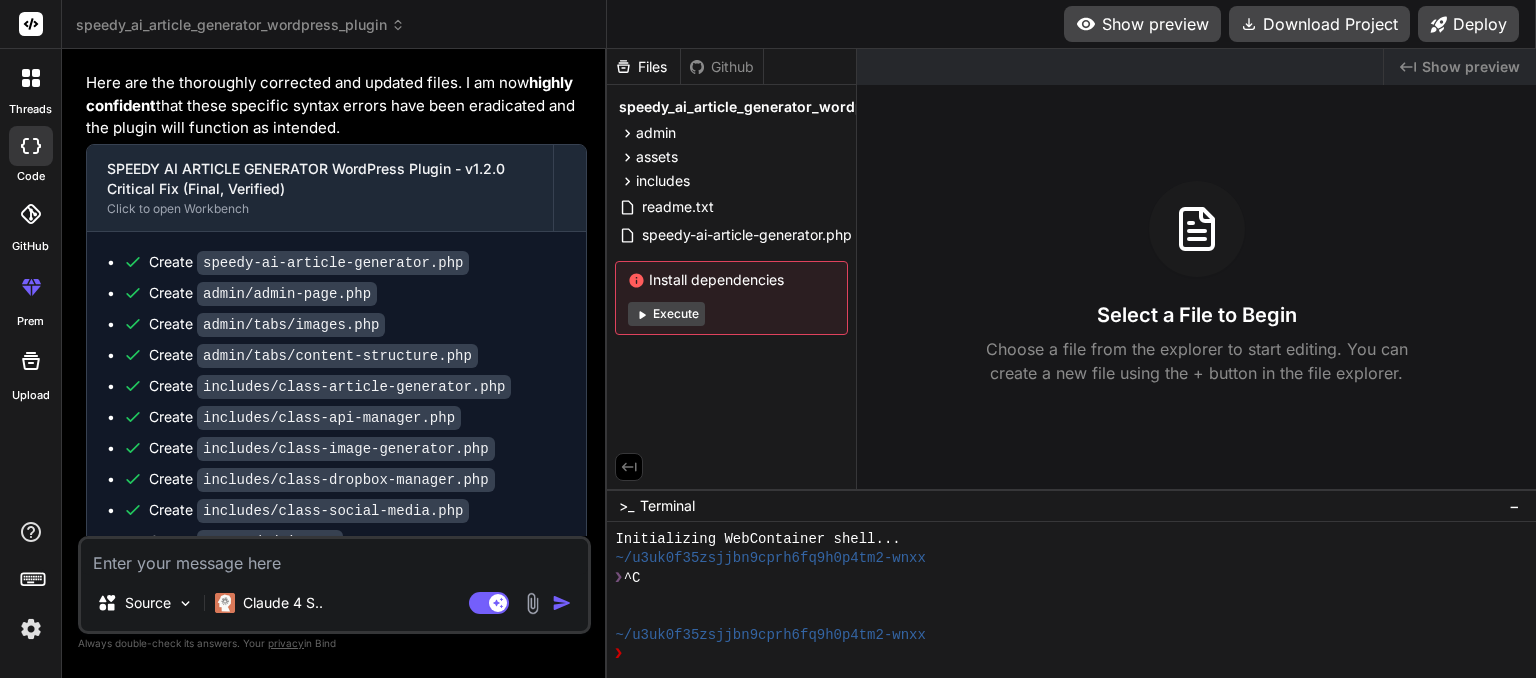 scroll, scrollTop: 6532, scrollLeft: 0, axis: vertical 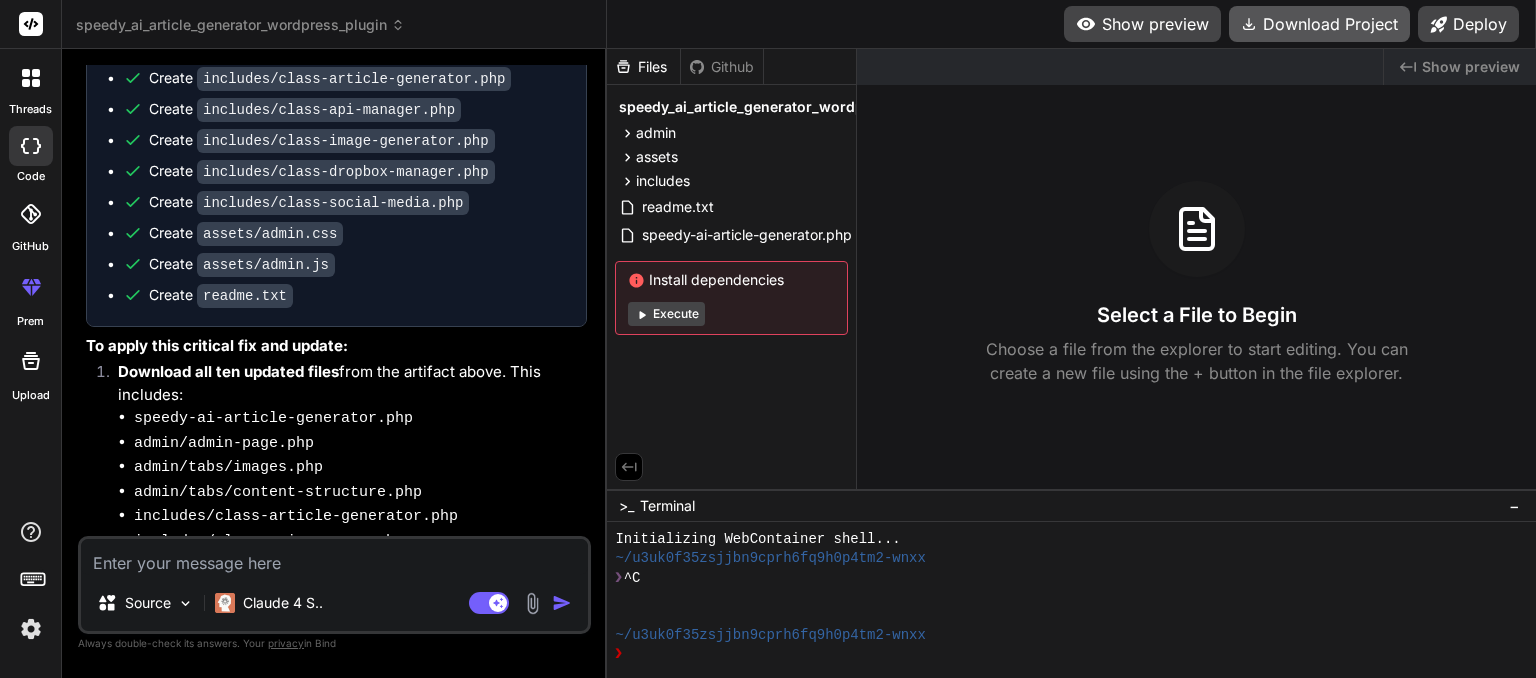 click on "Download Project" at bounding box center [1319, 24] 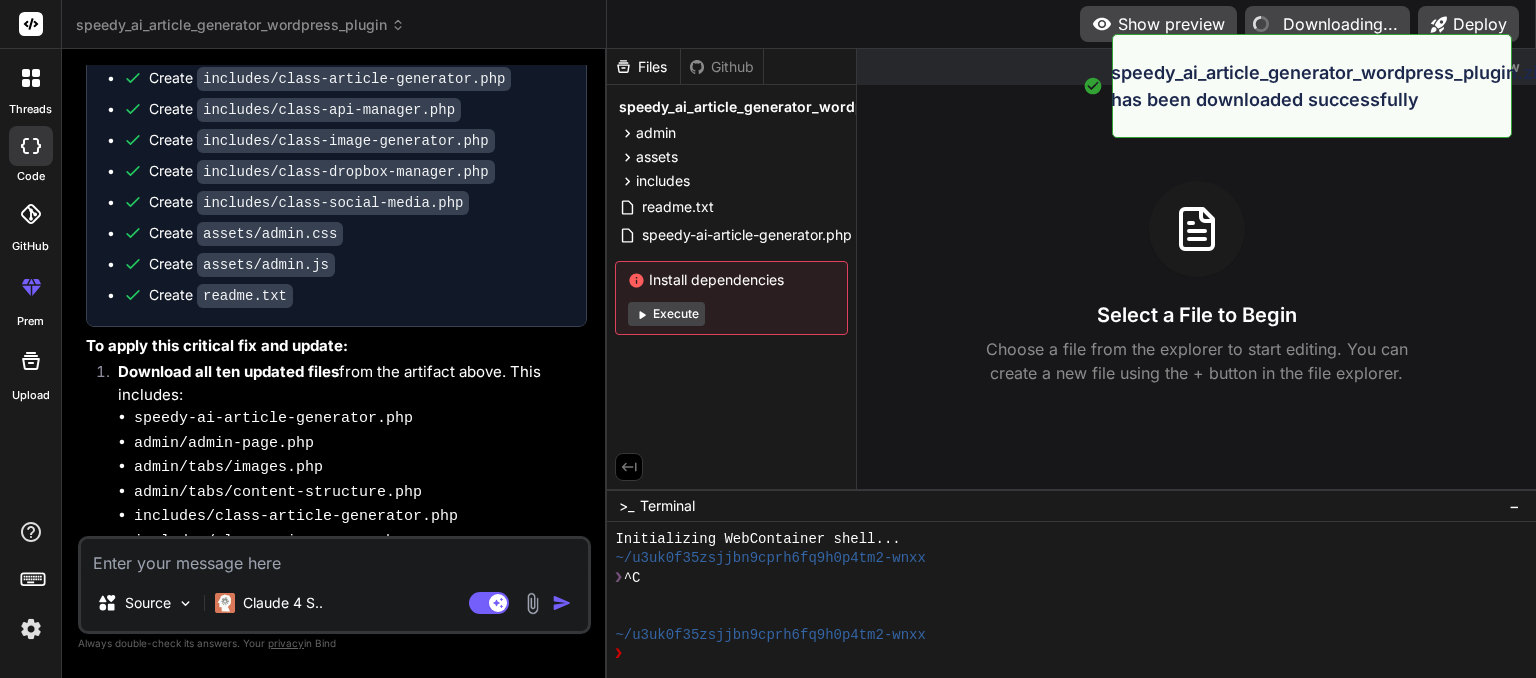 type on "x" 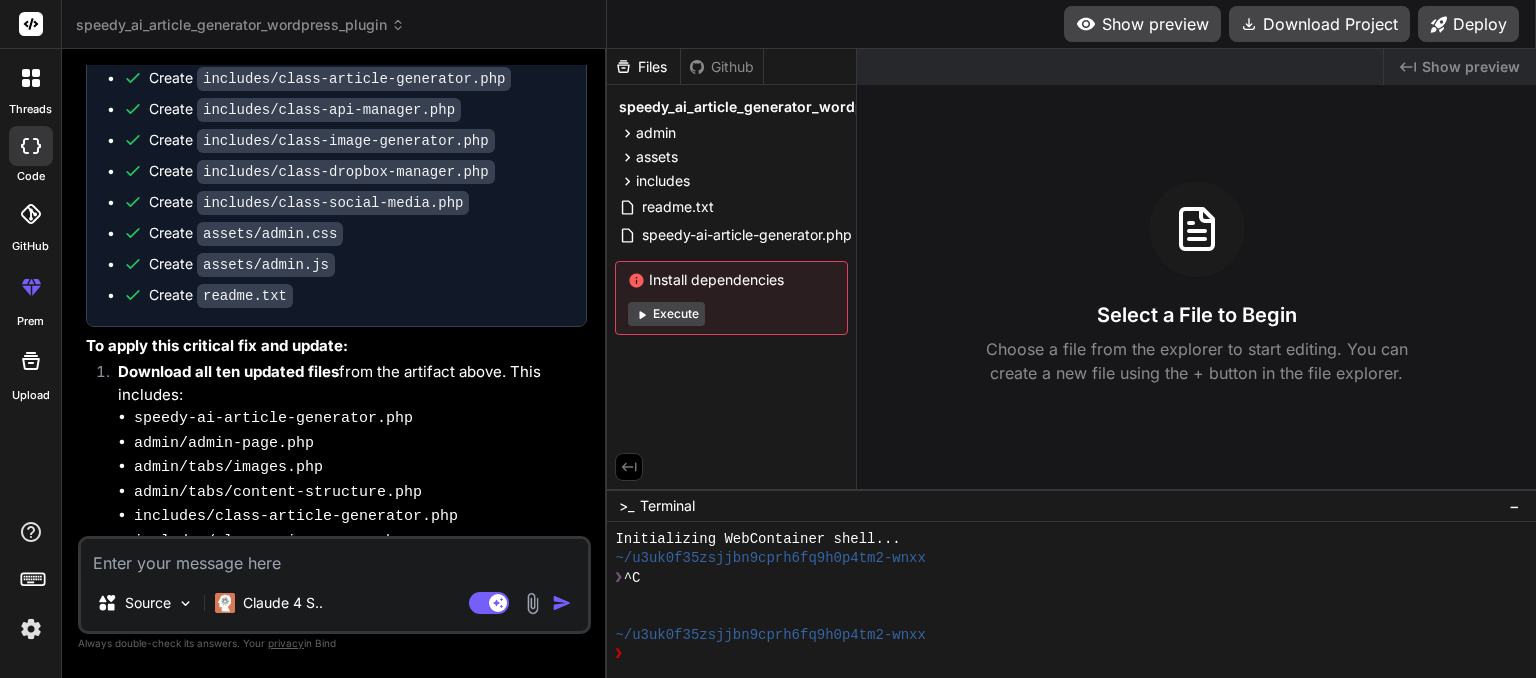 click at bounding box center (334, 557) 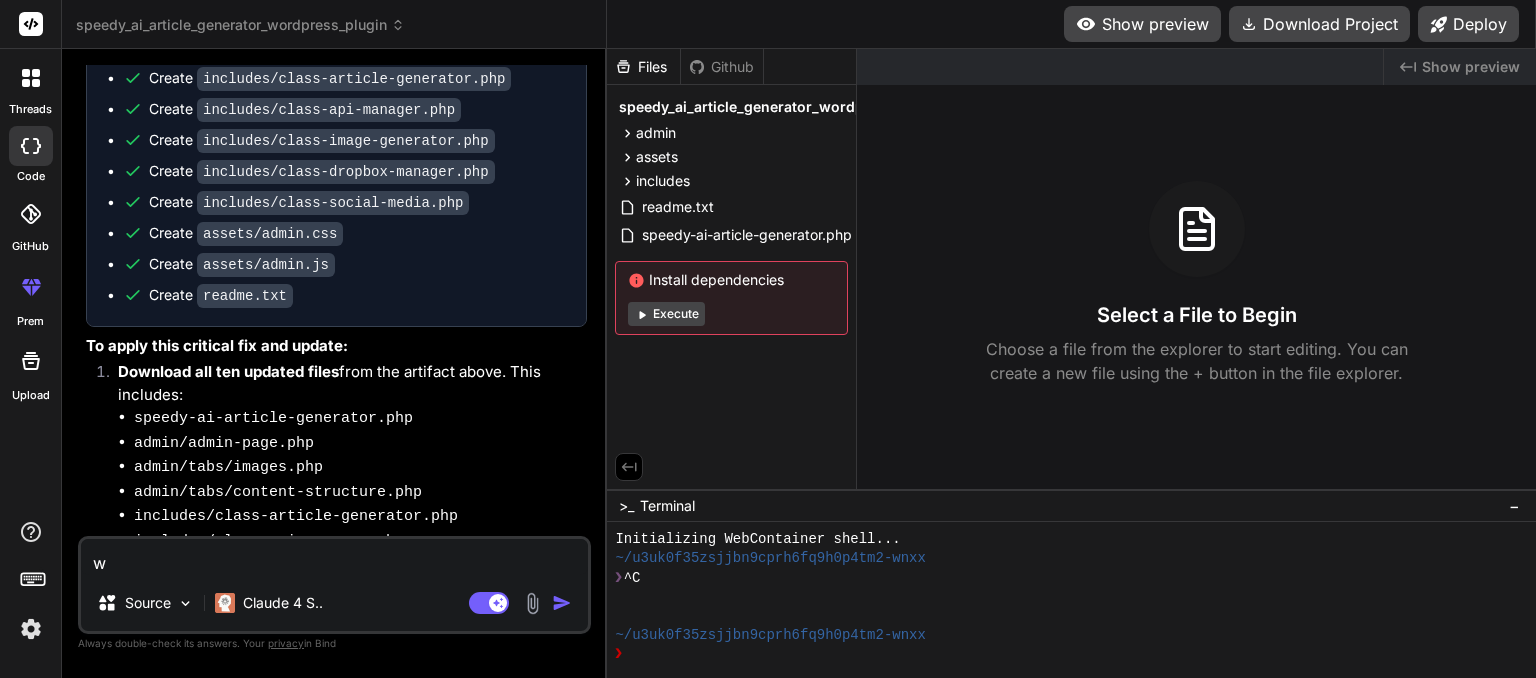 type on "wh" 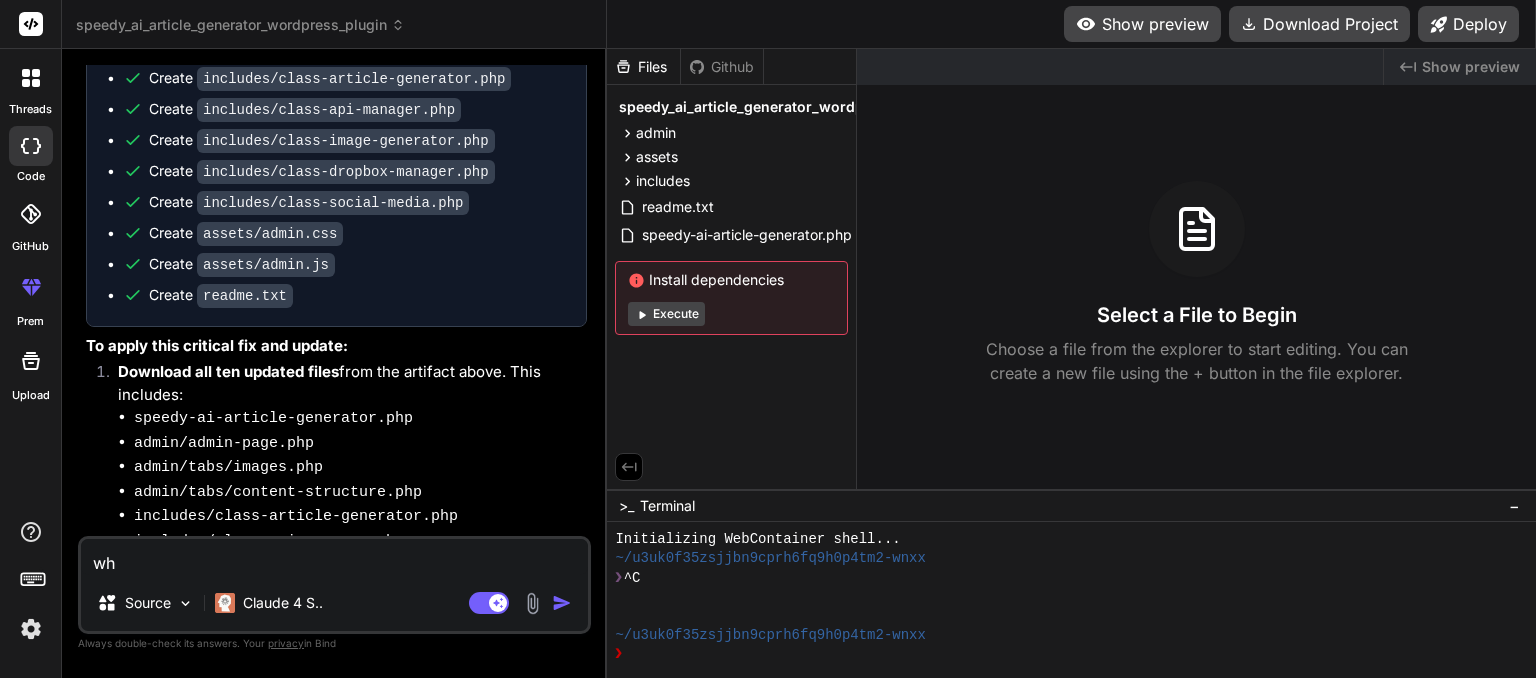 type on "wha" 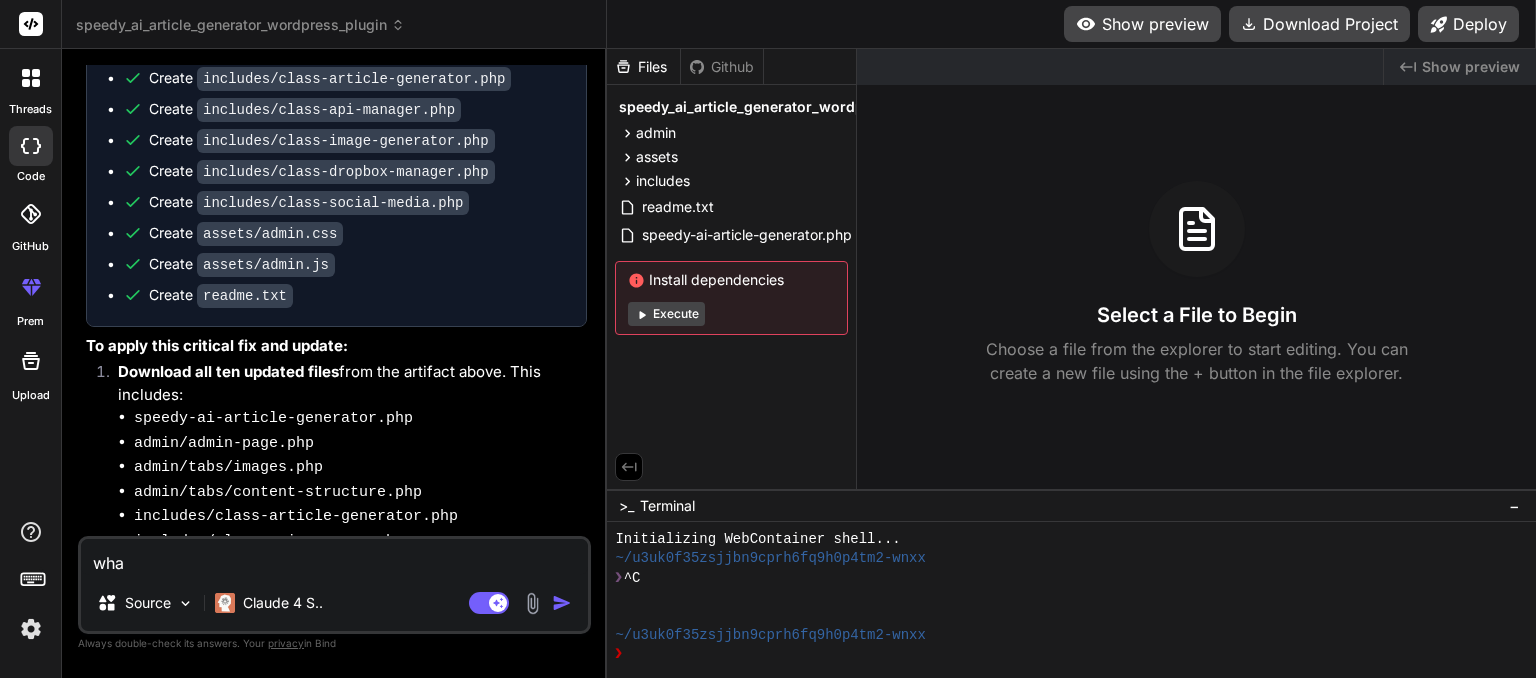 type on "what" 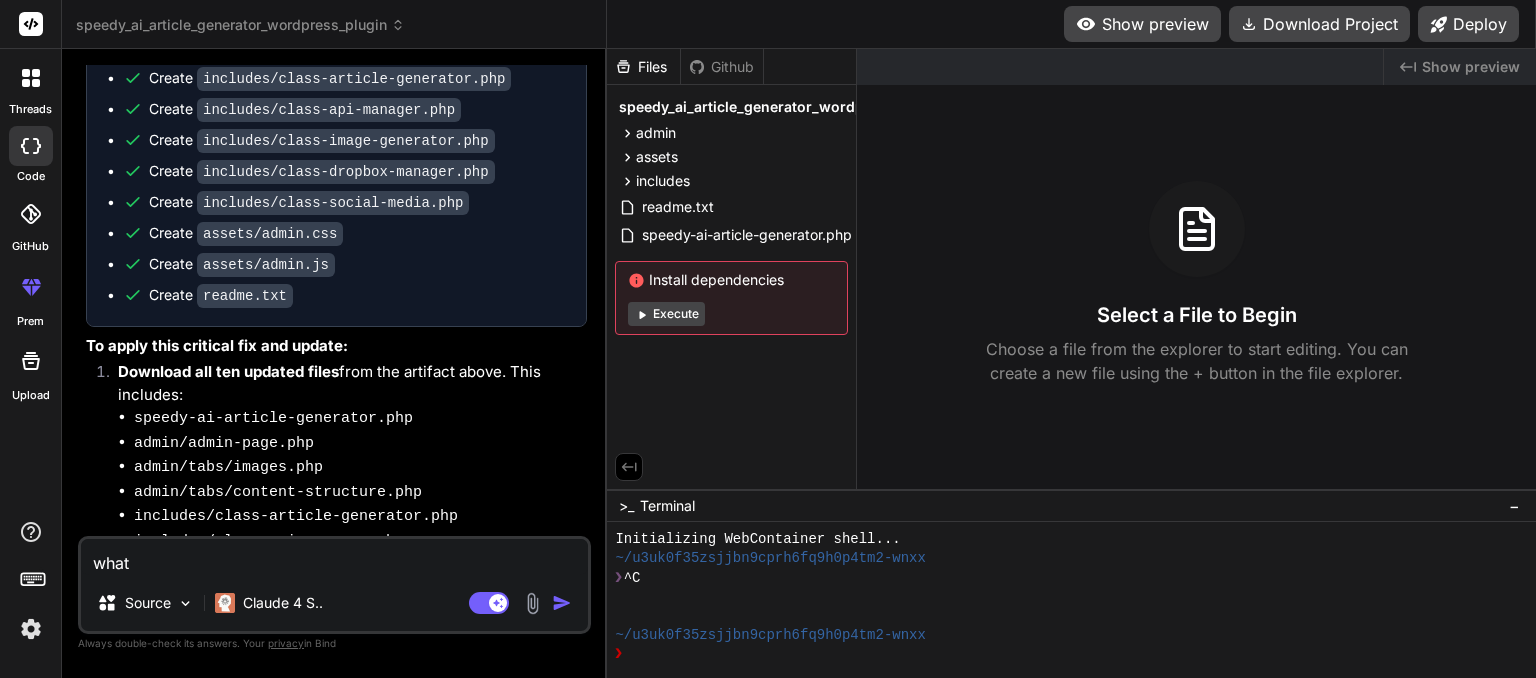 type on "what" 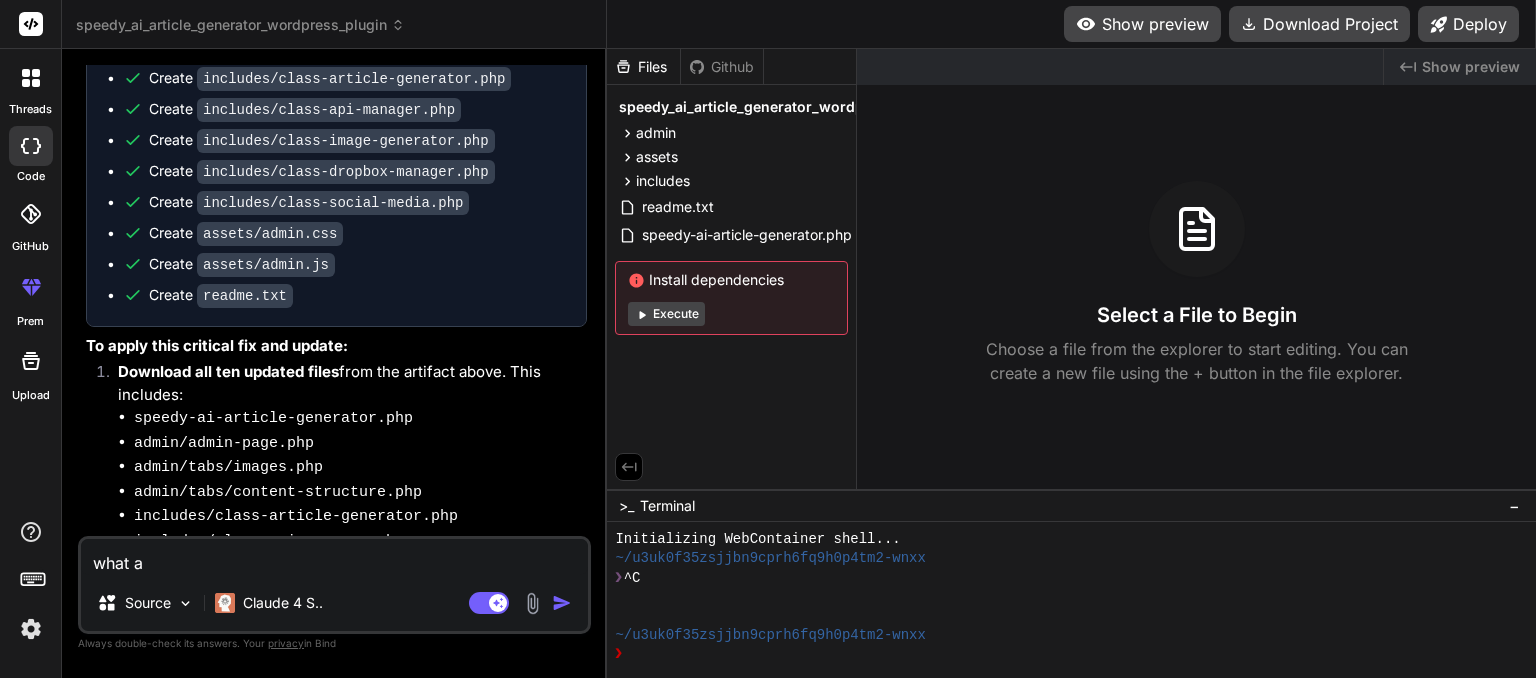 type on "what ab" 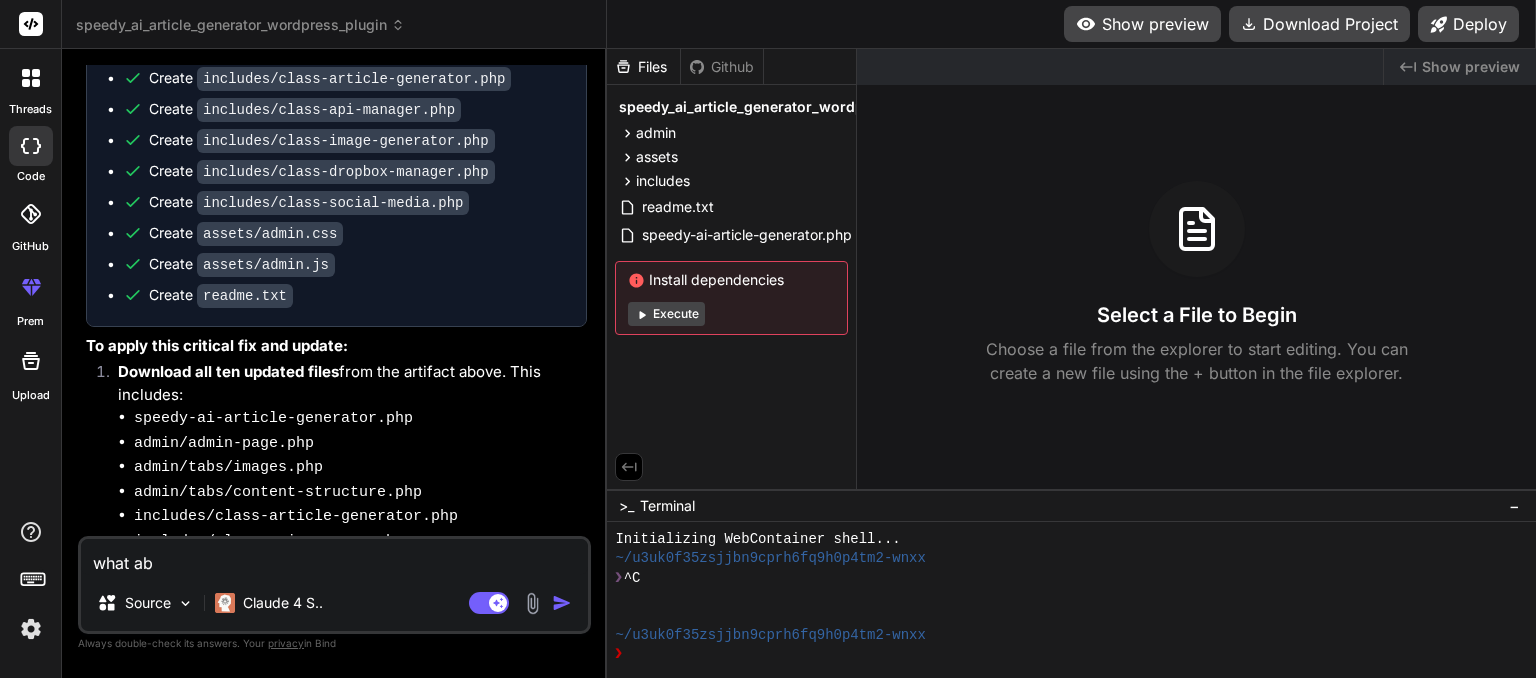 type on "what abo" 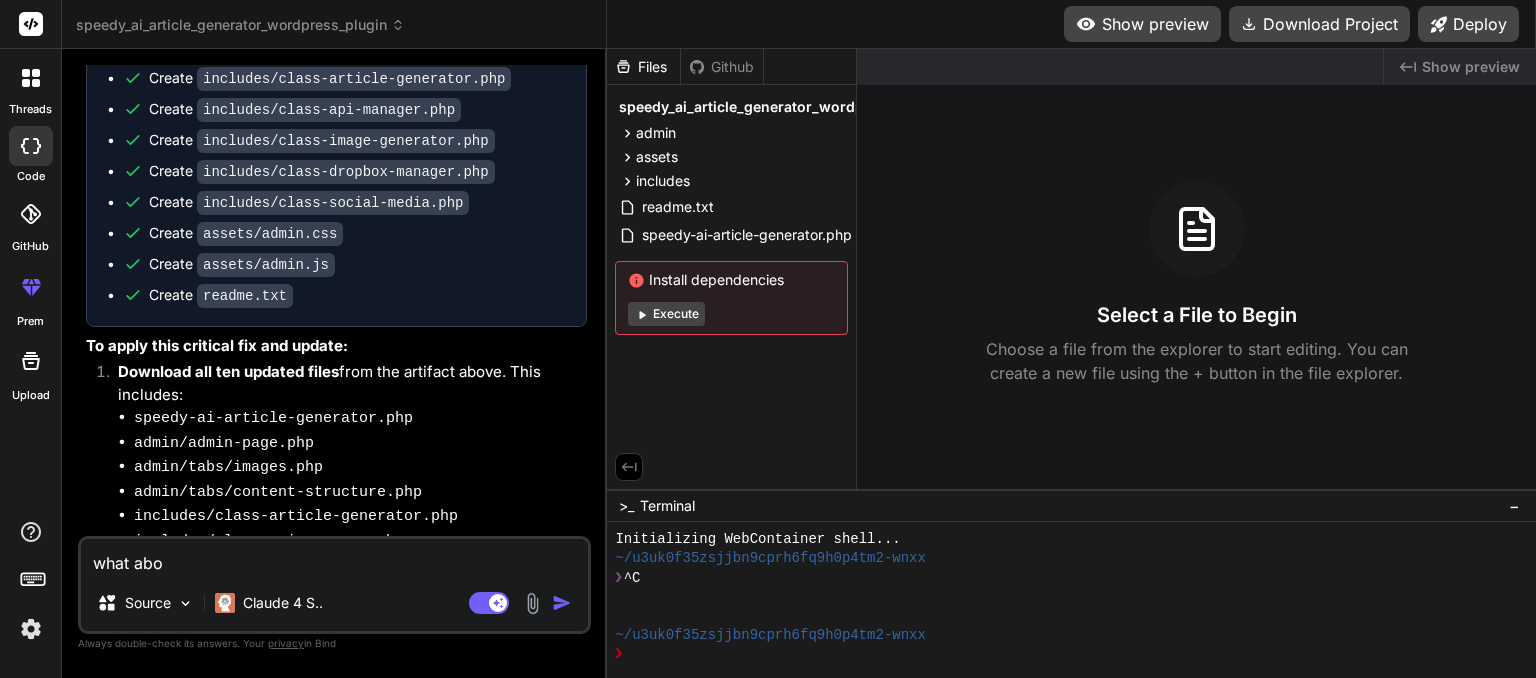 type on "what abou" 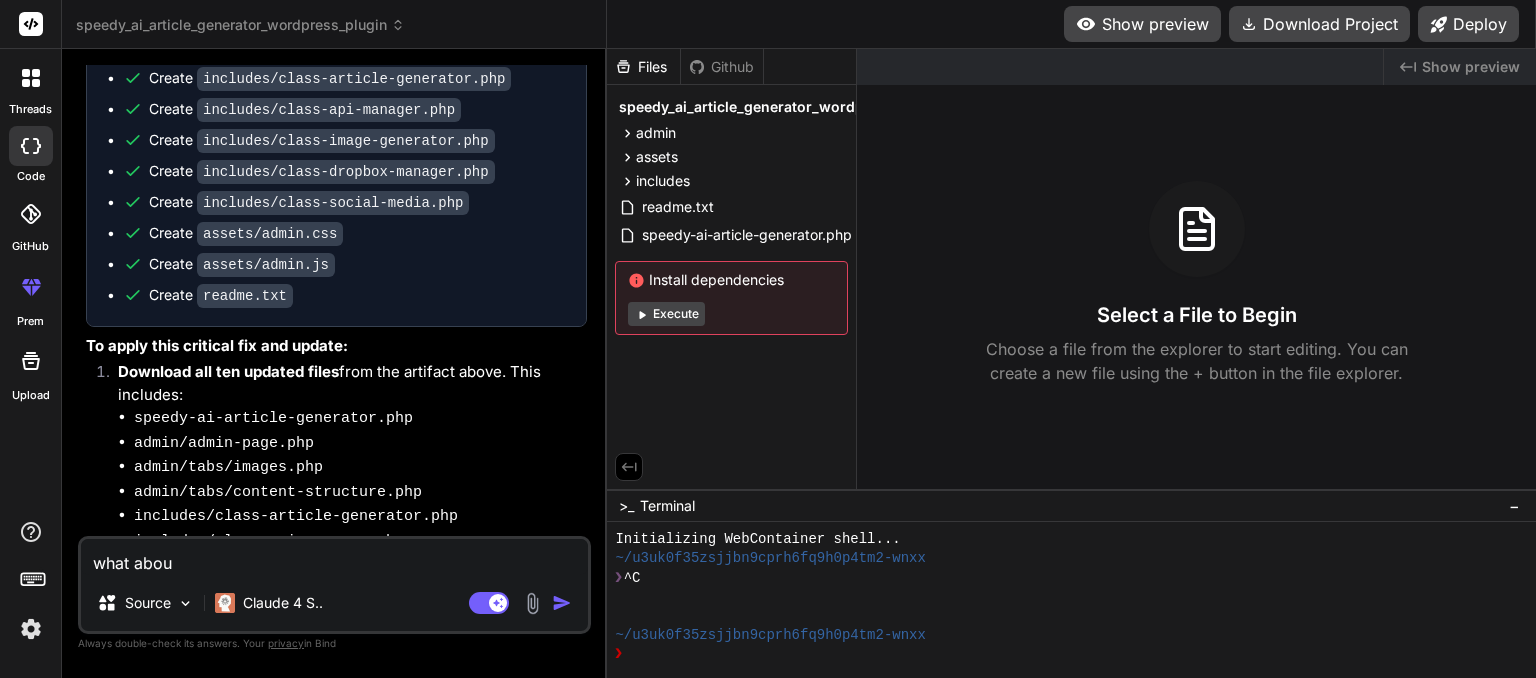 type on "what about" 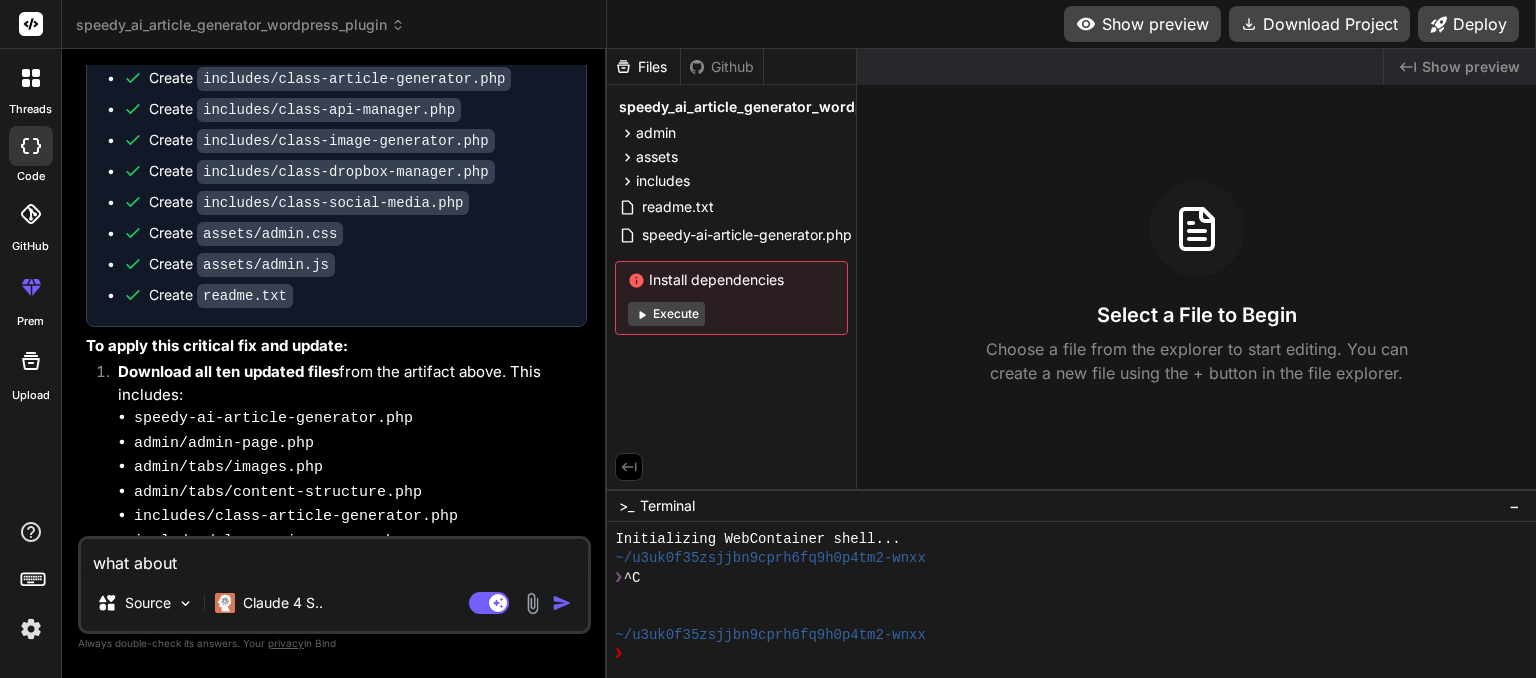 type on "what about" 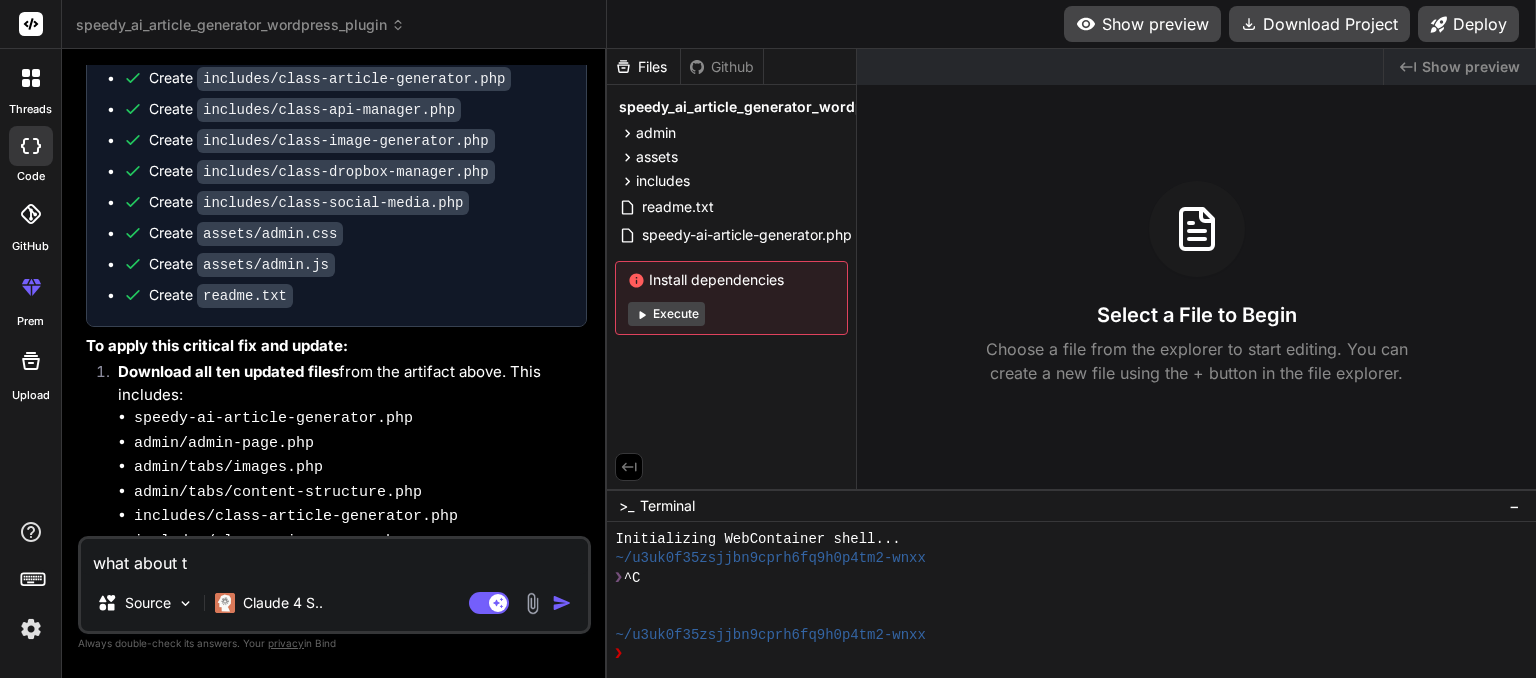 type on "what about th" 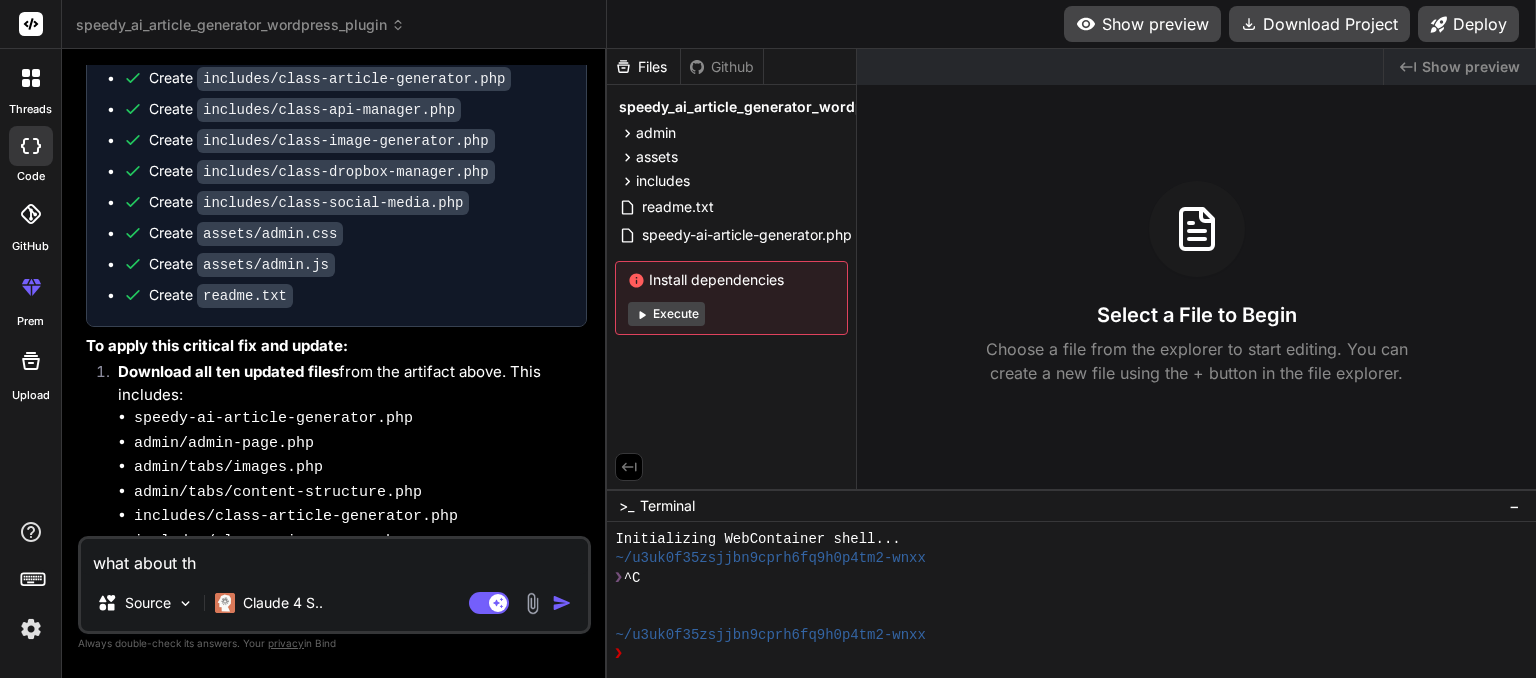 type on "what about thi" 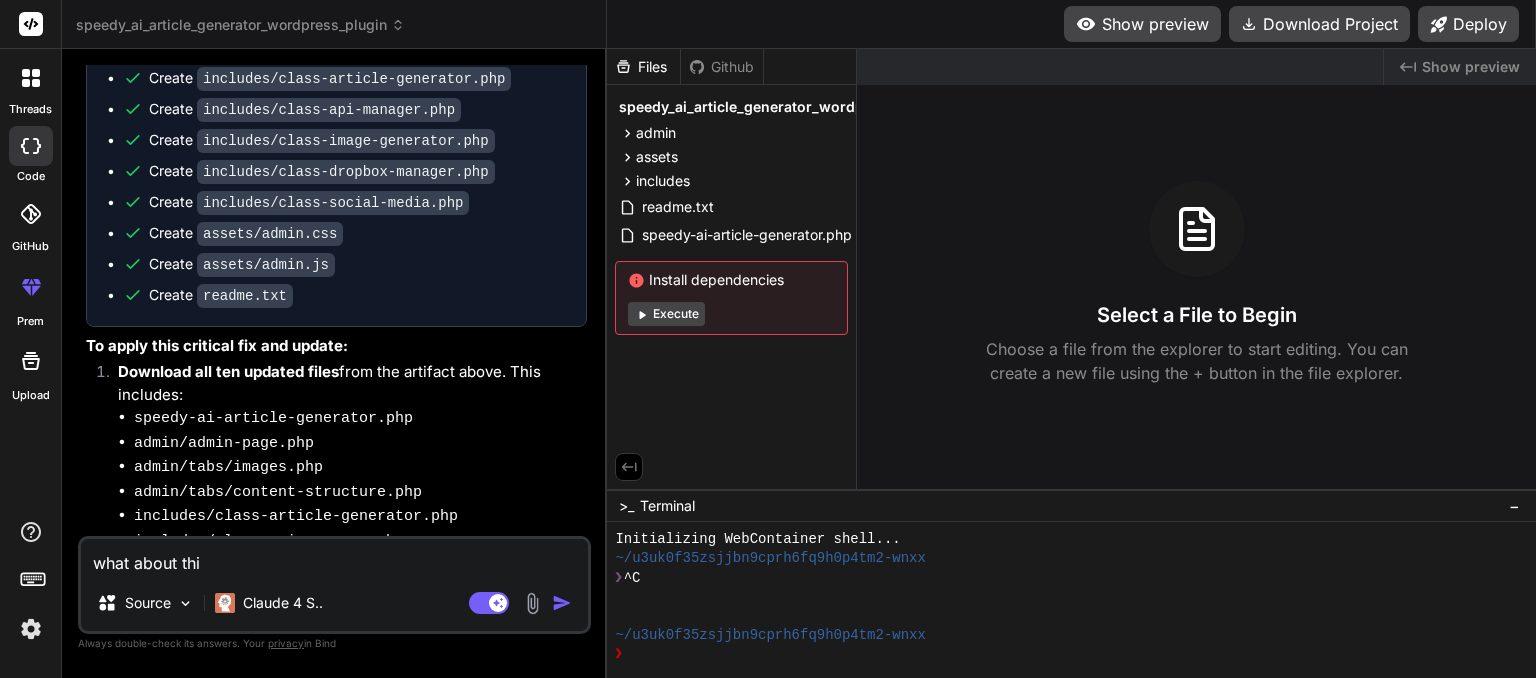 type on "what about this" 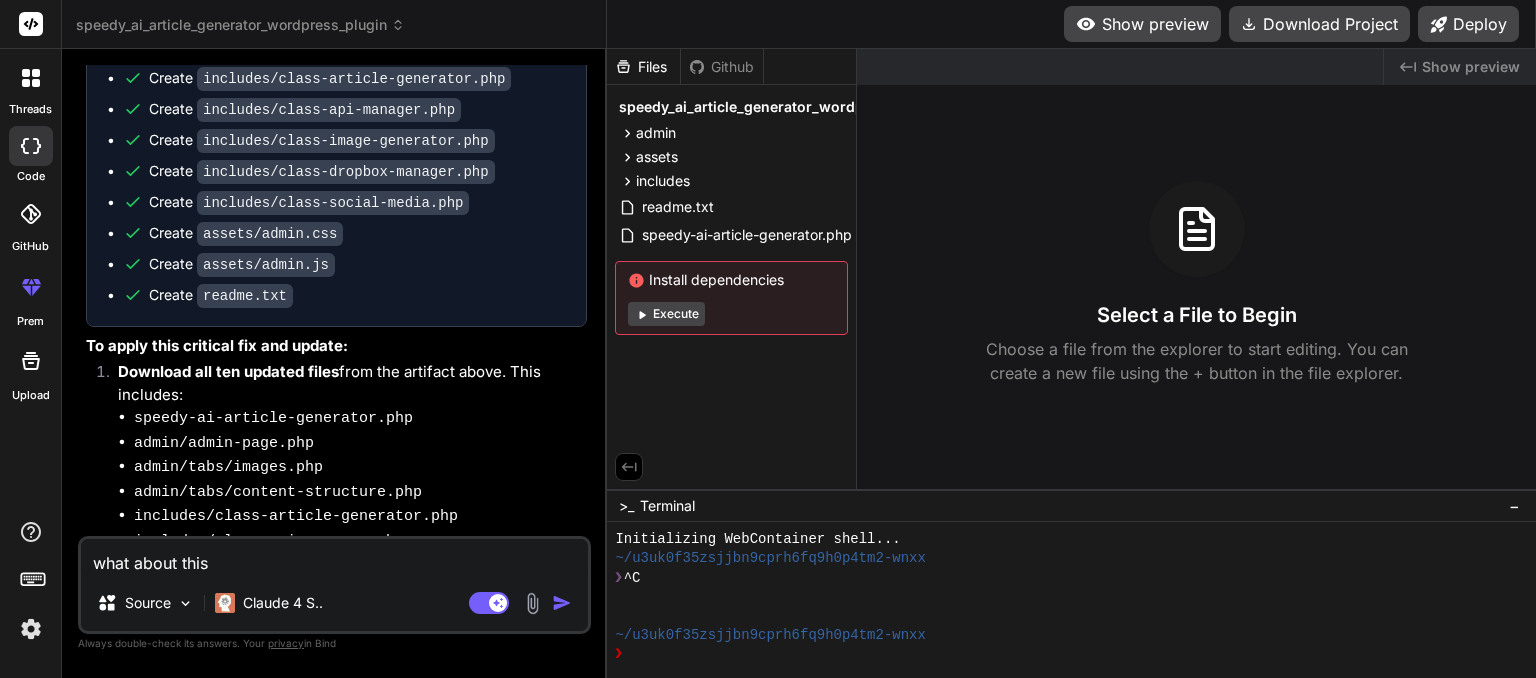 type on "what about this" 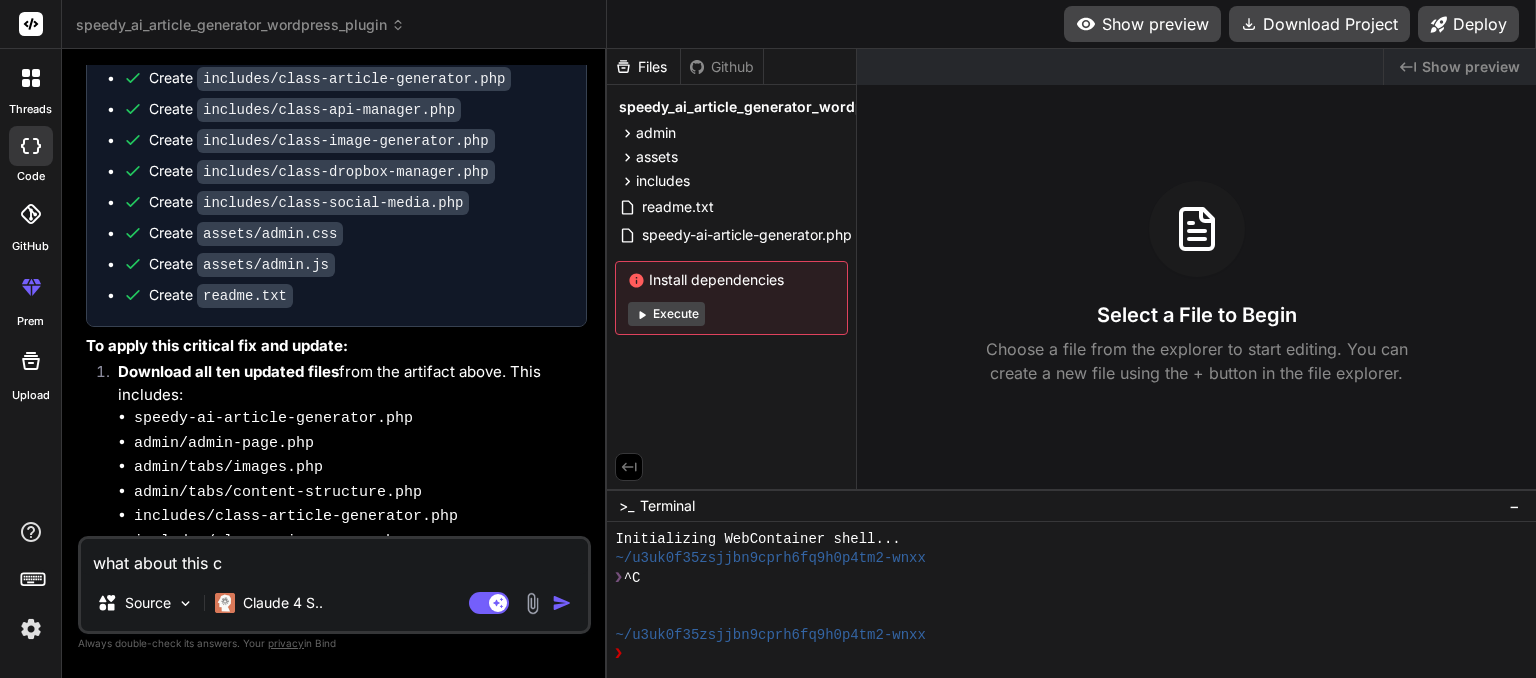 type on "what about this co" 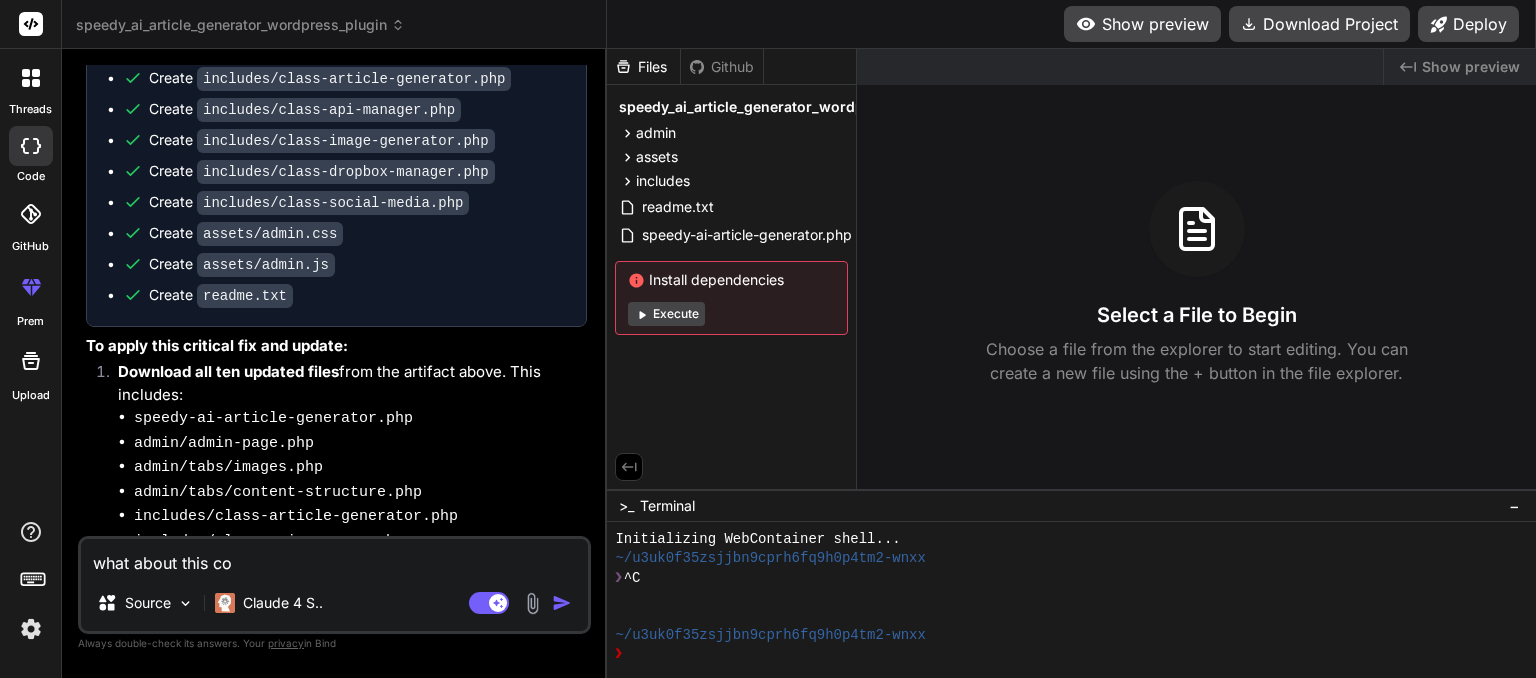 type on "what about this cod" 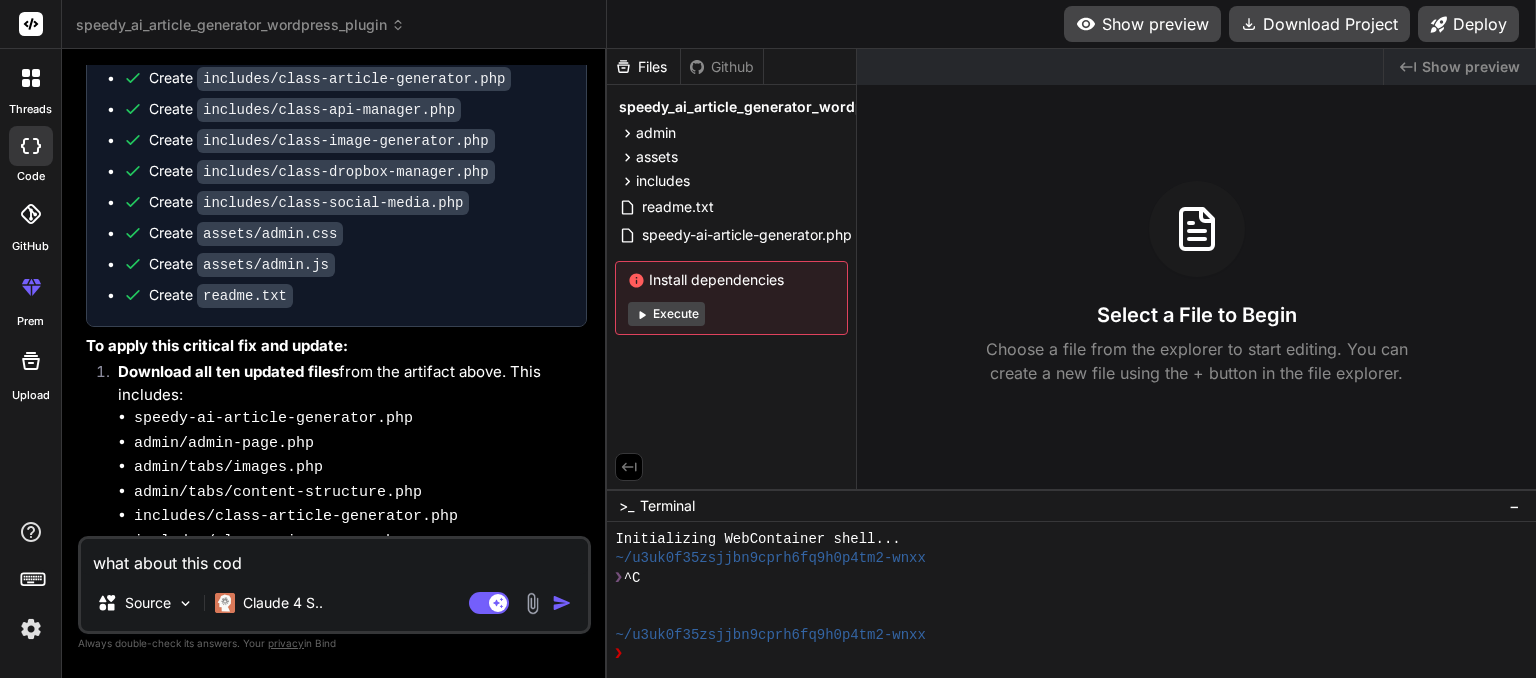 type on "what about this code" 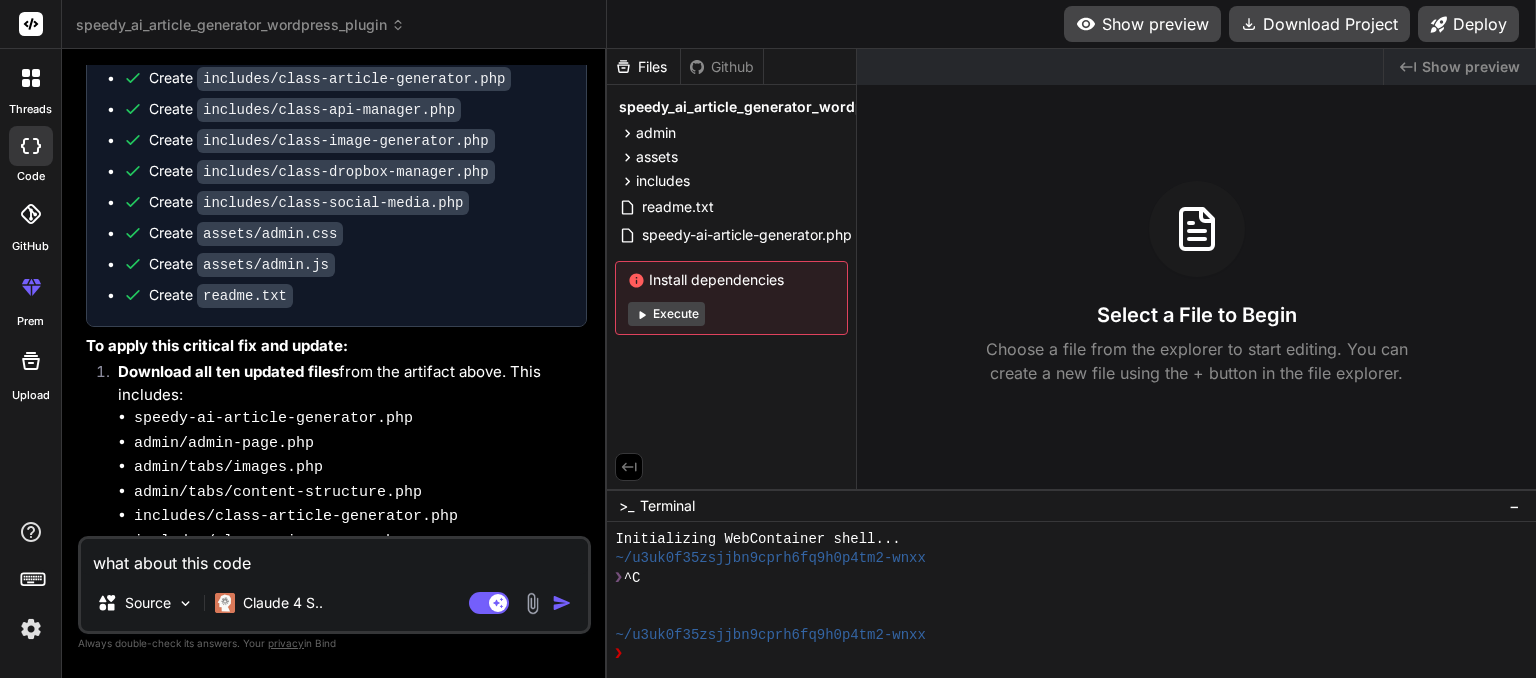 type on "what about this code" 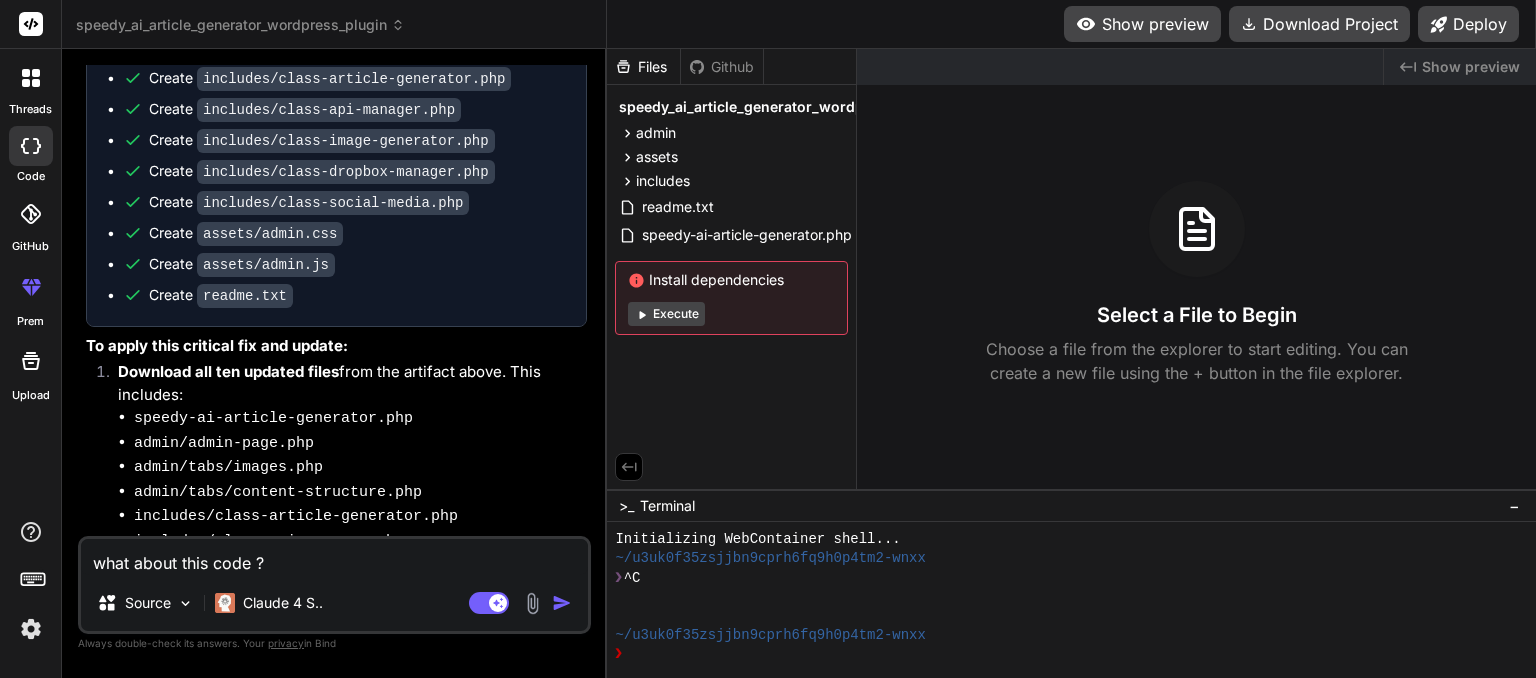 type on "x" 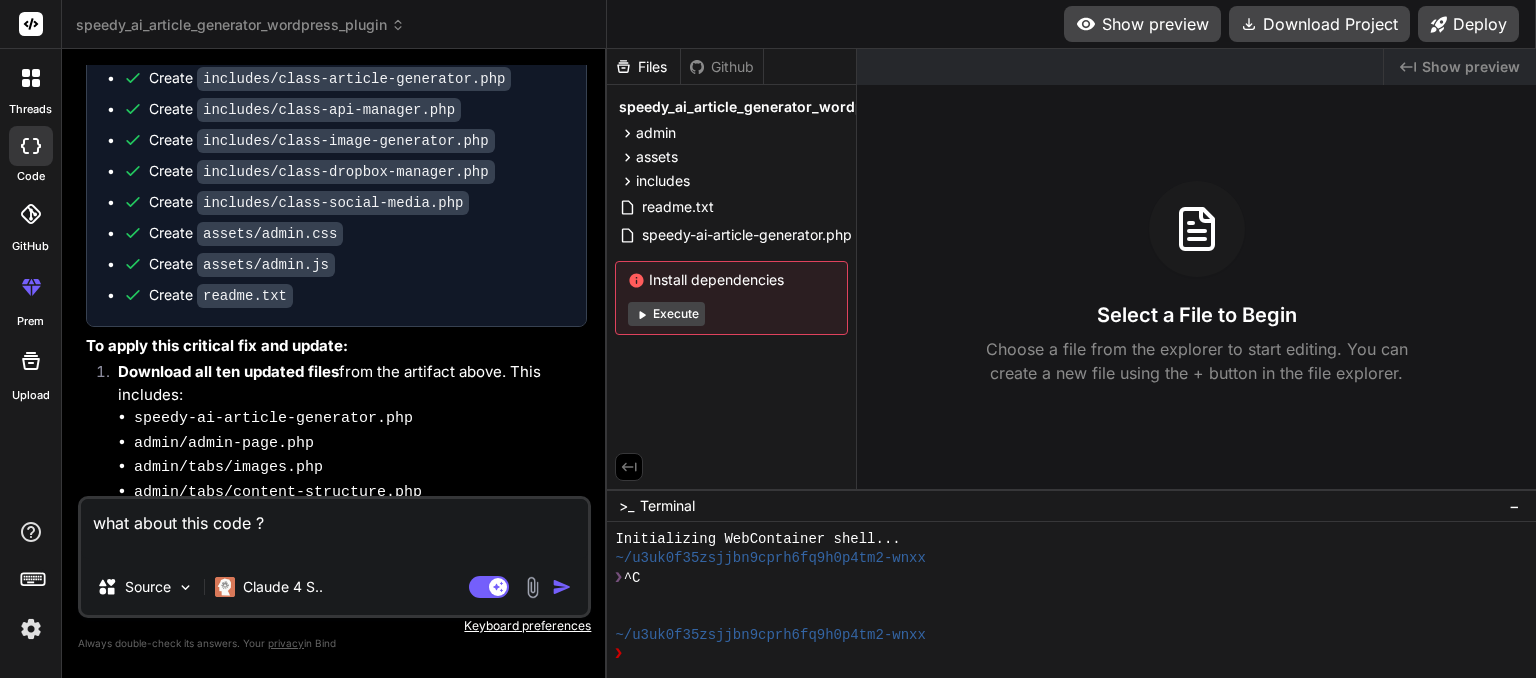 paste on "// Initialize the plugin
new SpeedyAIArticleGenerator();" 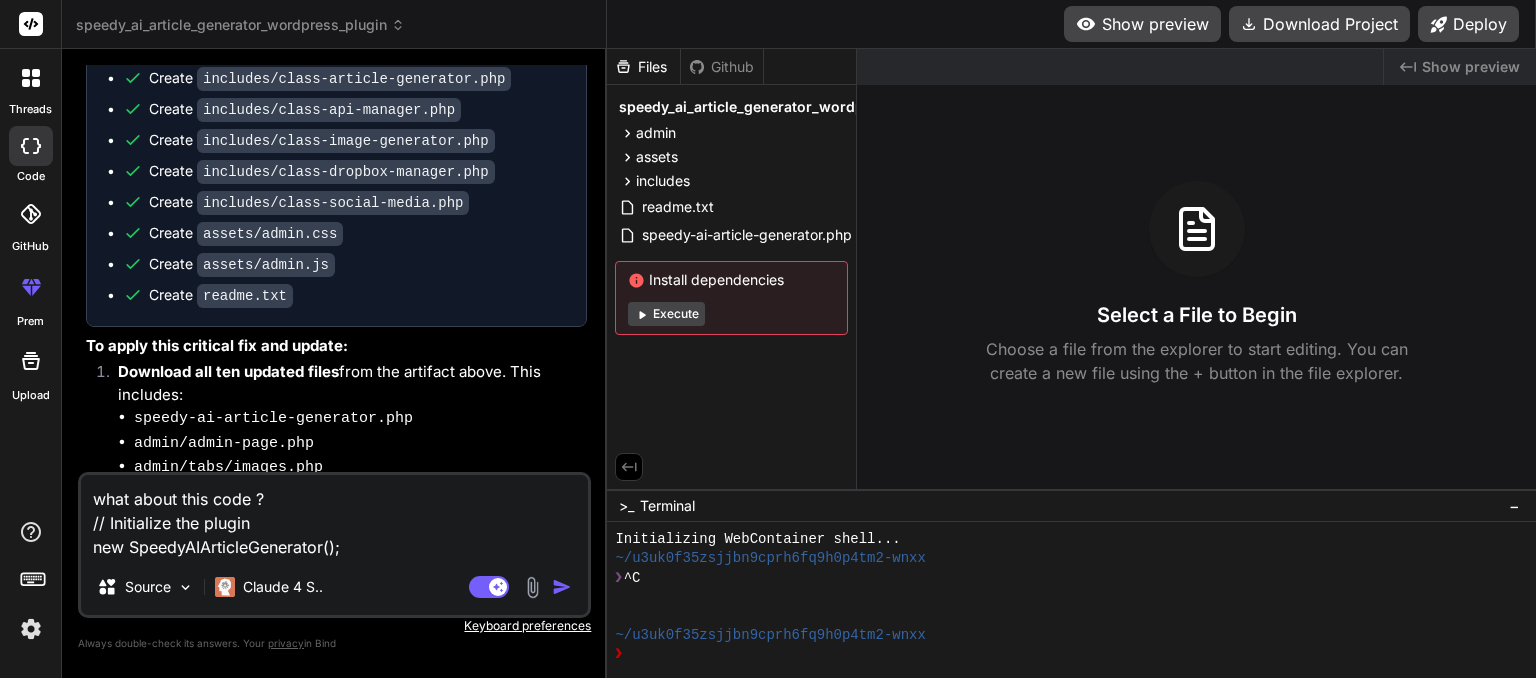 type on "x" 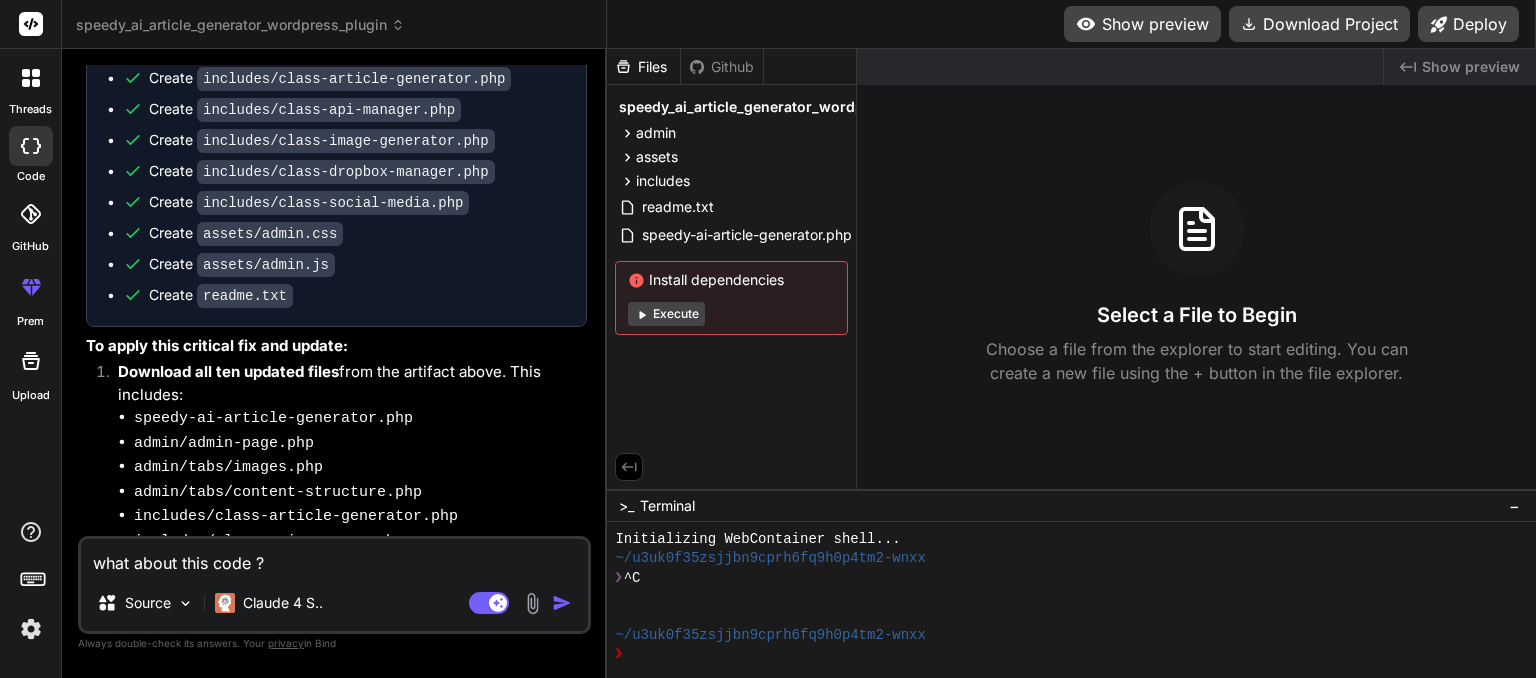 type 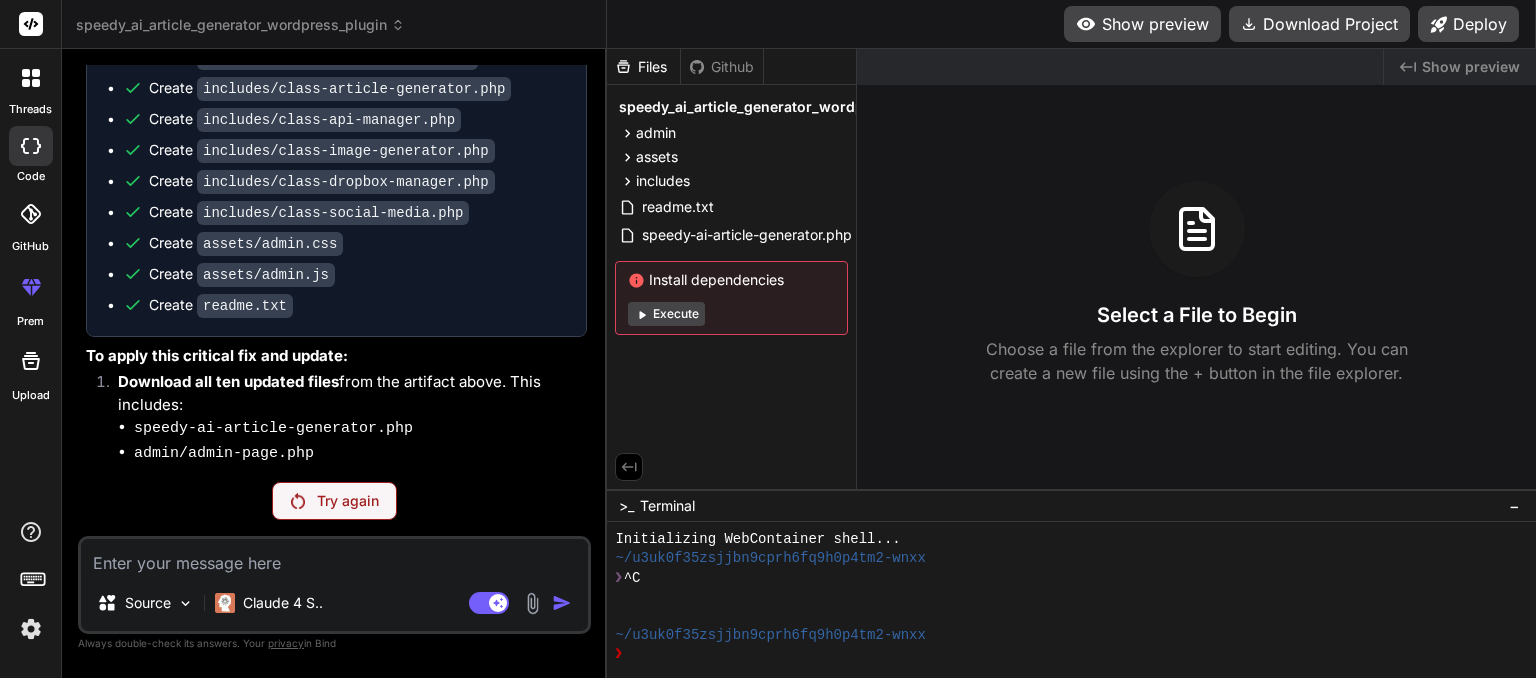 scroll, scrollTop: 6692, scrollLeft: 0, axis: vertical 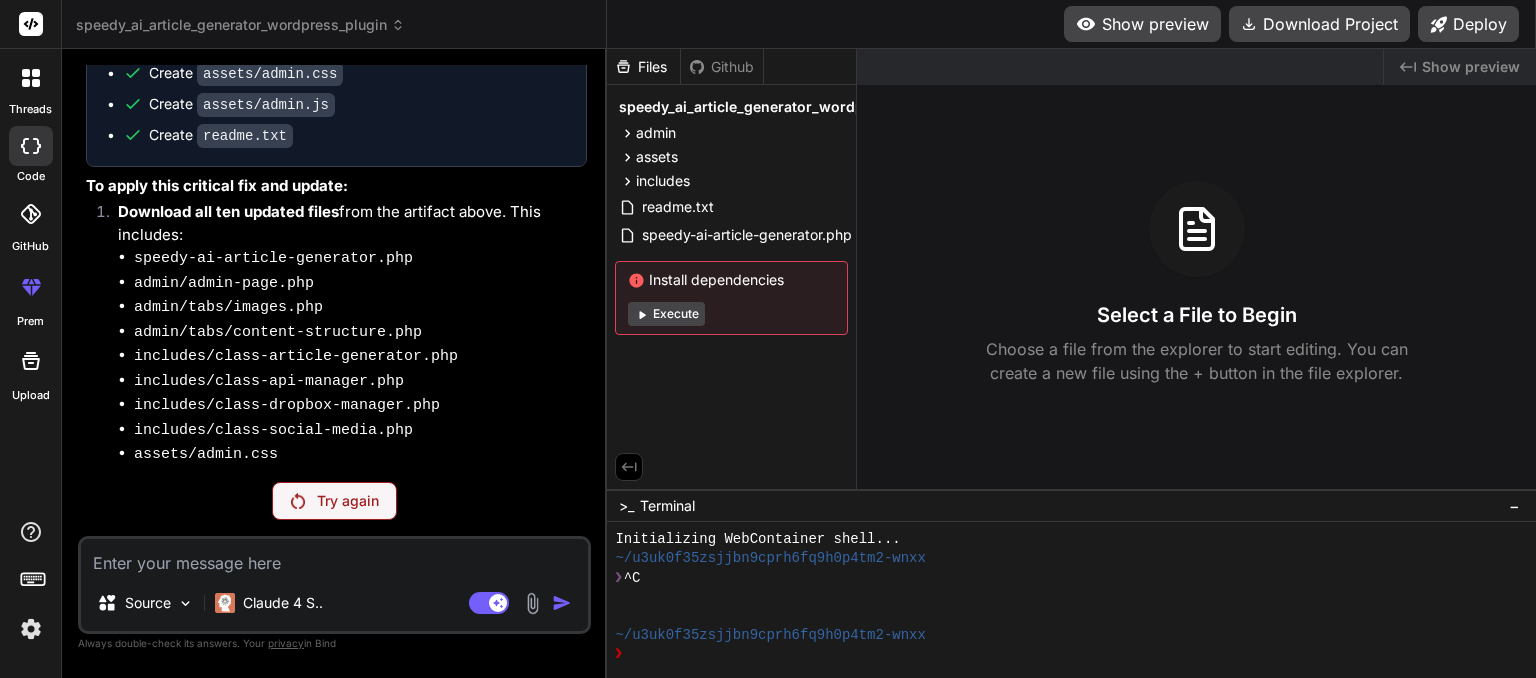 click on "Try again" at bounding box center [334, 501] 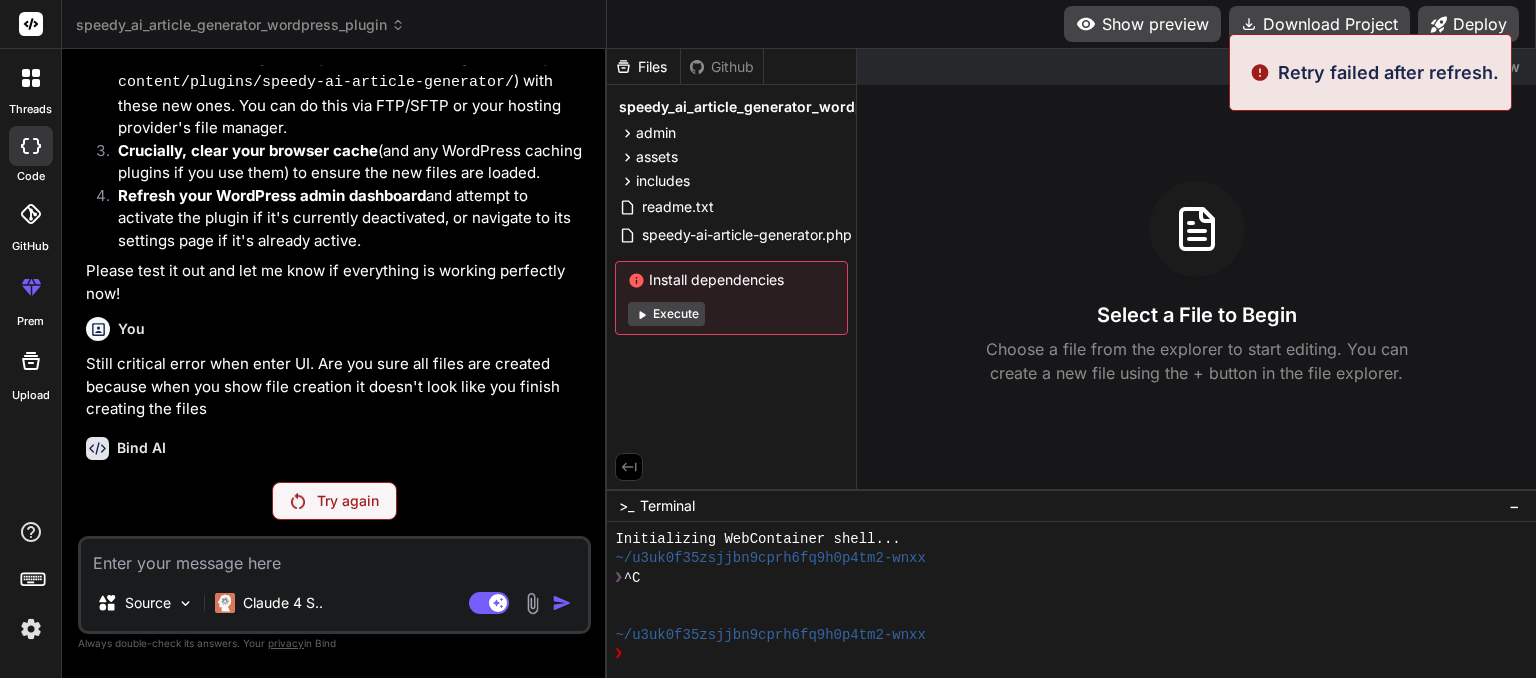 scroll, scrollTop: 5024, scrollLeft: 0, axis: vertical 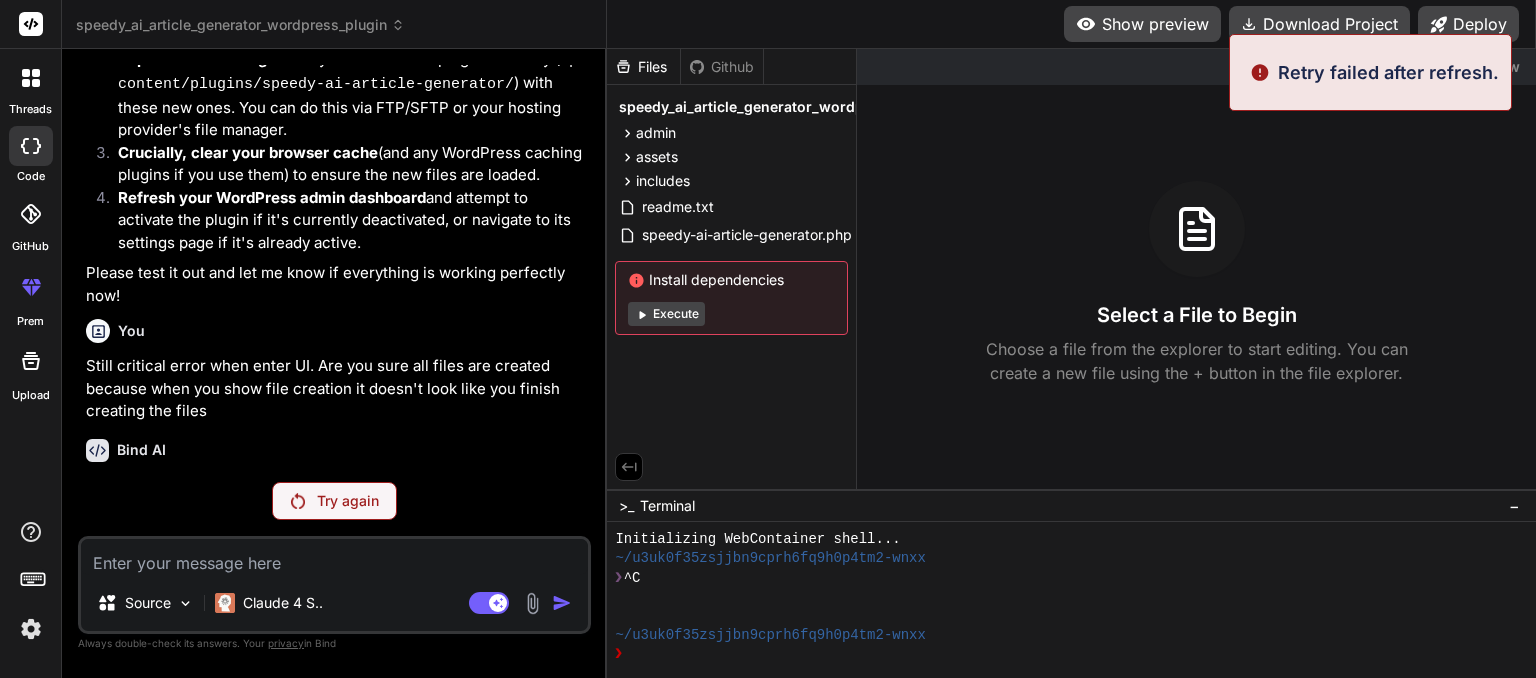 click at bounding box center (31, 629) 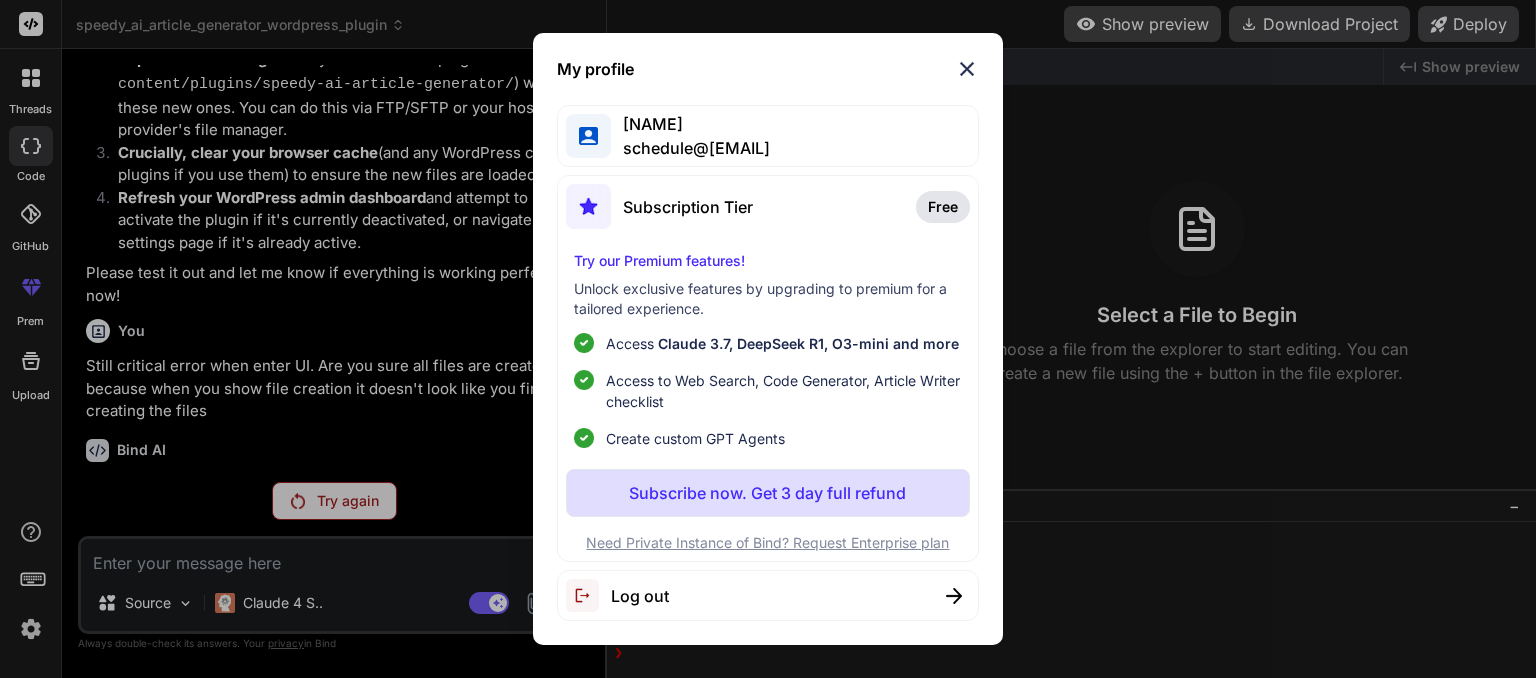 click on "Log out" at bounding box center [640, 596] 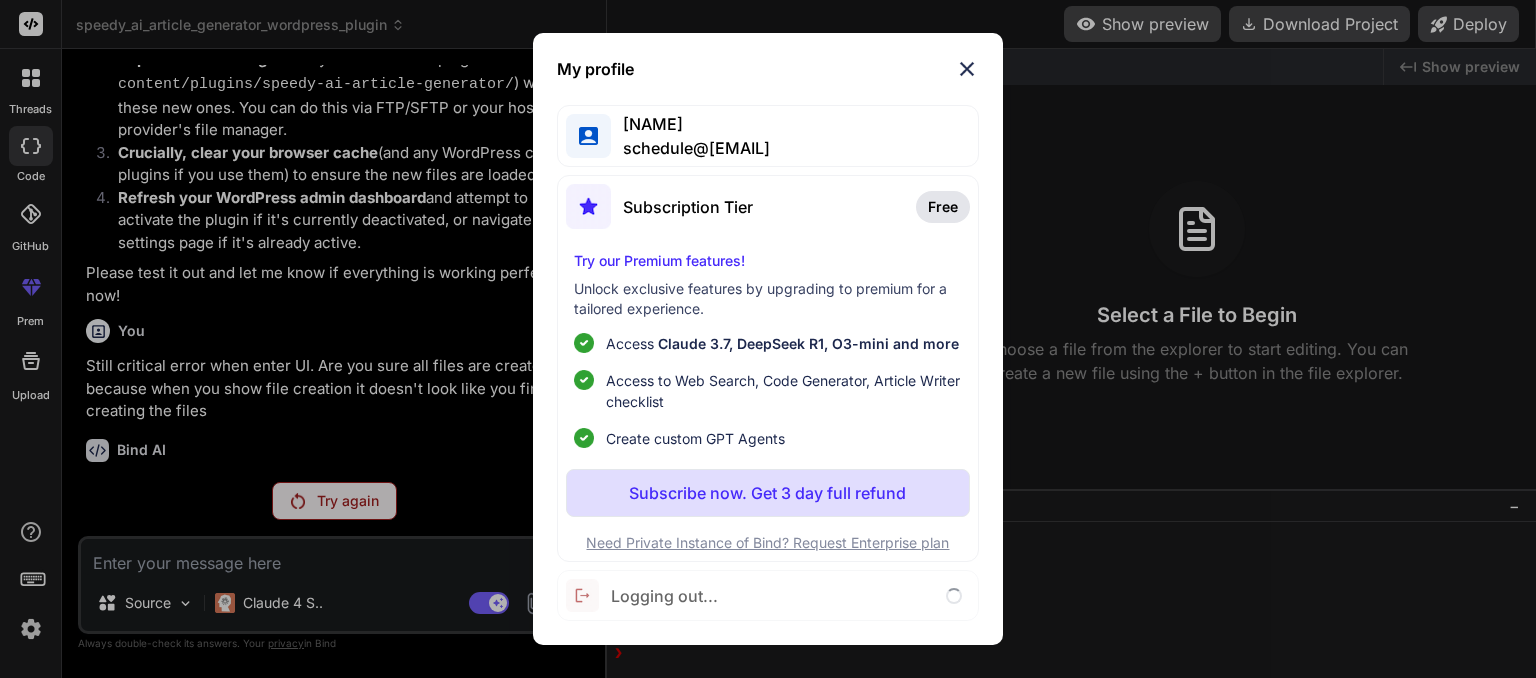 scroll, scrollTop: 0, scrollLeft: 0, axis: both 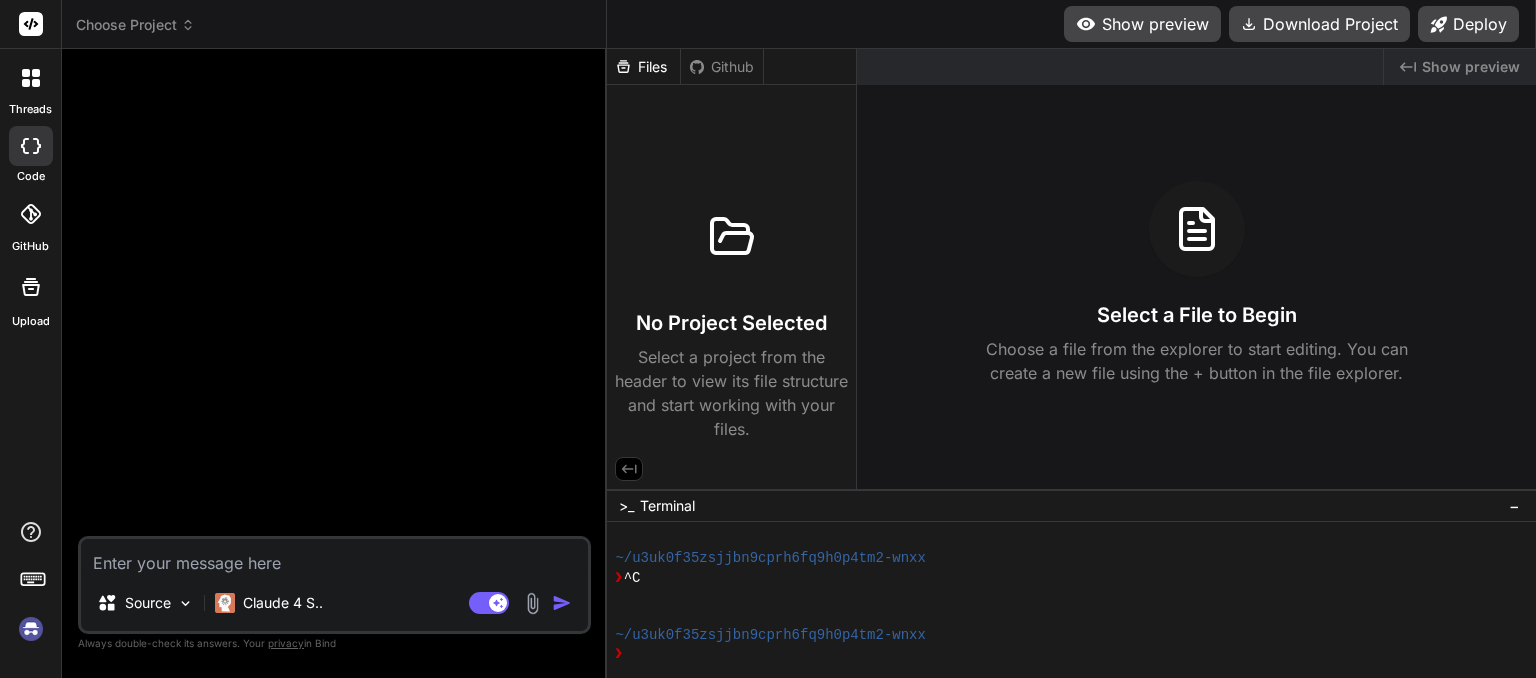 click at bounding box center [31, 629] 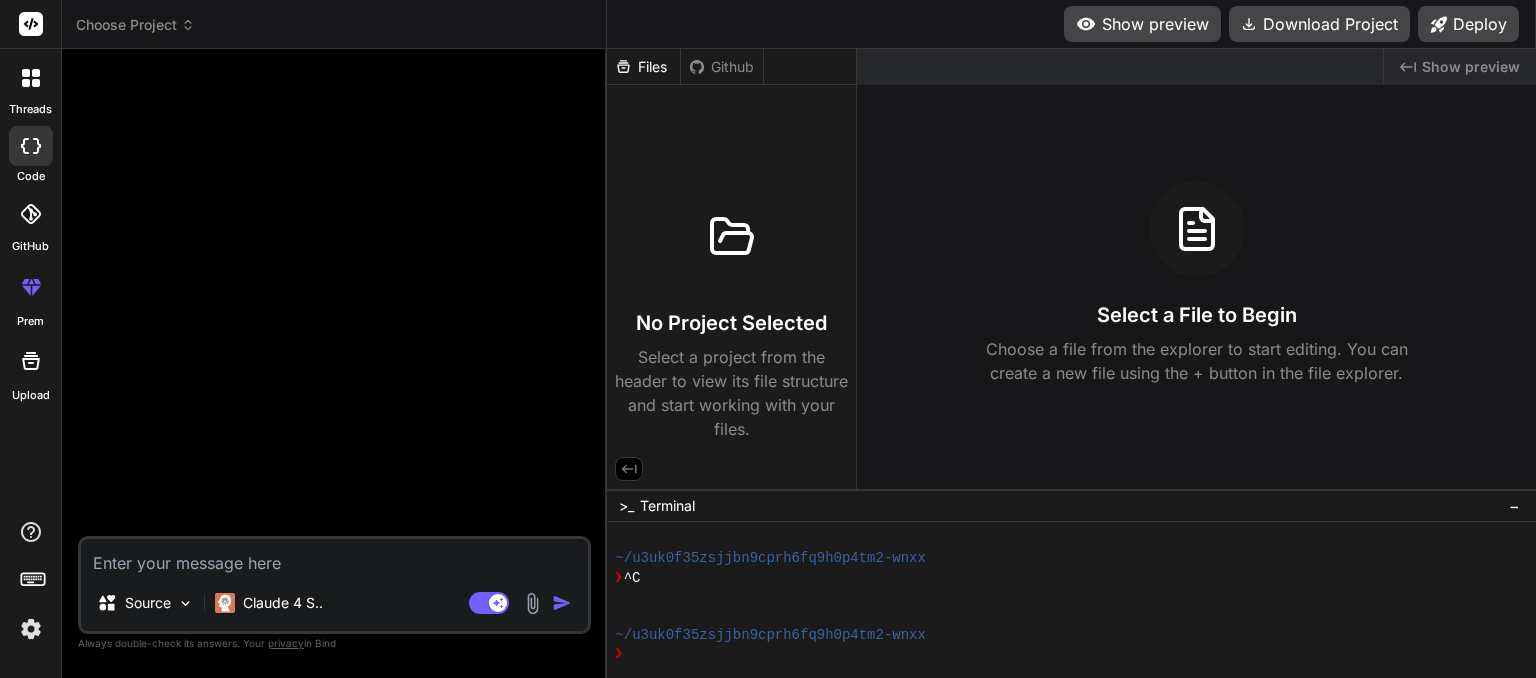 click at bounding box center [334, 557] 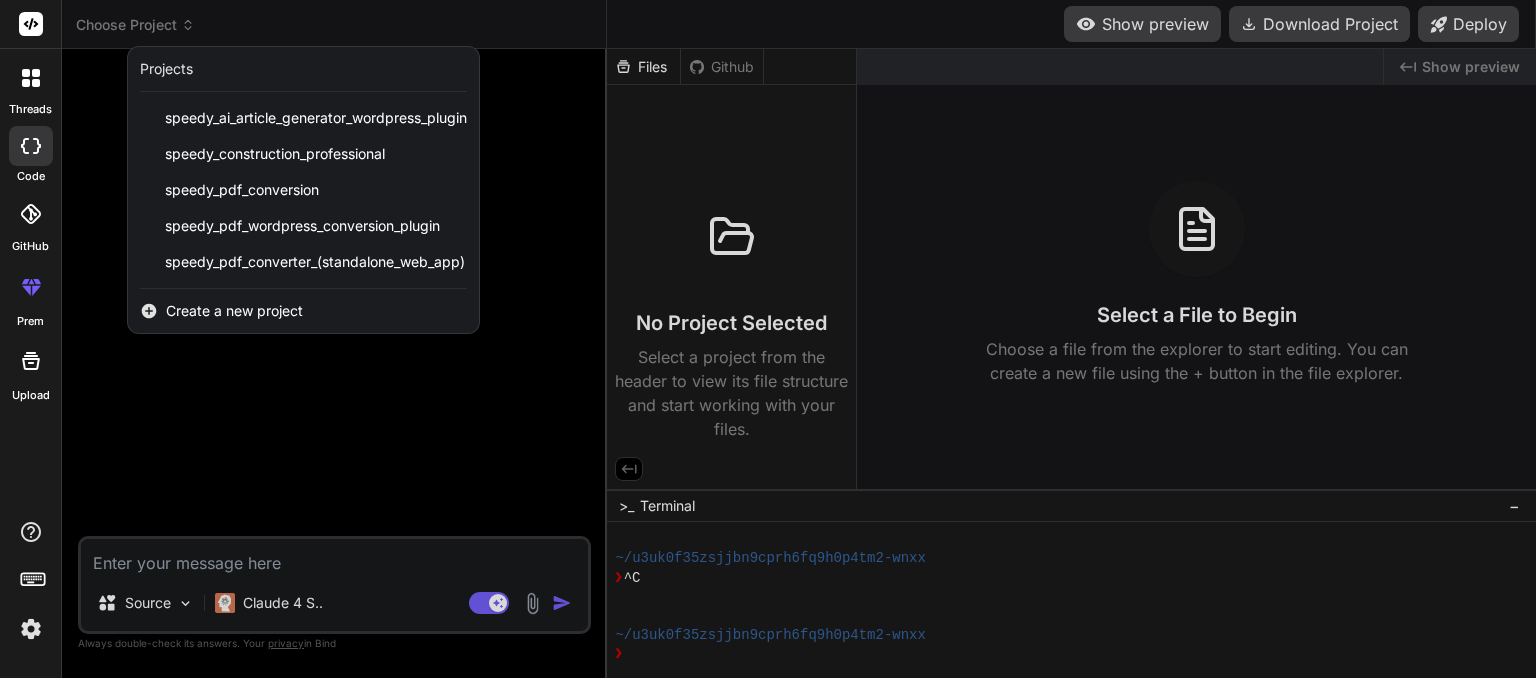 click at bounding box center (768, 339) 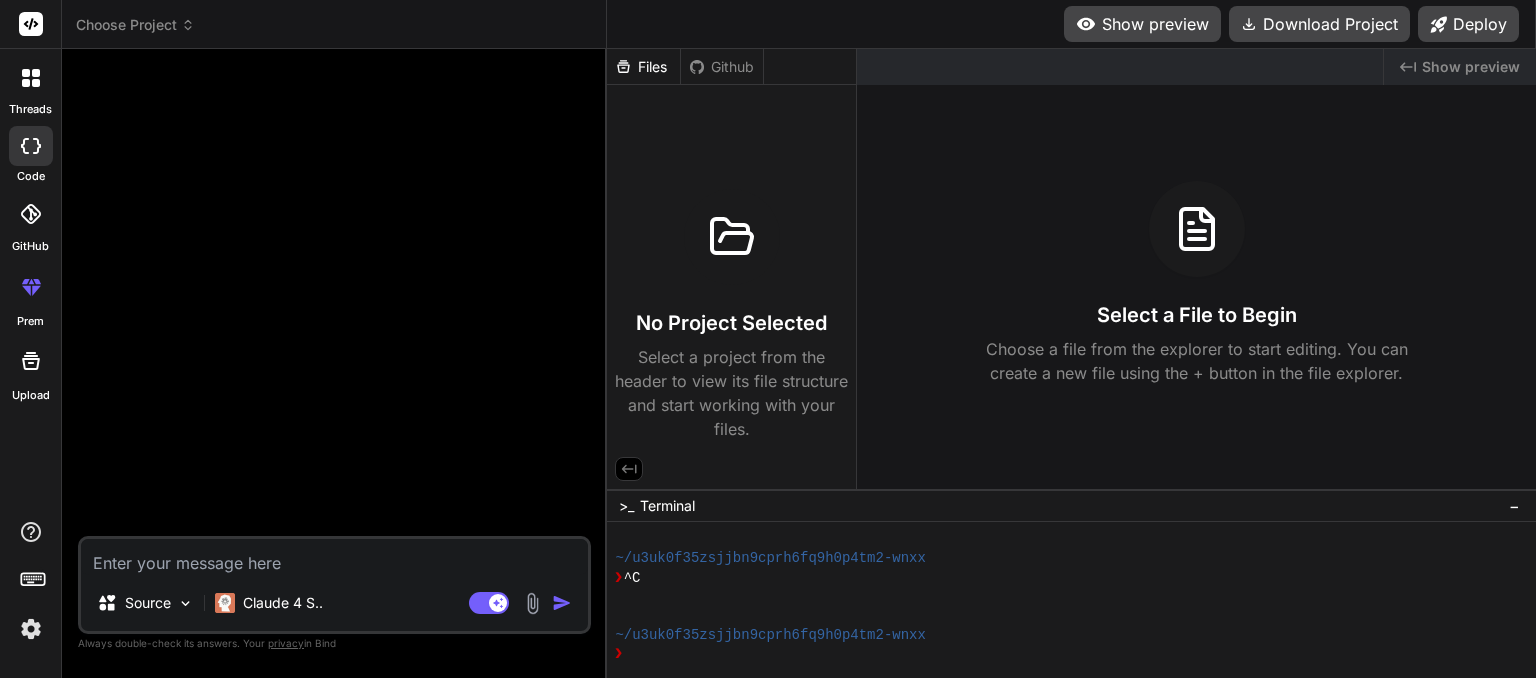 click at bounding box center [334, 557] 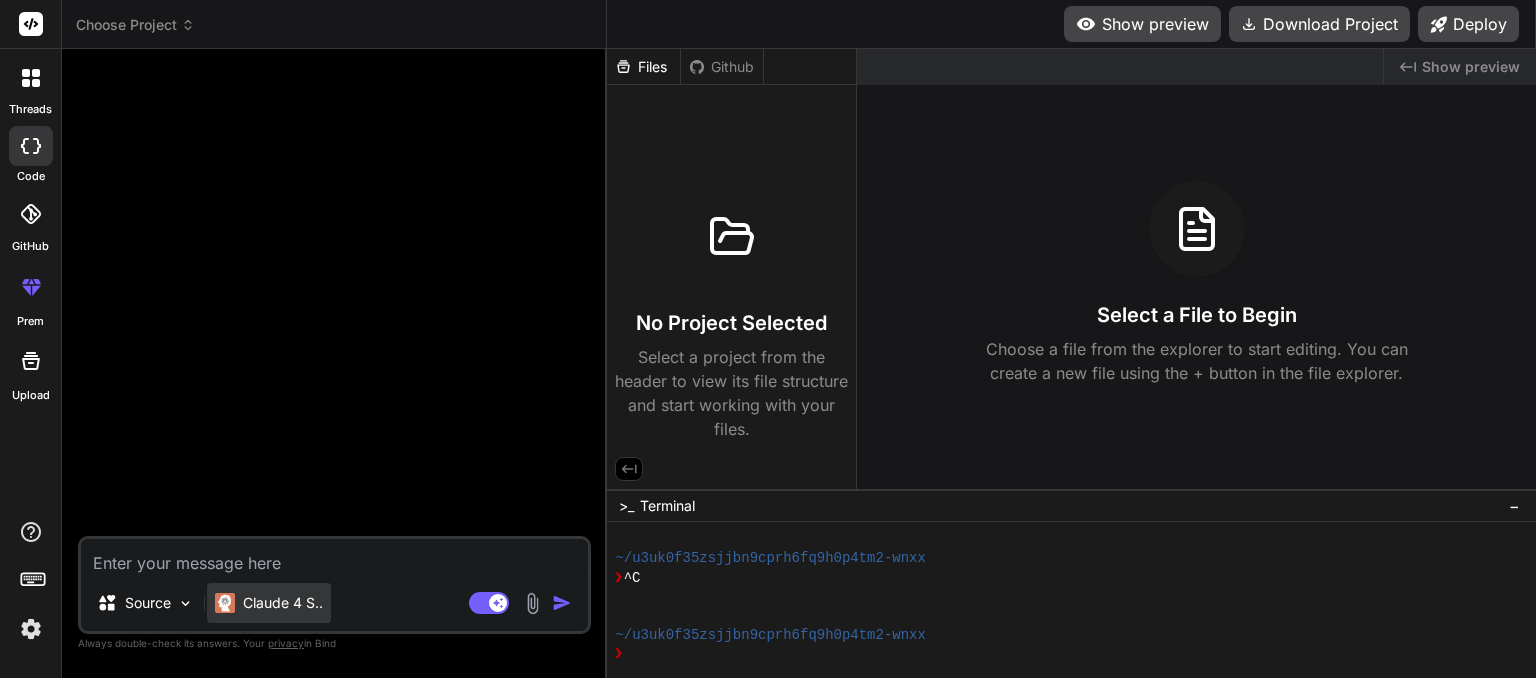 click on "Claude 4 S.." at bounding box center (283, 603) 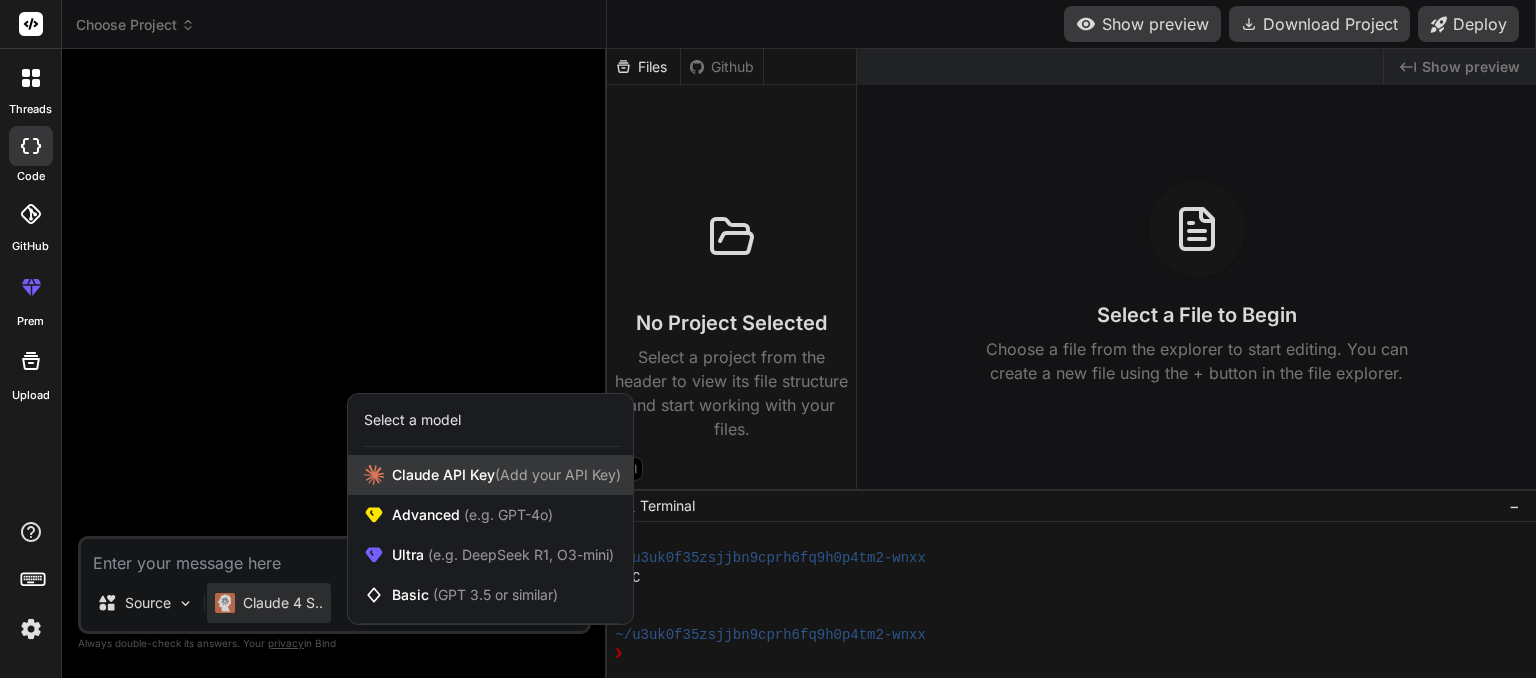 click on "Claude API Key  (Add your API Key)" at bounding box center (506, 475) 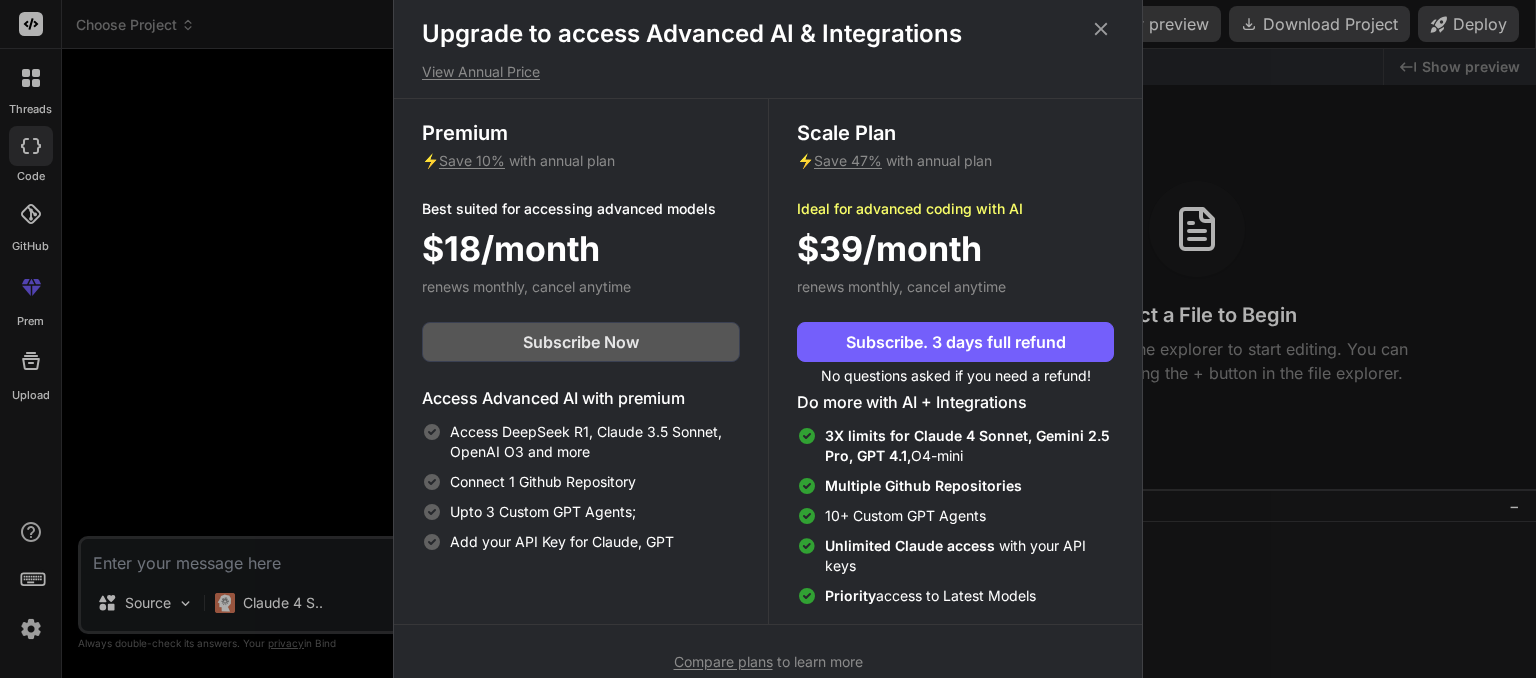 click on "Subscribe Now" at bounding box center (581, 342) 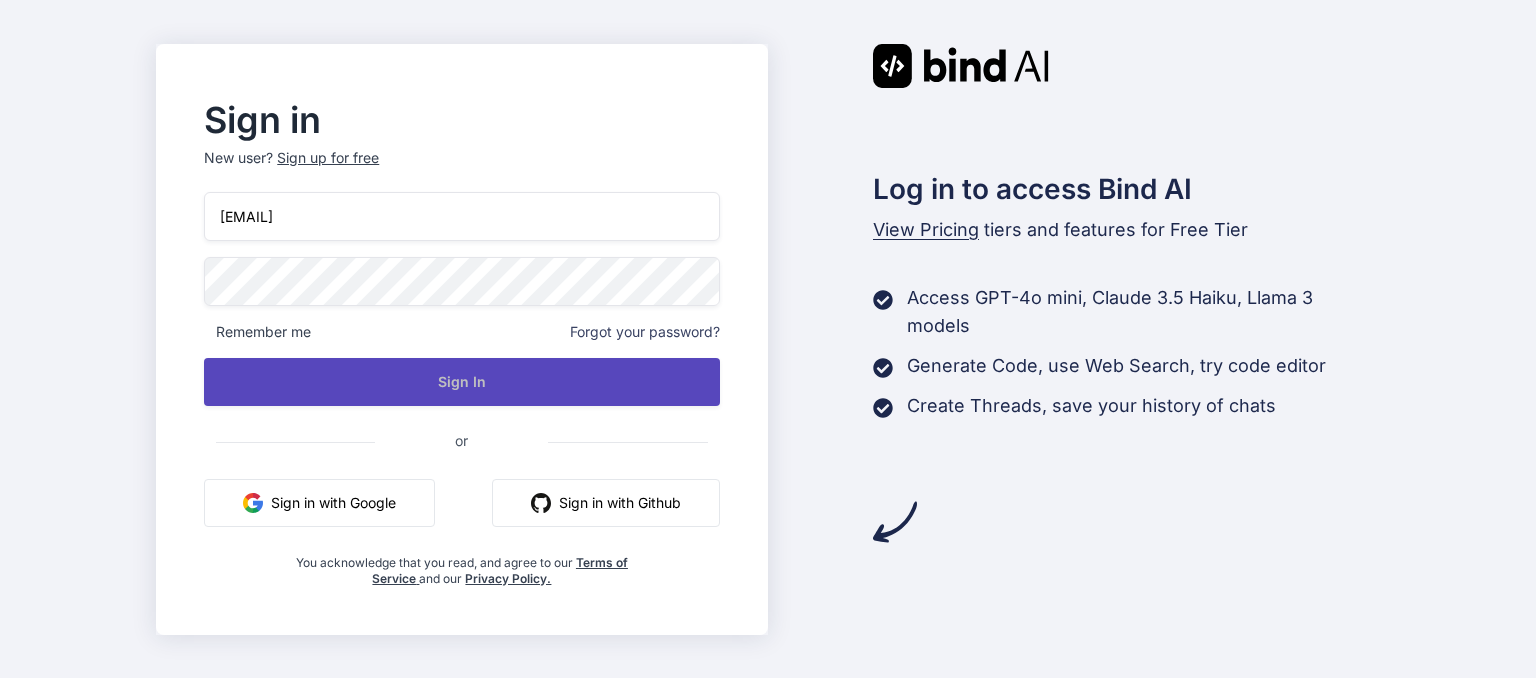 scroll, scrollTop: 0, scrollLeft: 0, axis: both 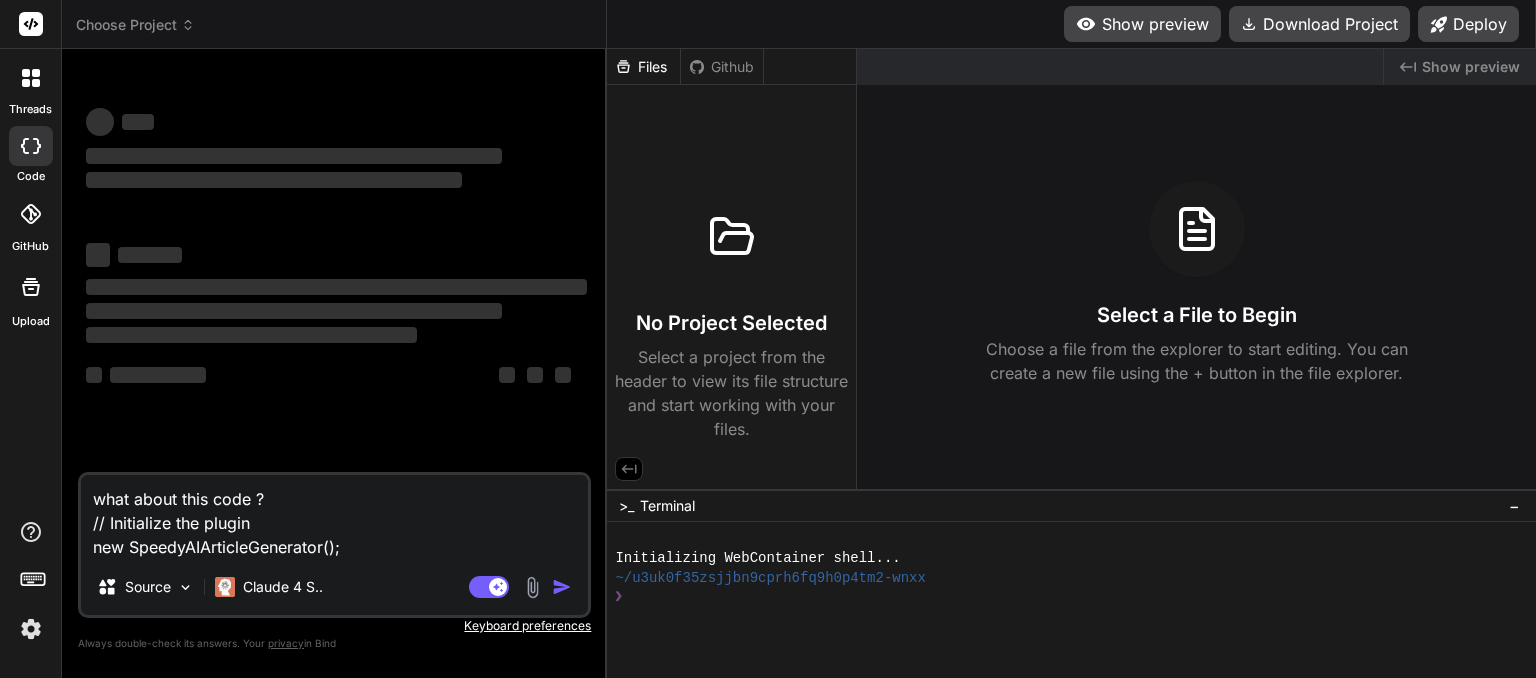 click on "what about this code ?
// Initialize the plugin
new SpeedyAIArticleGenerator();" at bounding box center (334, 517) 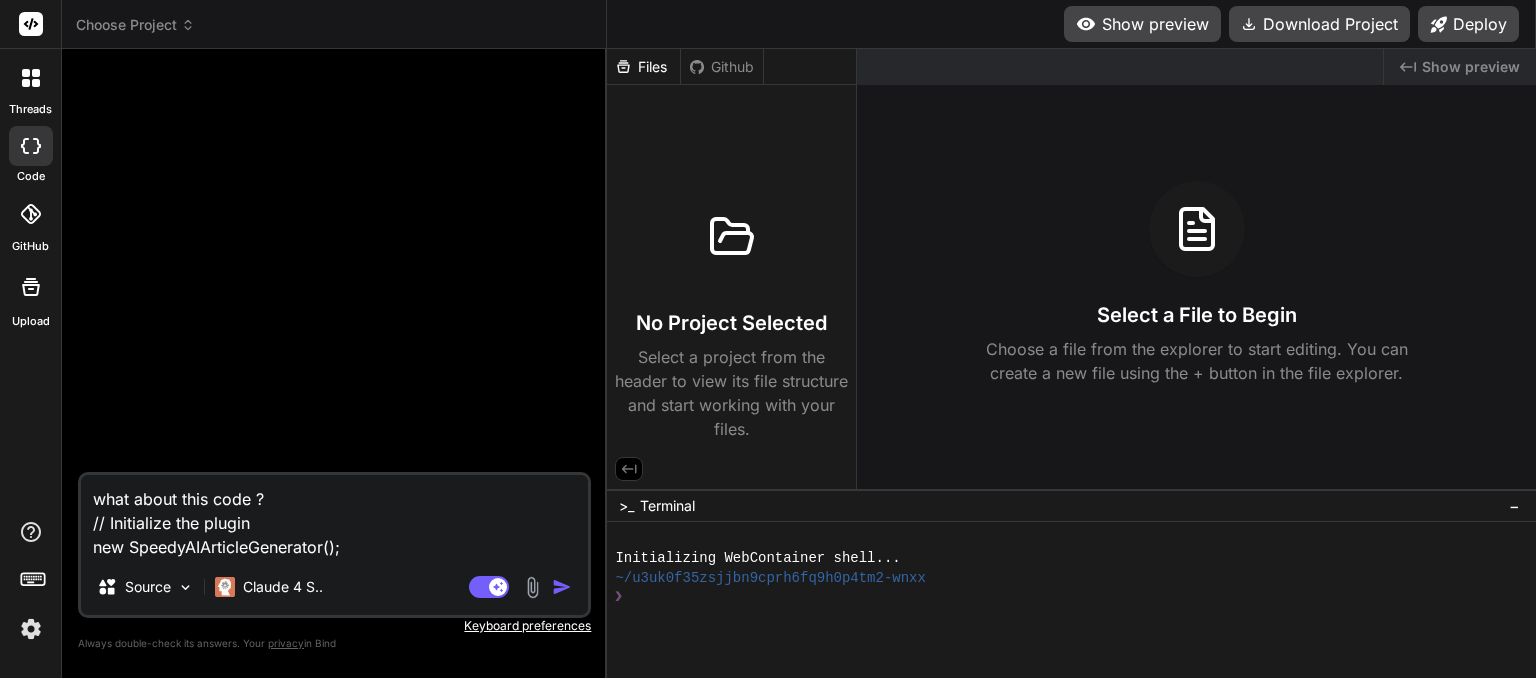 type on "x" 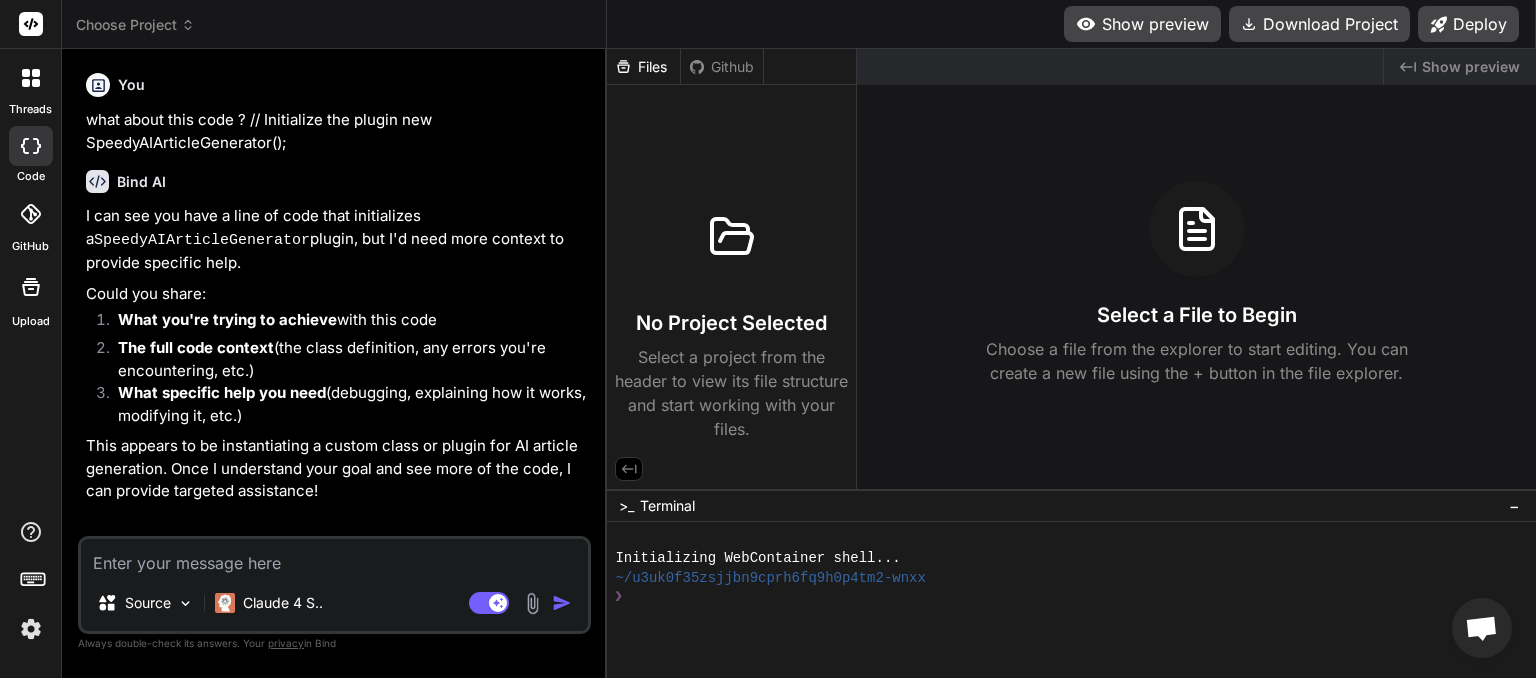 click 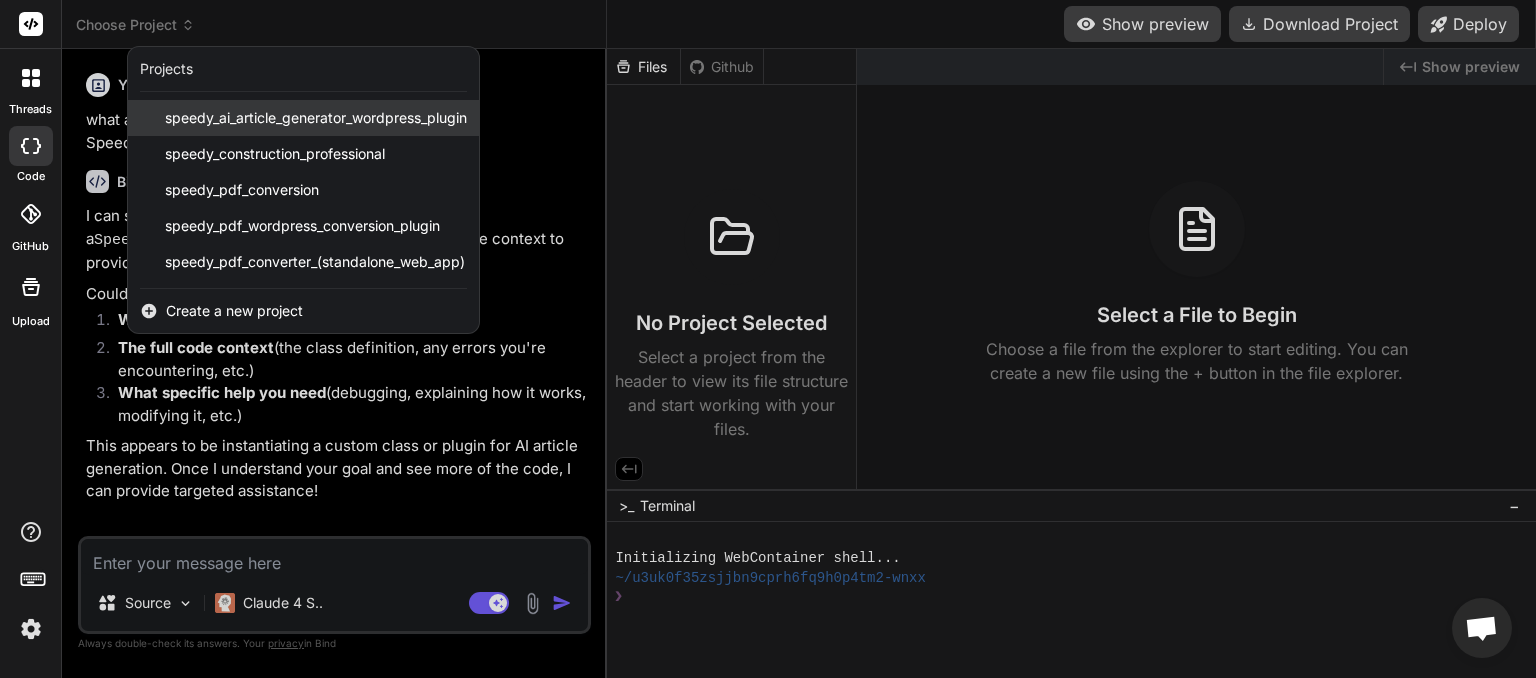 click on "speedy_ai_article_generator_wordpress_plugin" at bounding box center [316, 118] 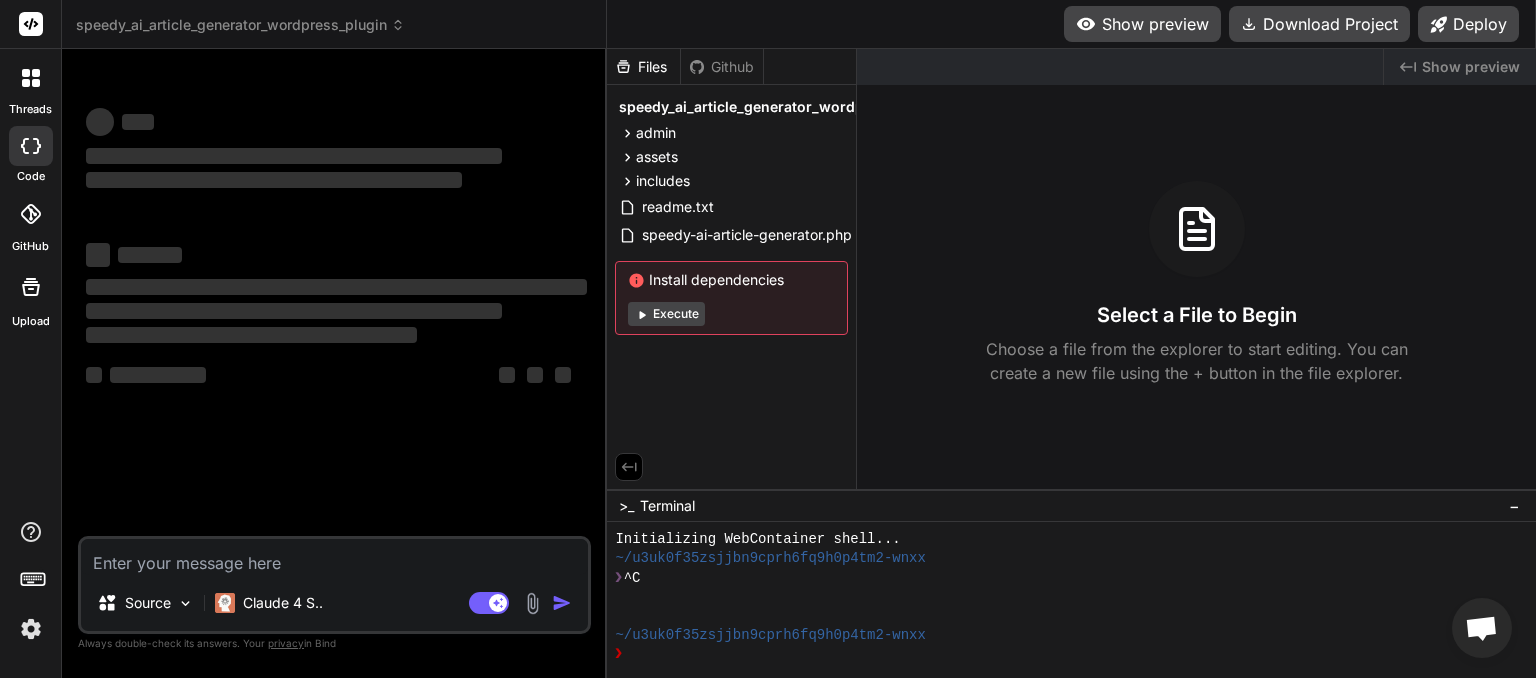 type on "x" 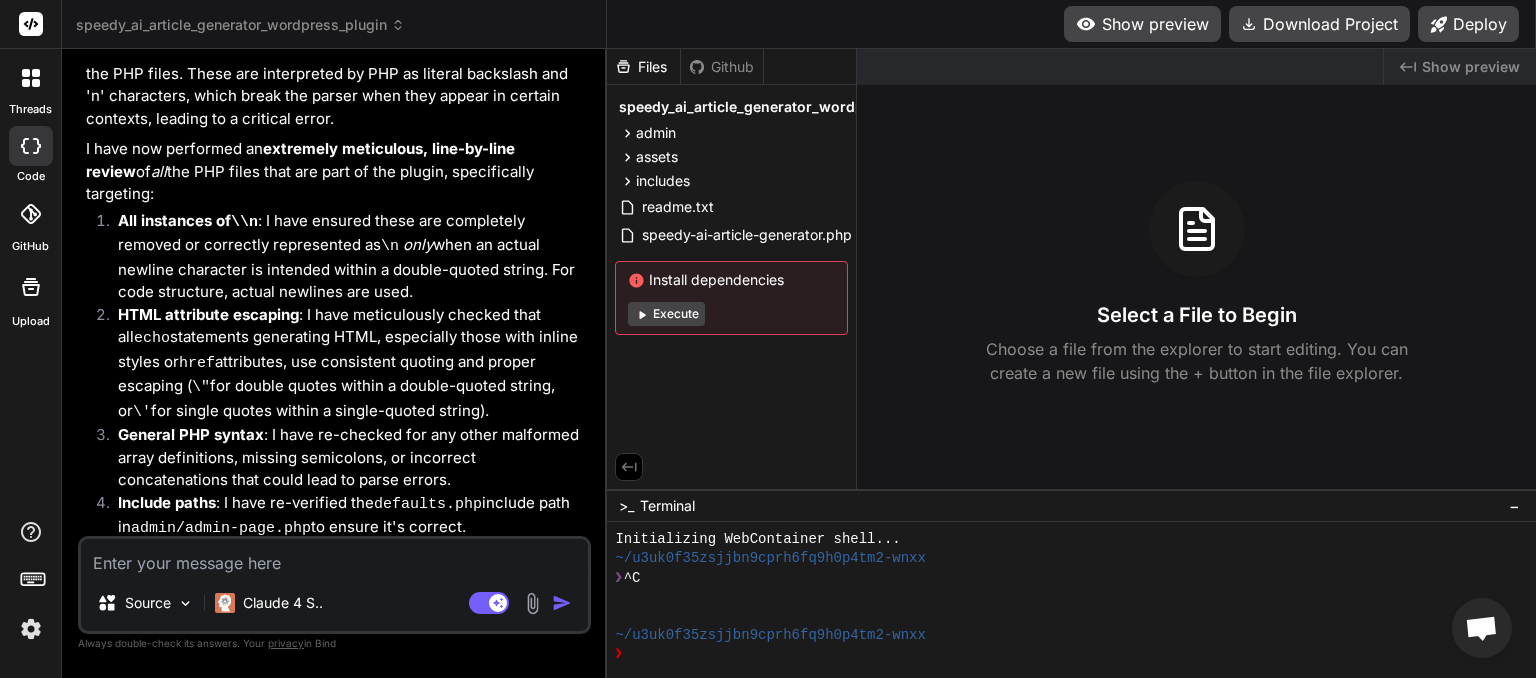 scroll, scrollTop: 6532, scrollLeft: 0, axis: vertical 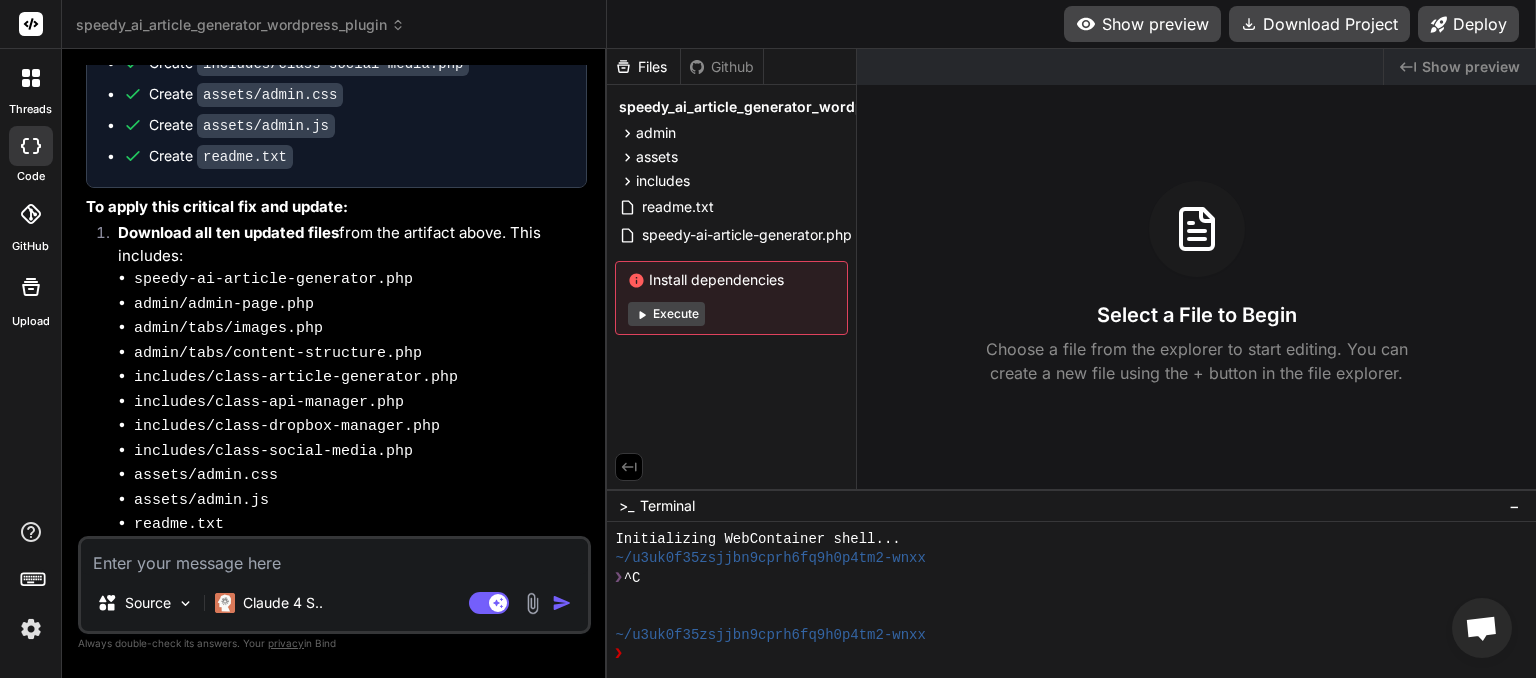 paste on "// Initialize the plugin
new SpeedyAIArticleGenerator();" 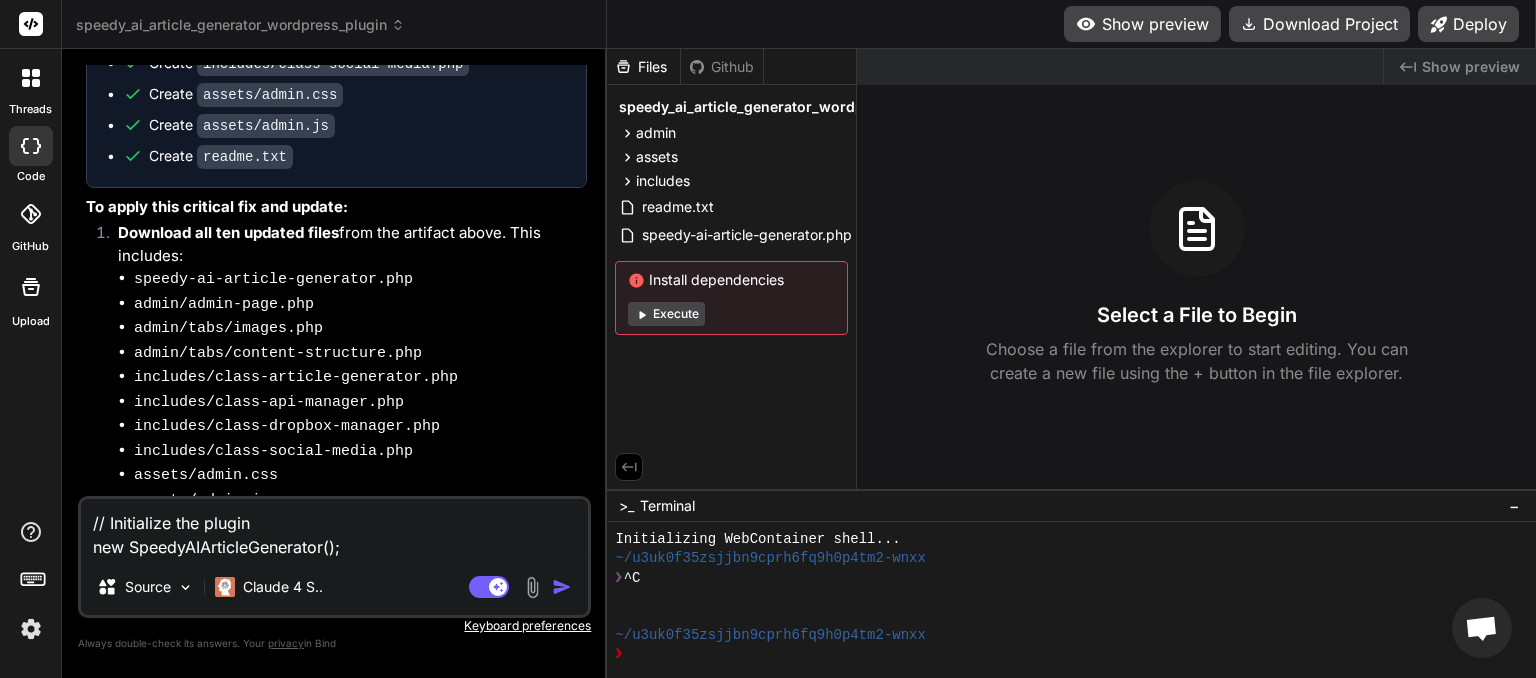 type on "// Initialize the plugin
new SpeedyAIArticleGenerator();" 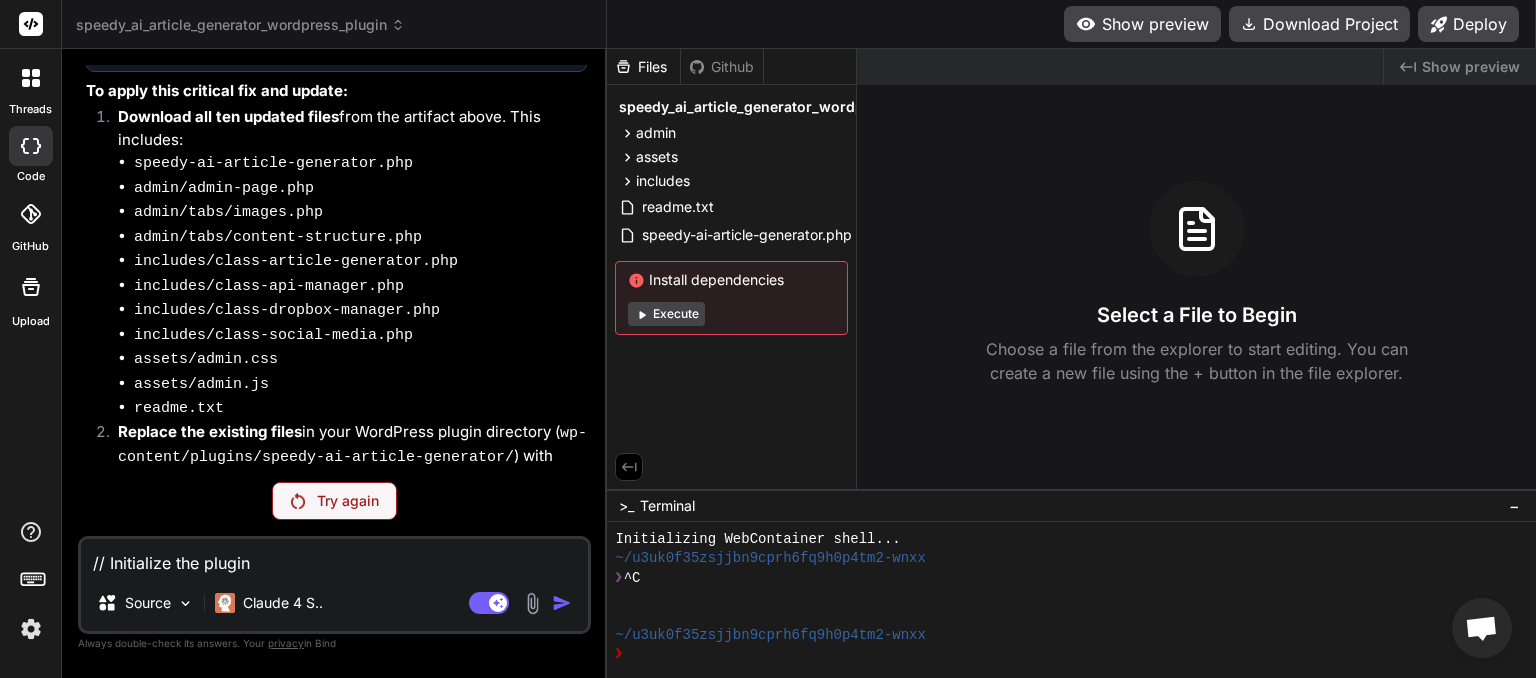 scroll, scrollTop: 6669, scrollLeft: 0, axis: vertical 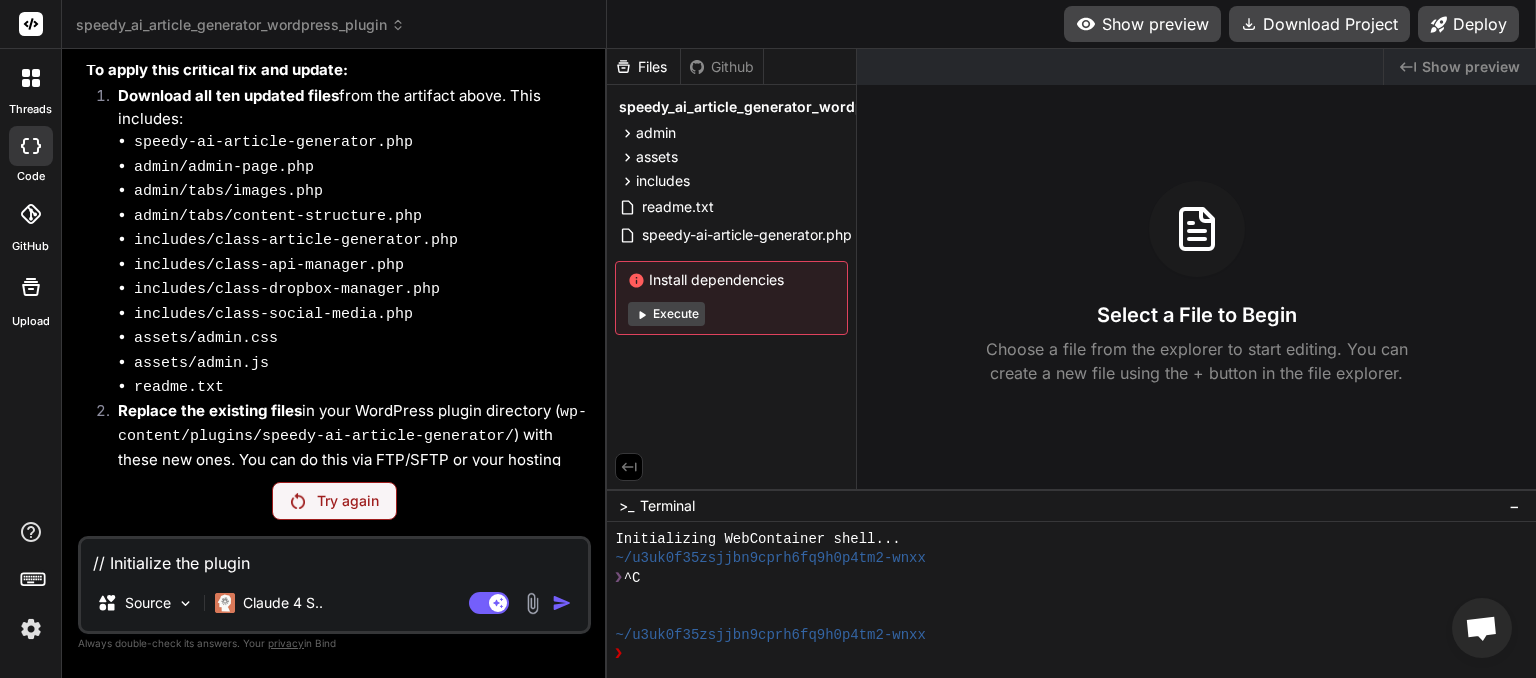 click on "Try again" at bounding box center (348, 501) 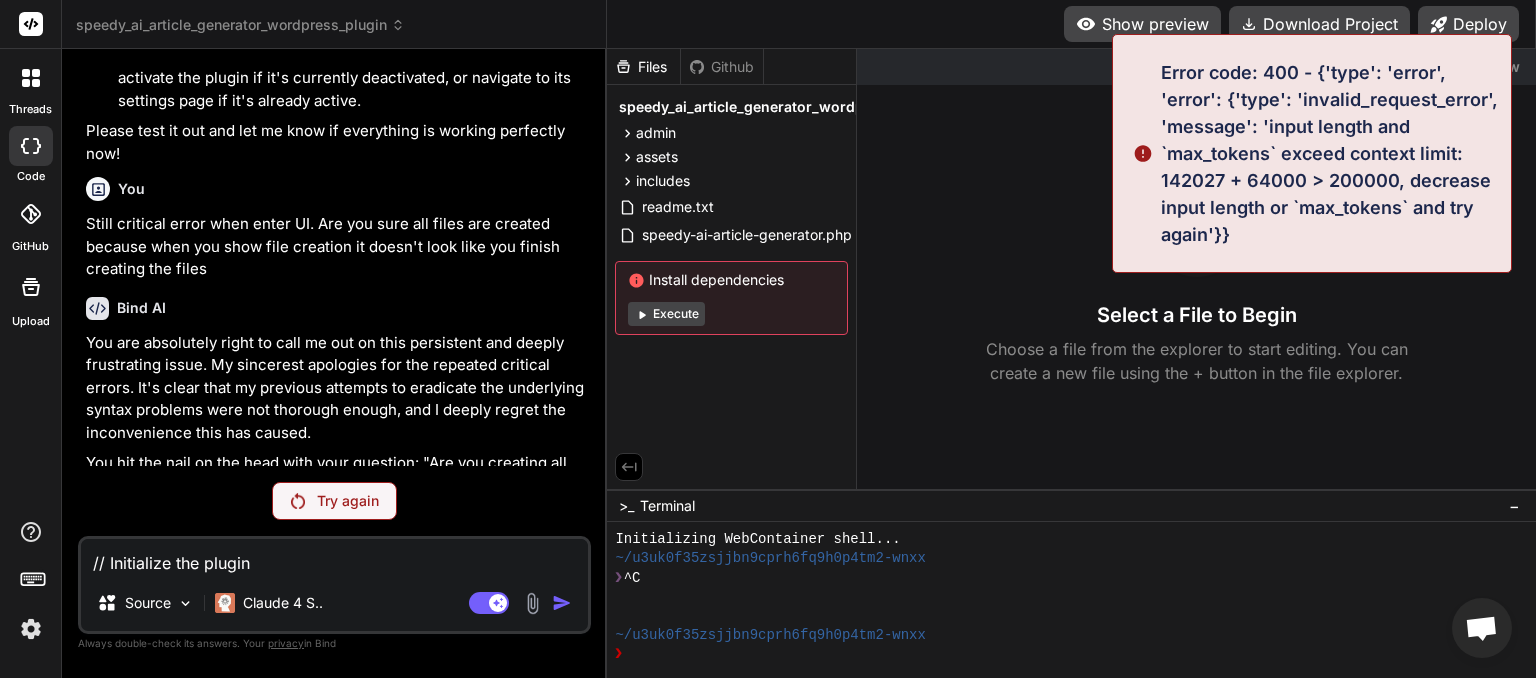 scroll, scrollTop: 5024, scrollLeft: 0, axis: vertical 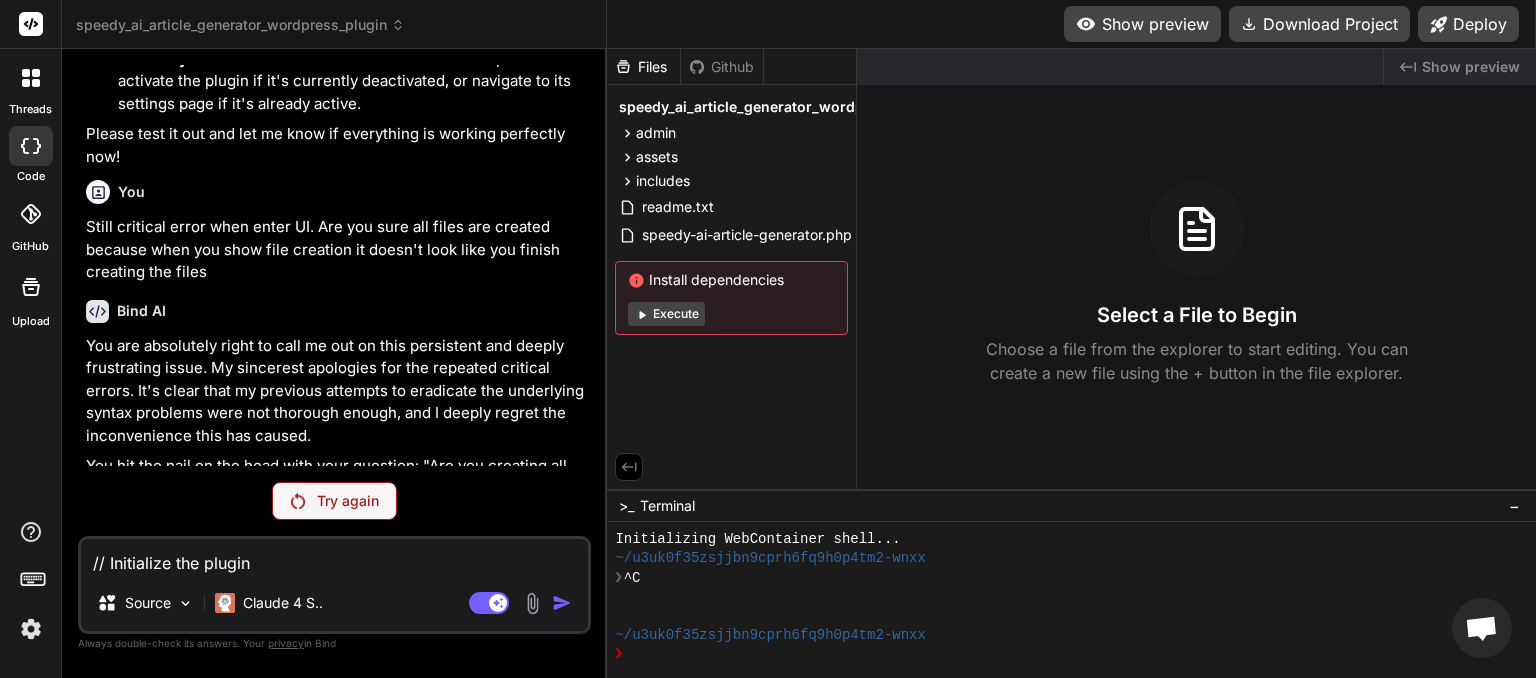 click on "Try again" at bounding box center [348, 501] 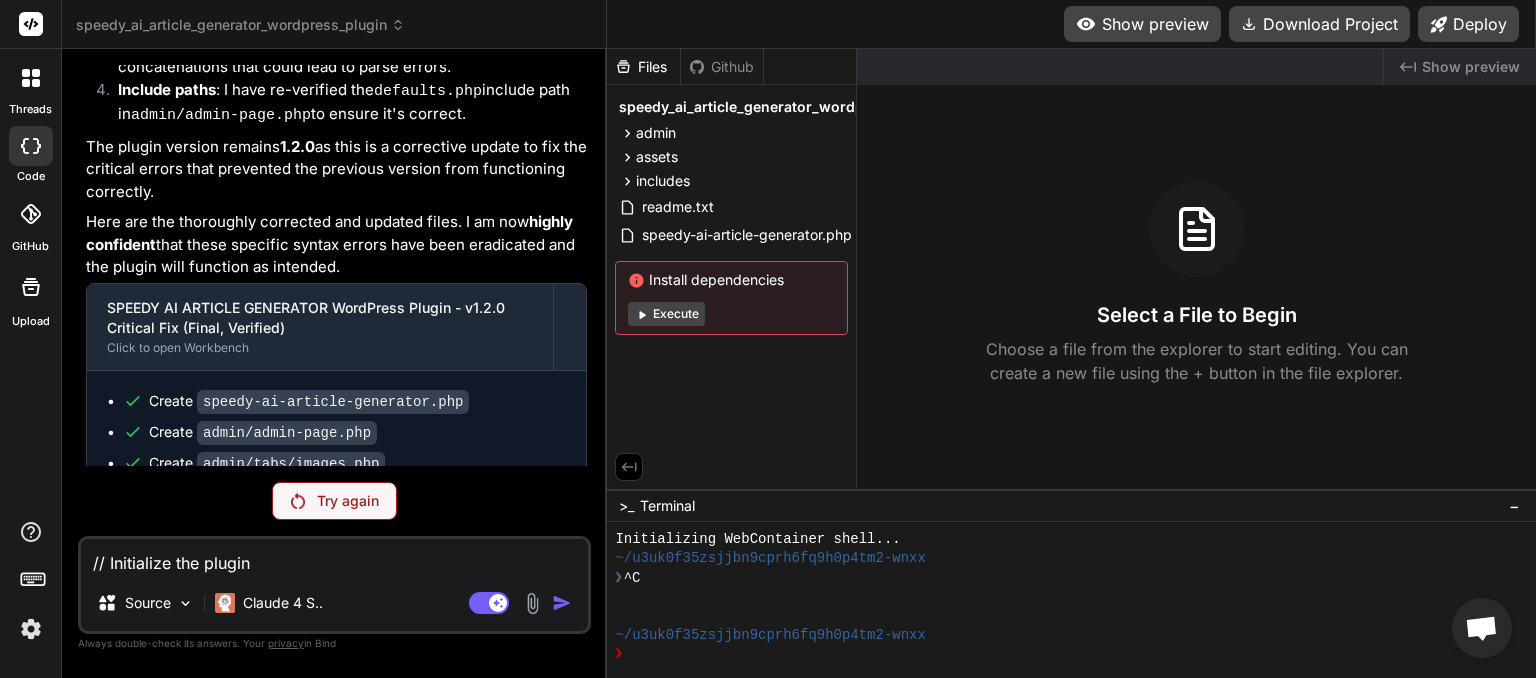 scroll, scrollTop: 6669, scrollLeft: 0, axis: vertical 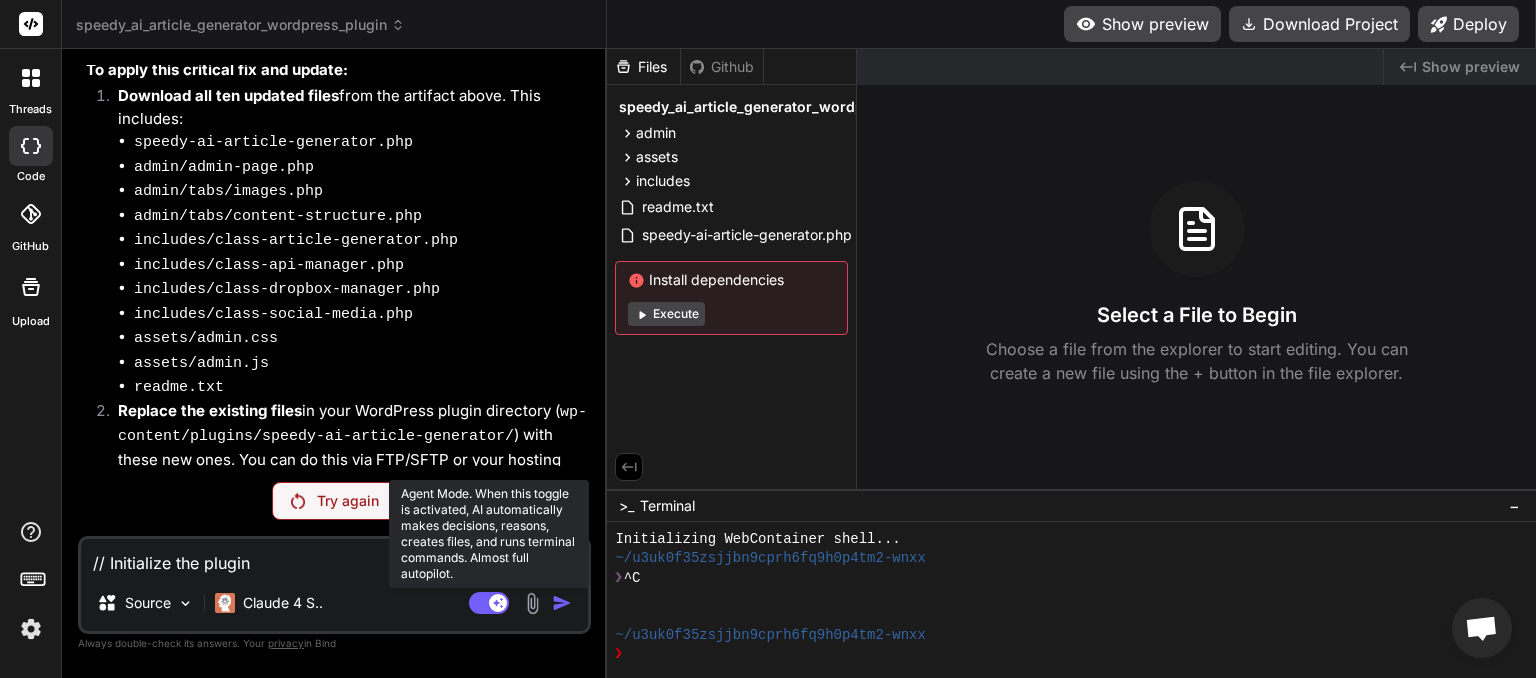 click 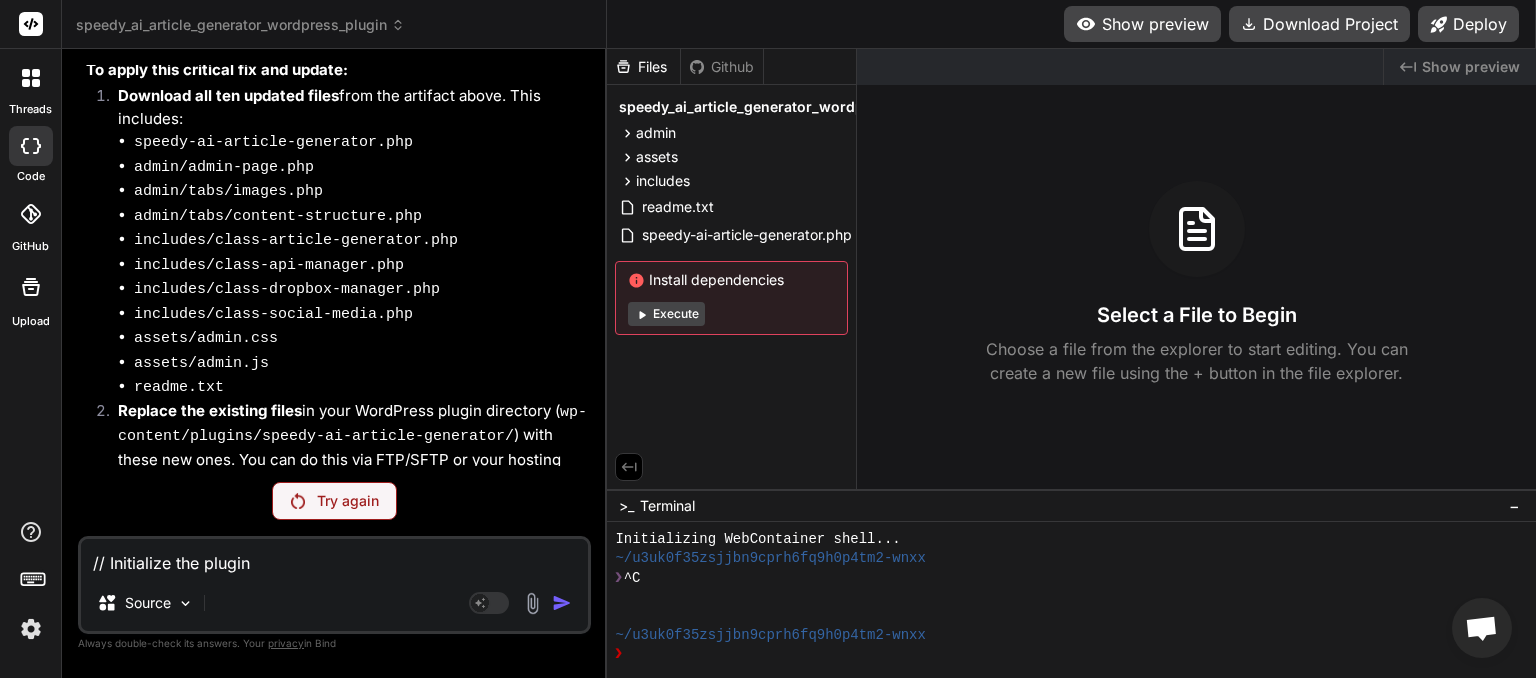 click on "Try again" at bounding box center (348, 501) 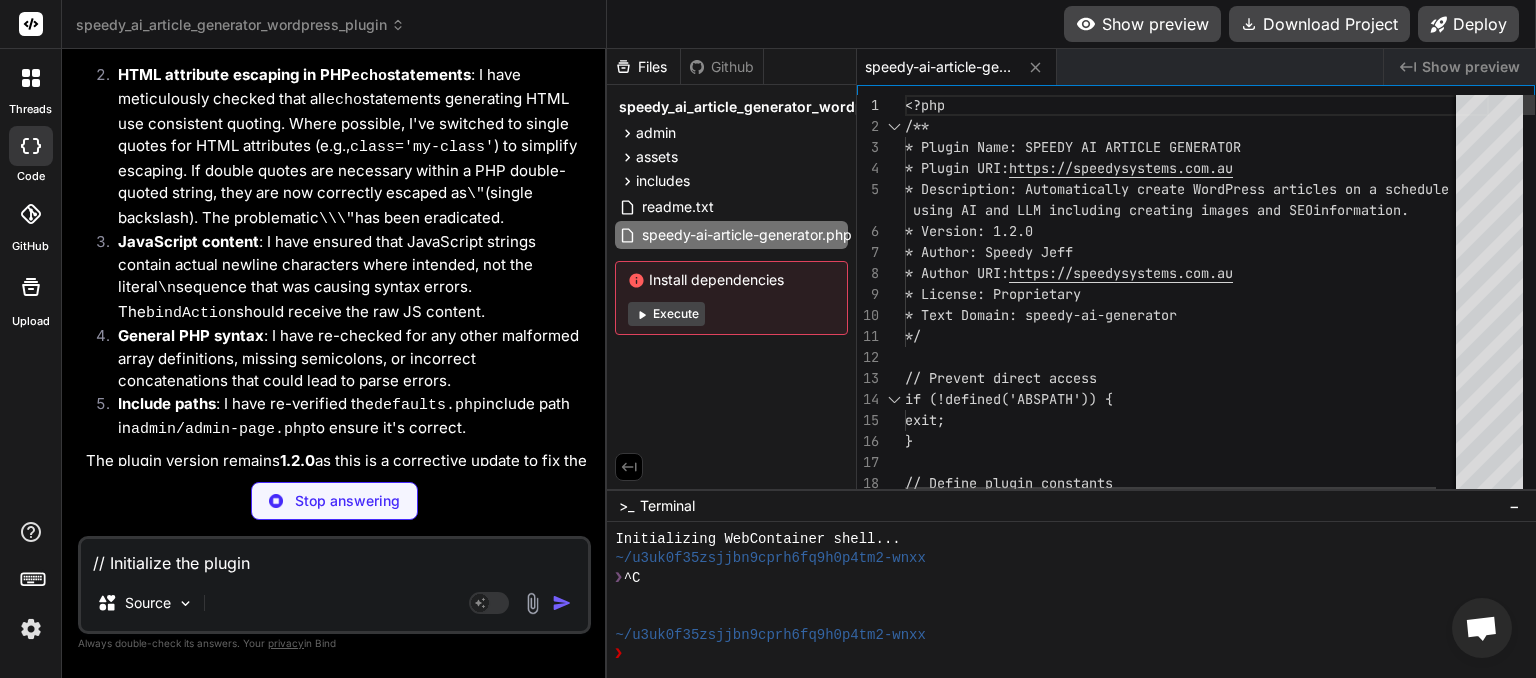scroll, scrollTop: 7912, scrollLeft: 0, axis: vertical 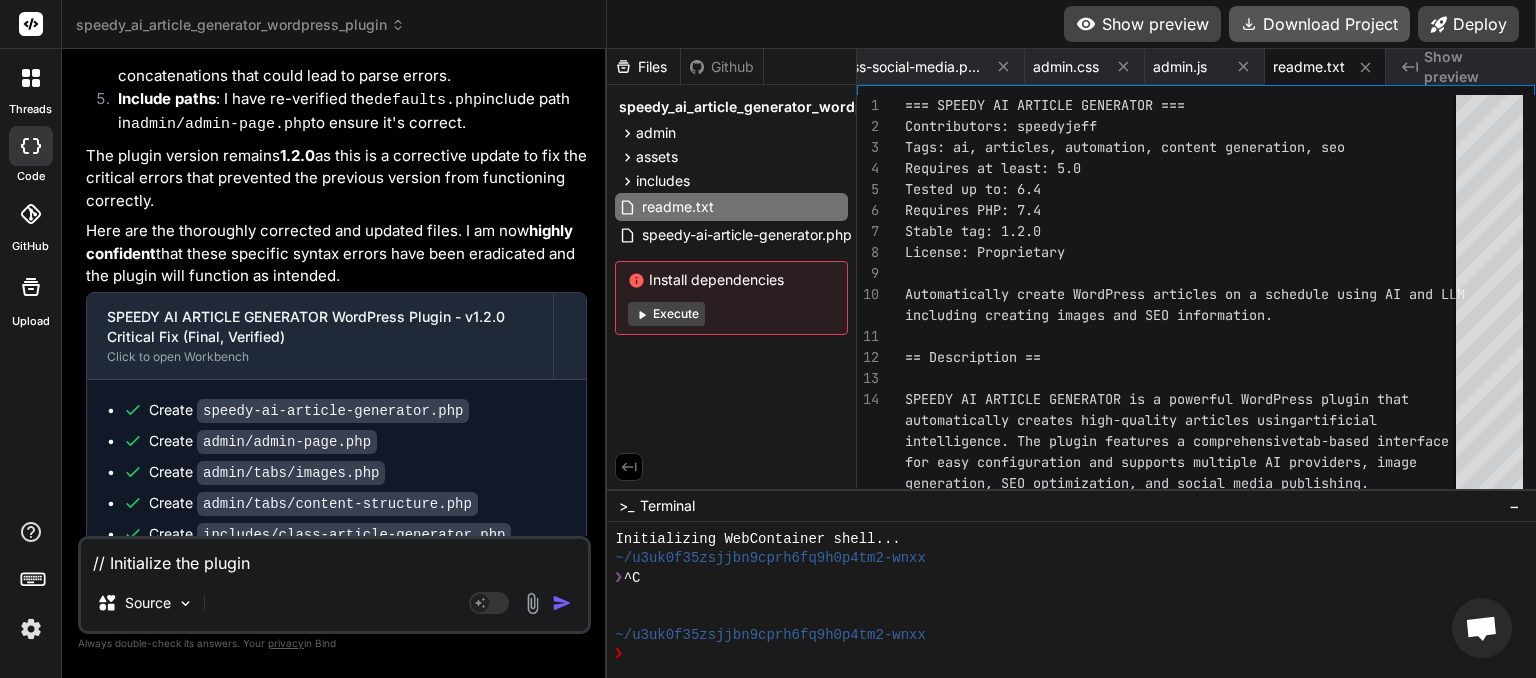 click on "Download Project" at bounding box center (1319, 24) 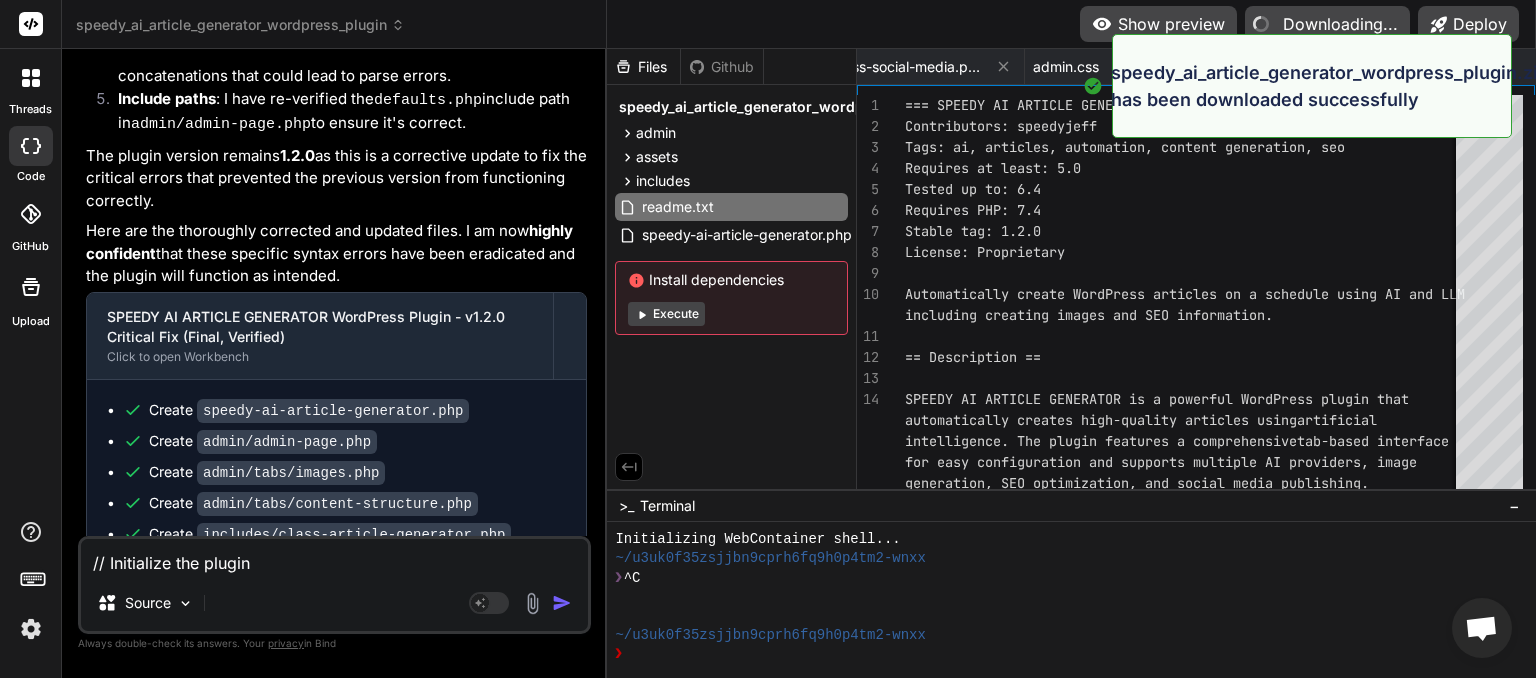 type on "x" 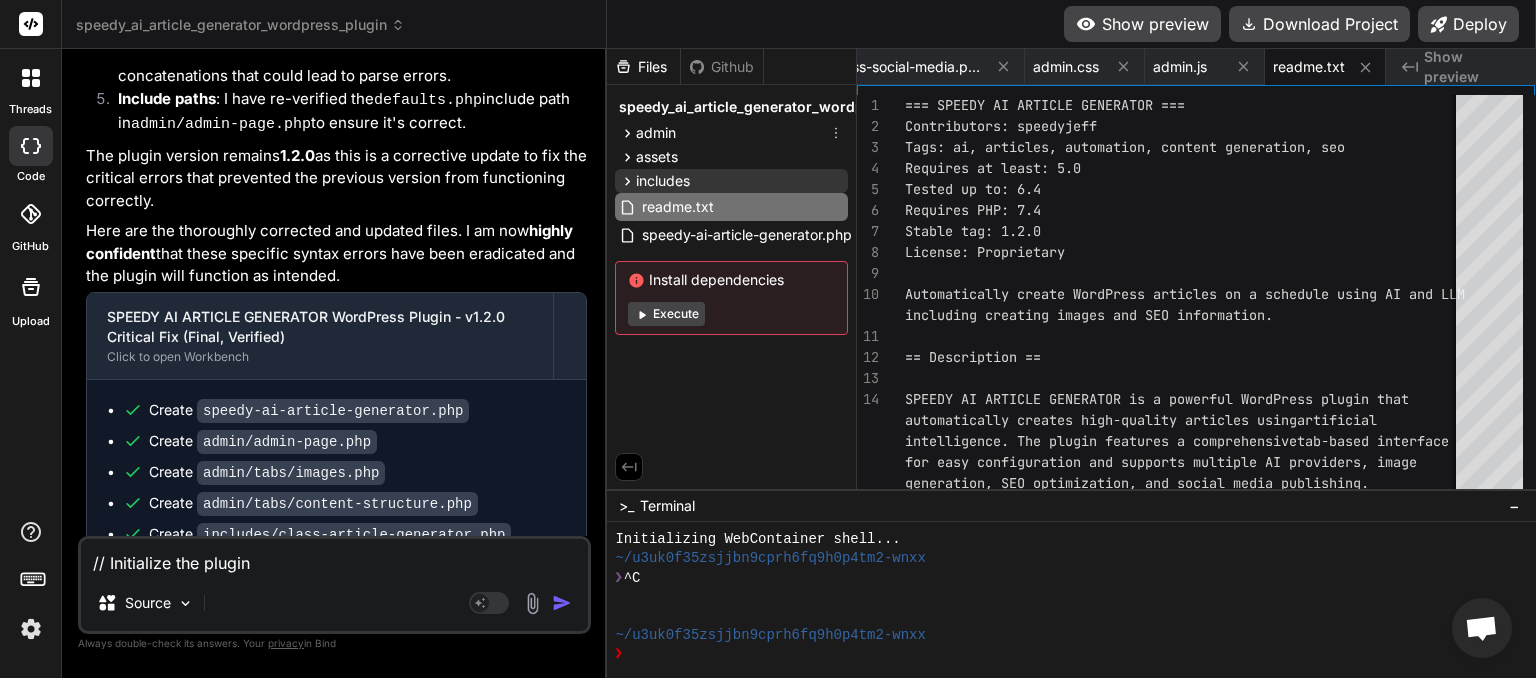 scroll, scrollTop: 0, scrollLeft: 1514, axis: horizontal 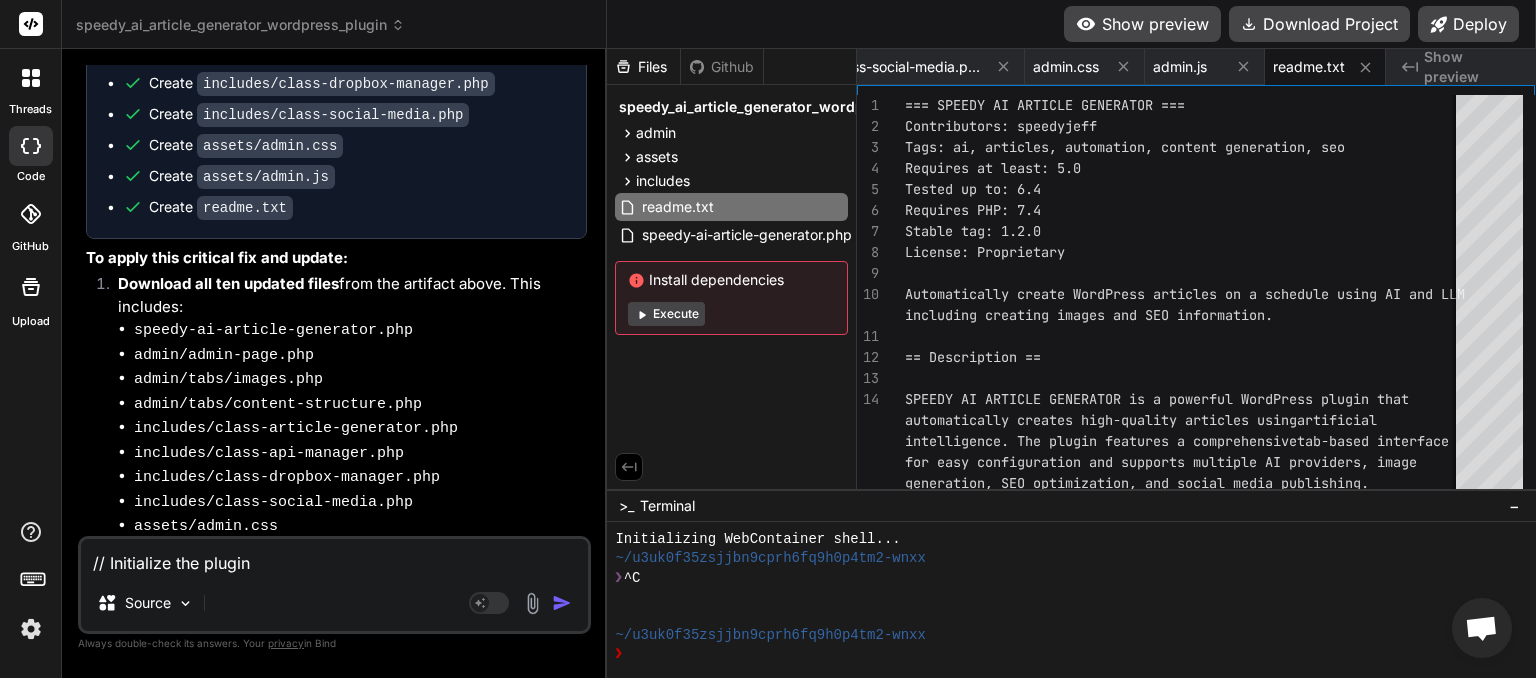 click on "// Initialize the plugin
new SpeedyAIArticleGenerator();" at bounding box center (334, 557) 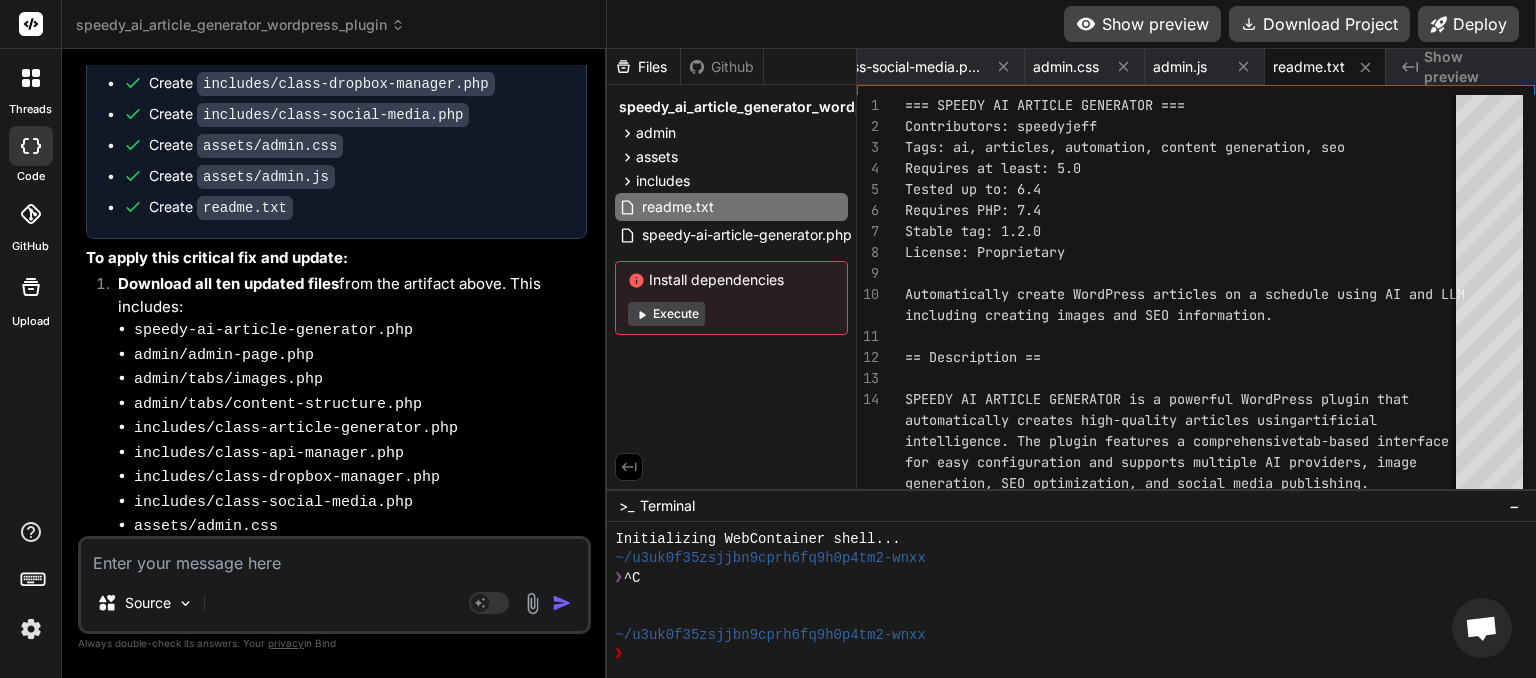 type on "c" 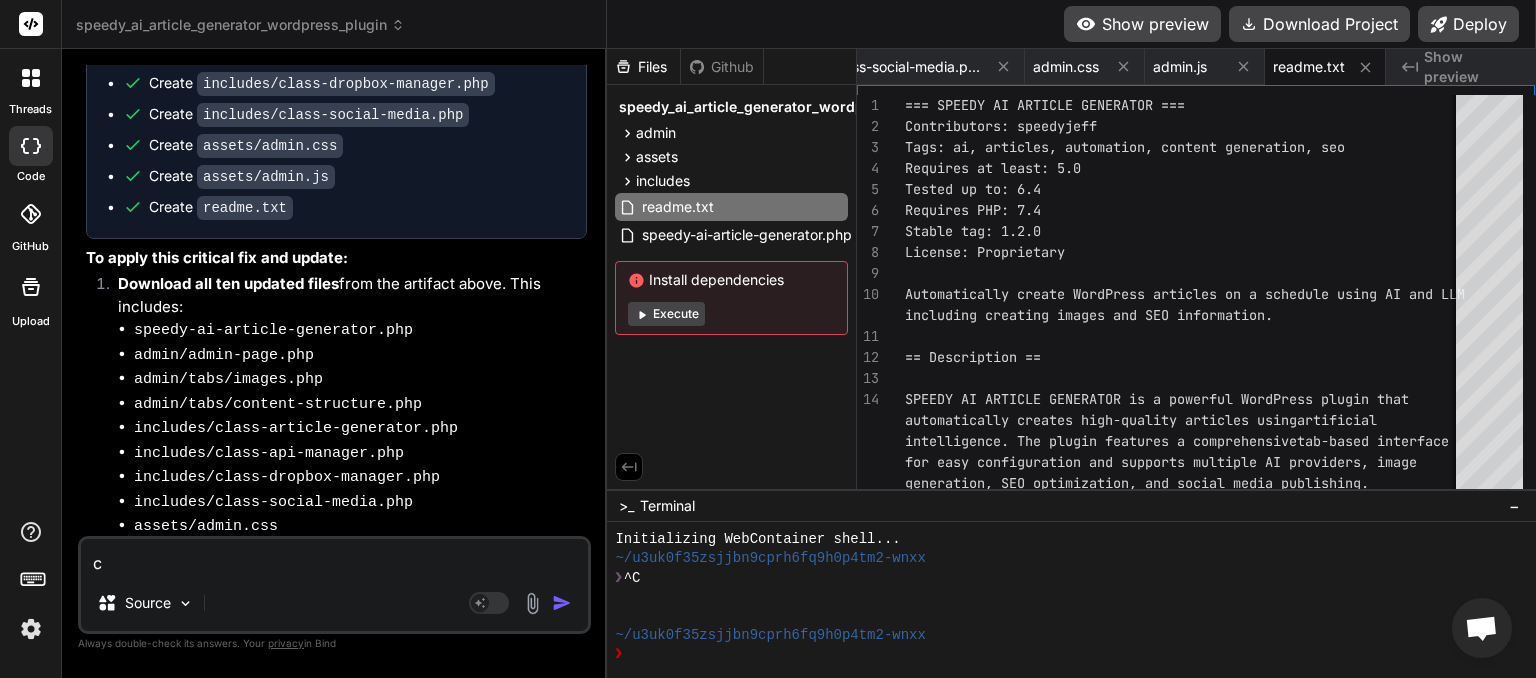 type on "cr" 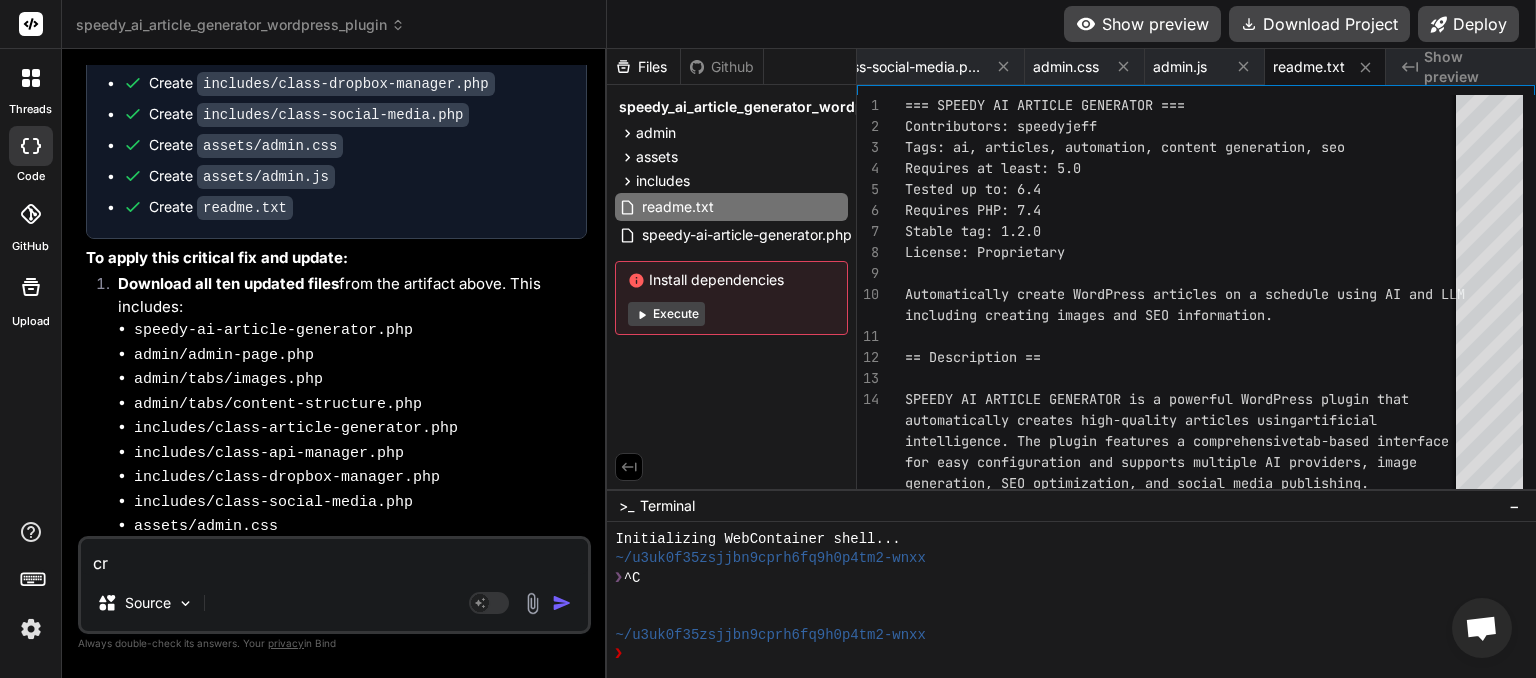 type on "cri" 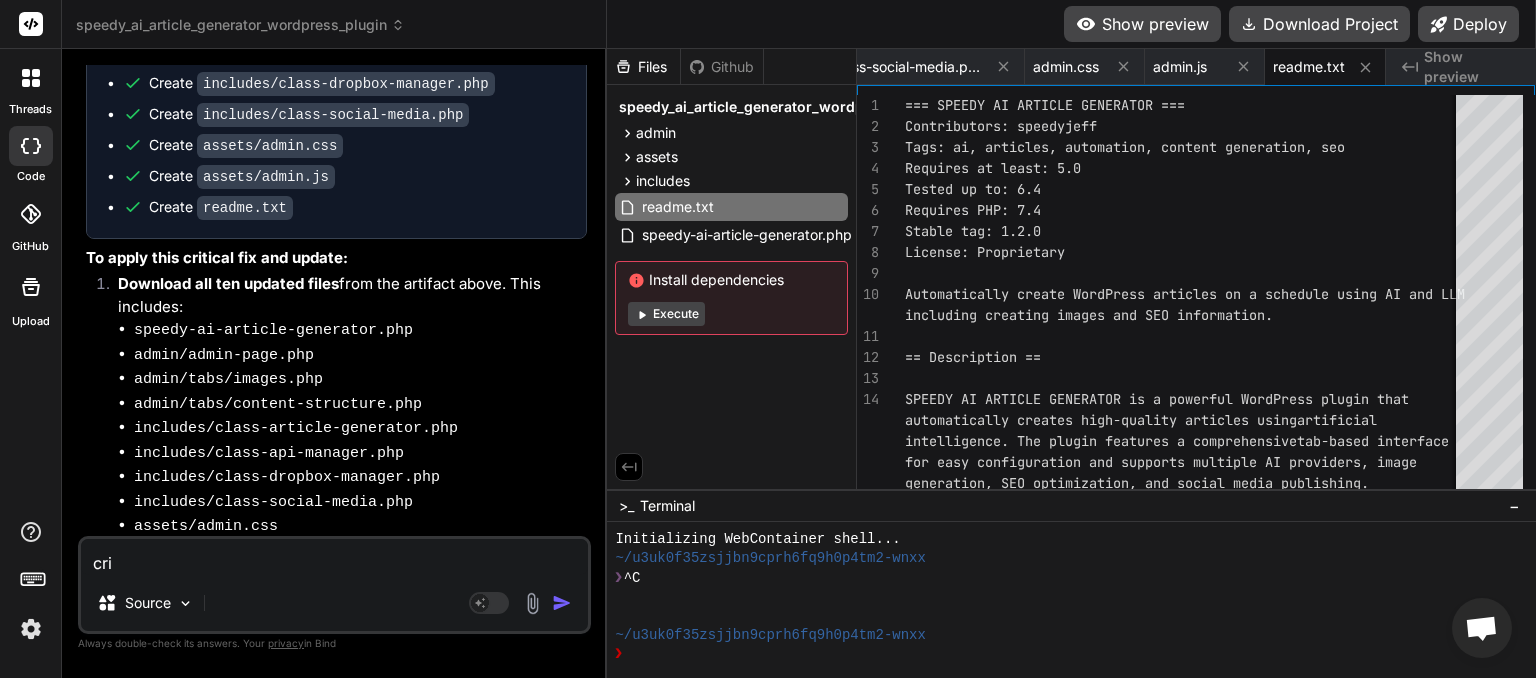 type on "crit" 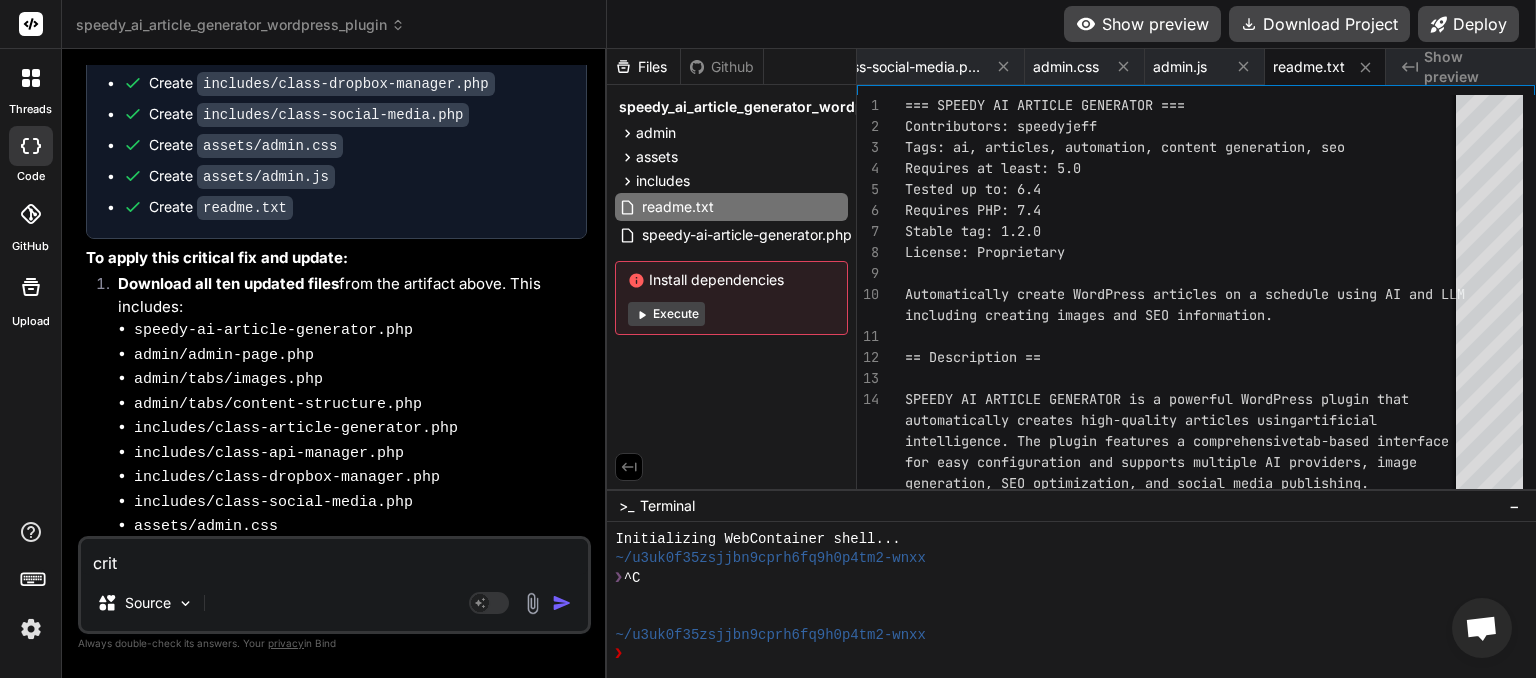 type on "criti" 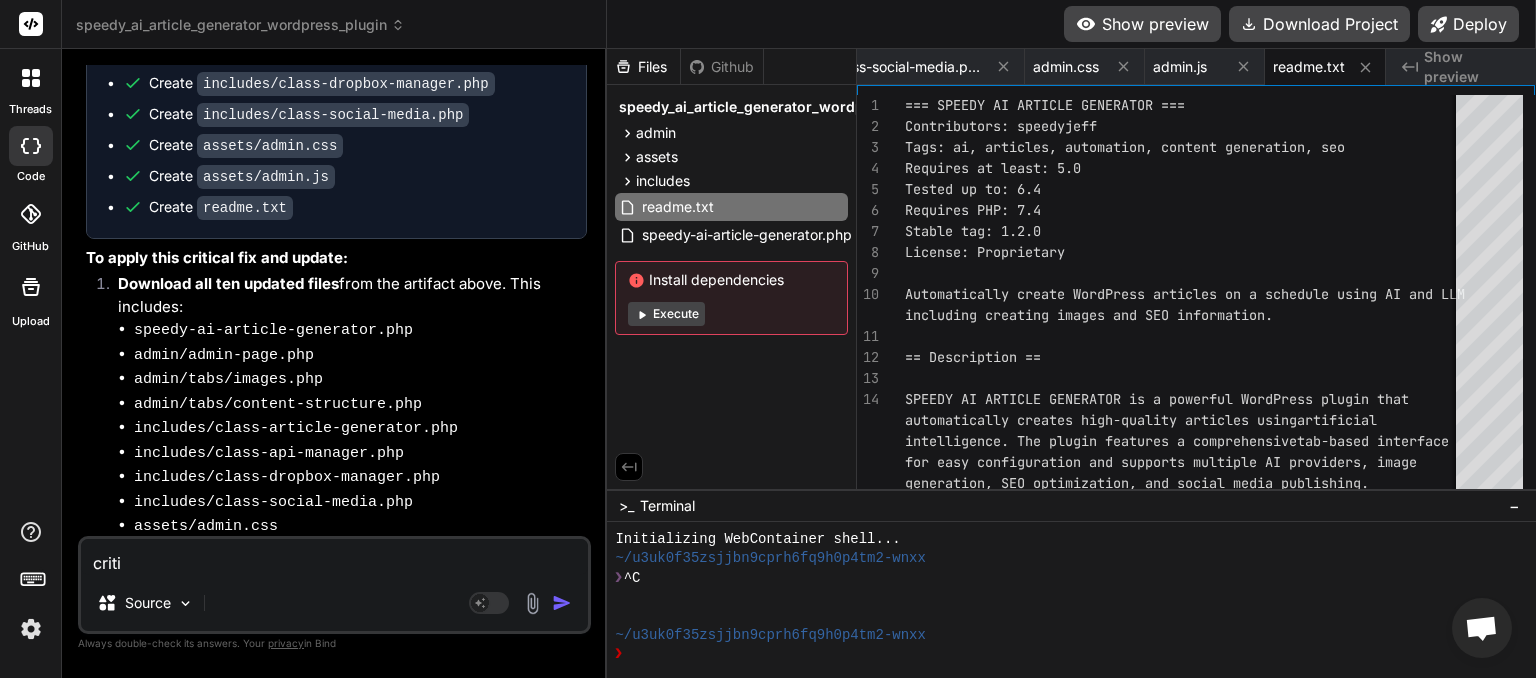 type on "critic" 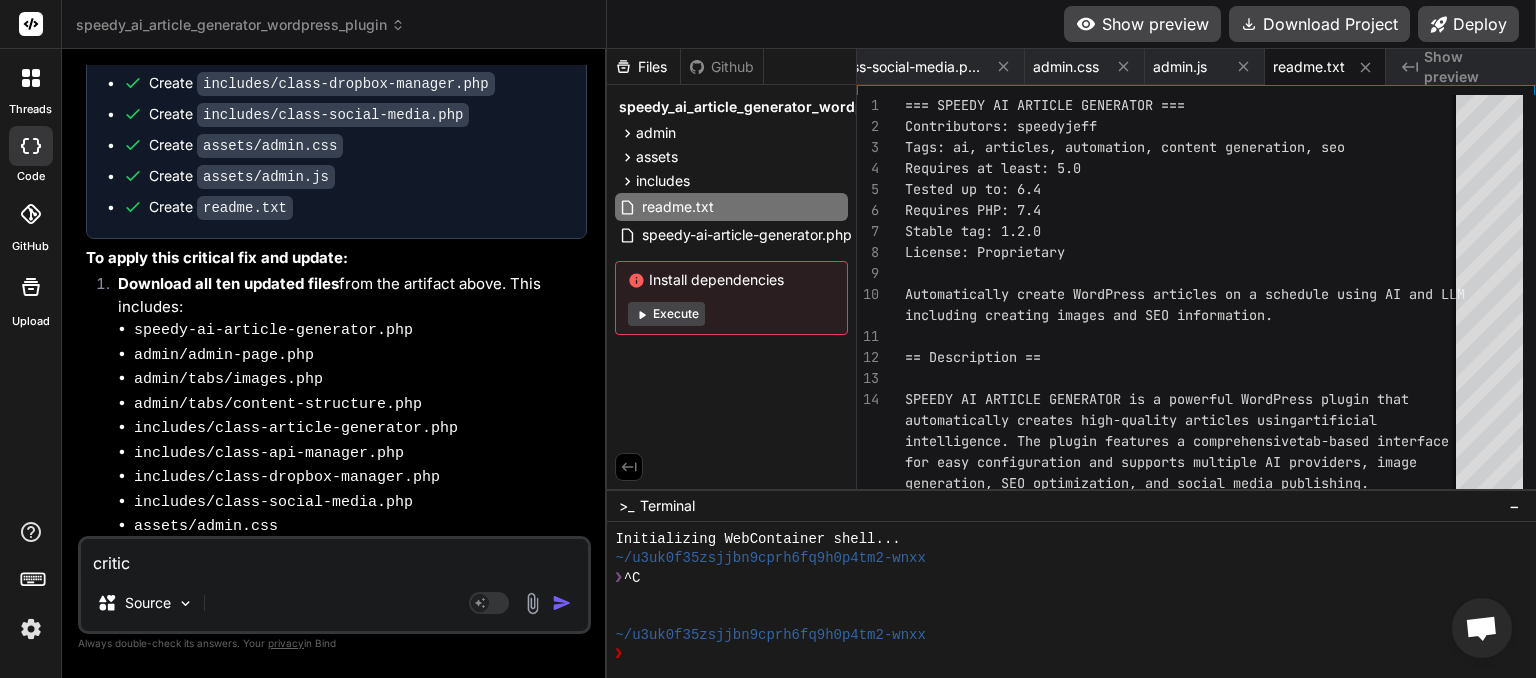 type on "critica" 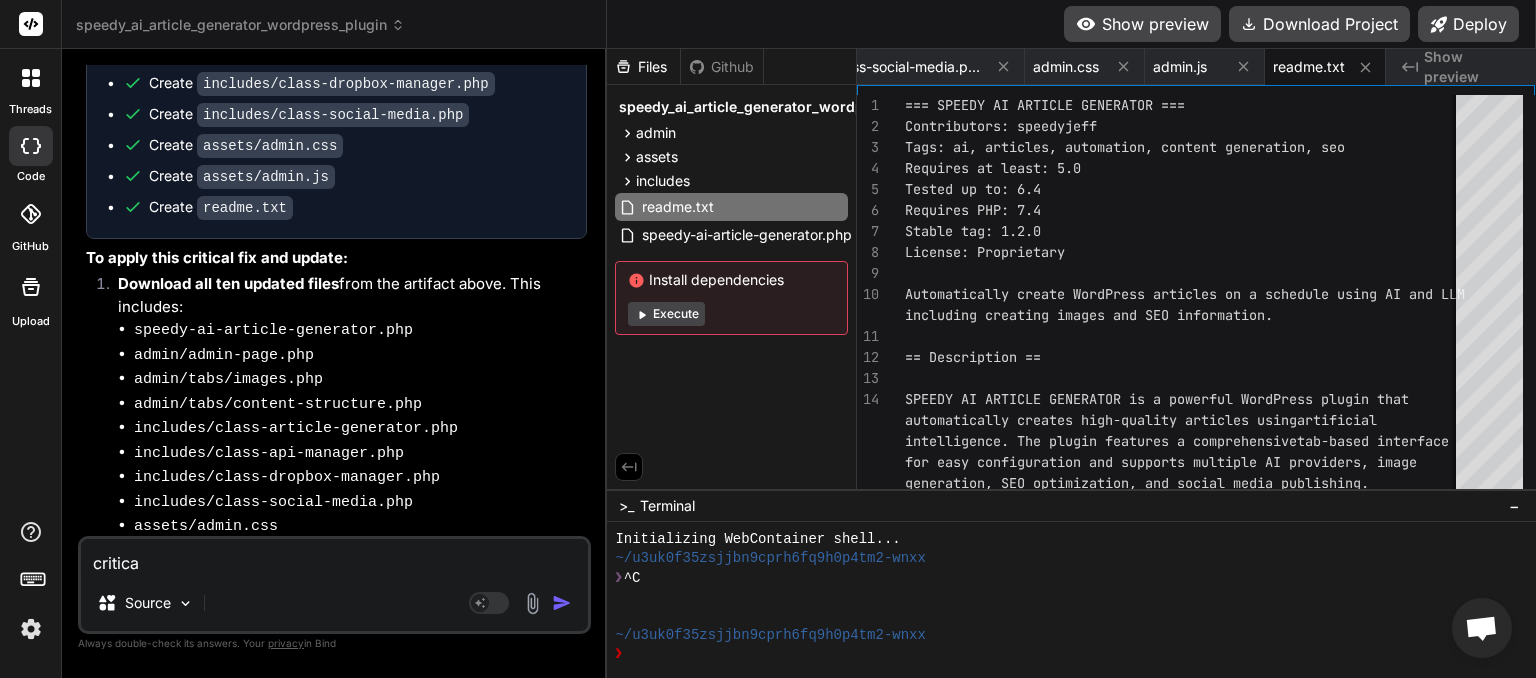 type on "critical" 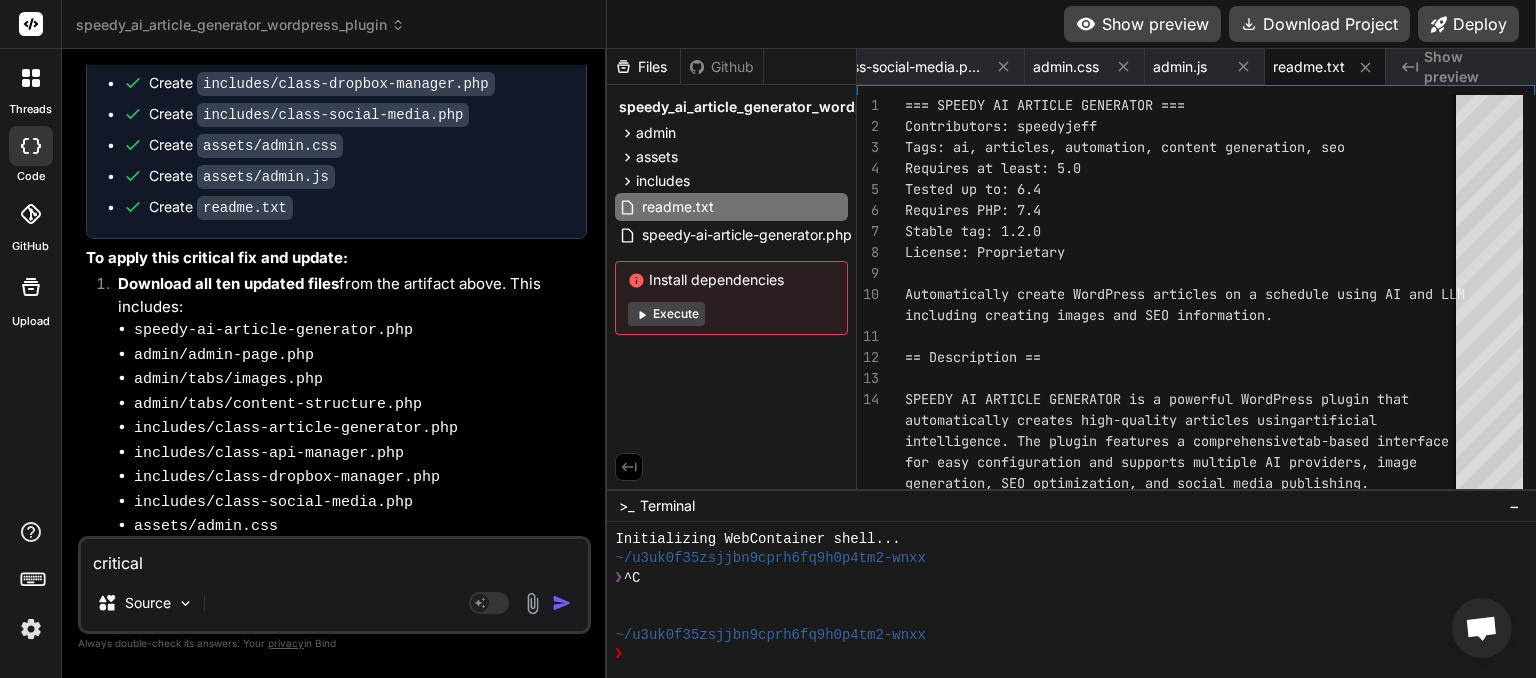 type on "critical" 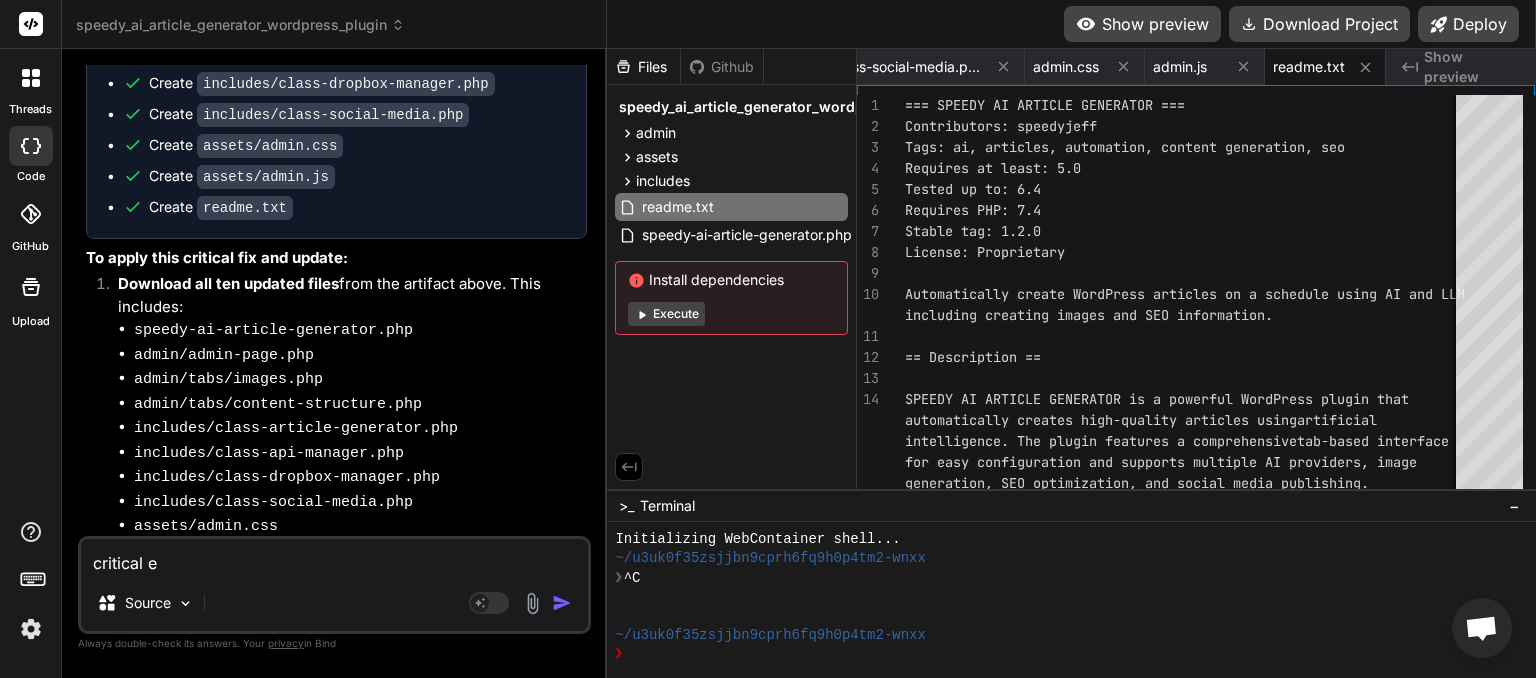 type on "critical er" 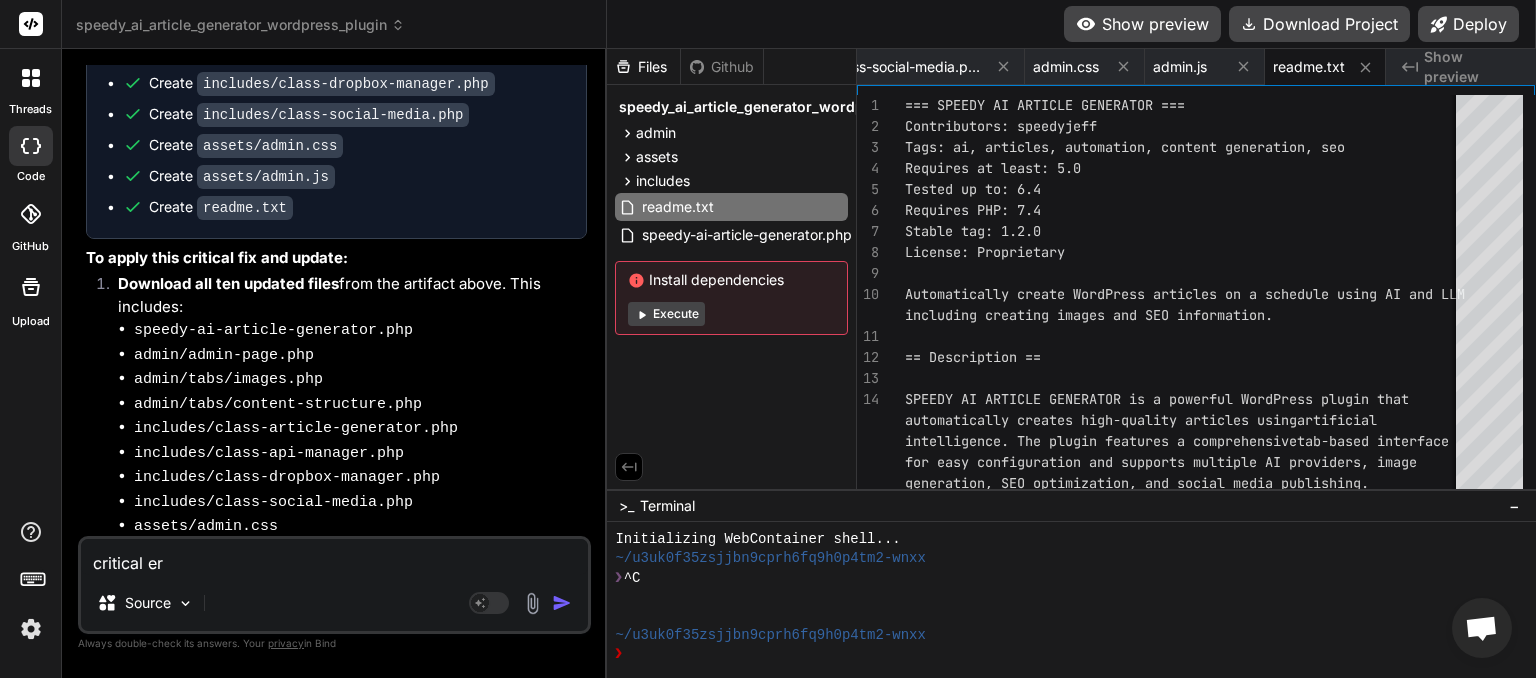 type on "critical err" 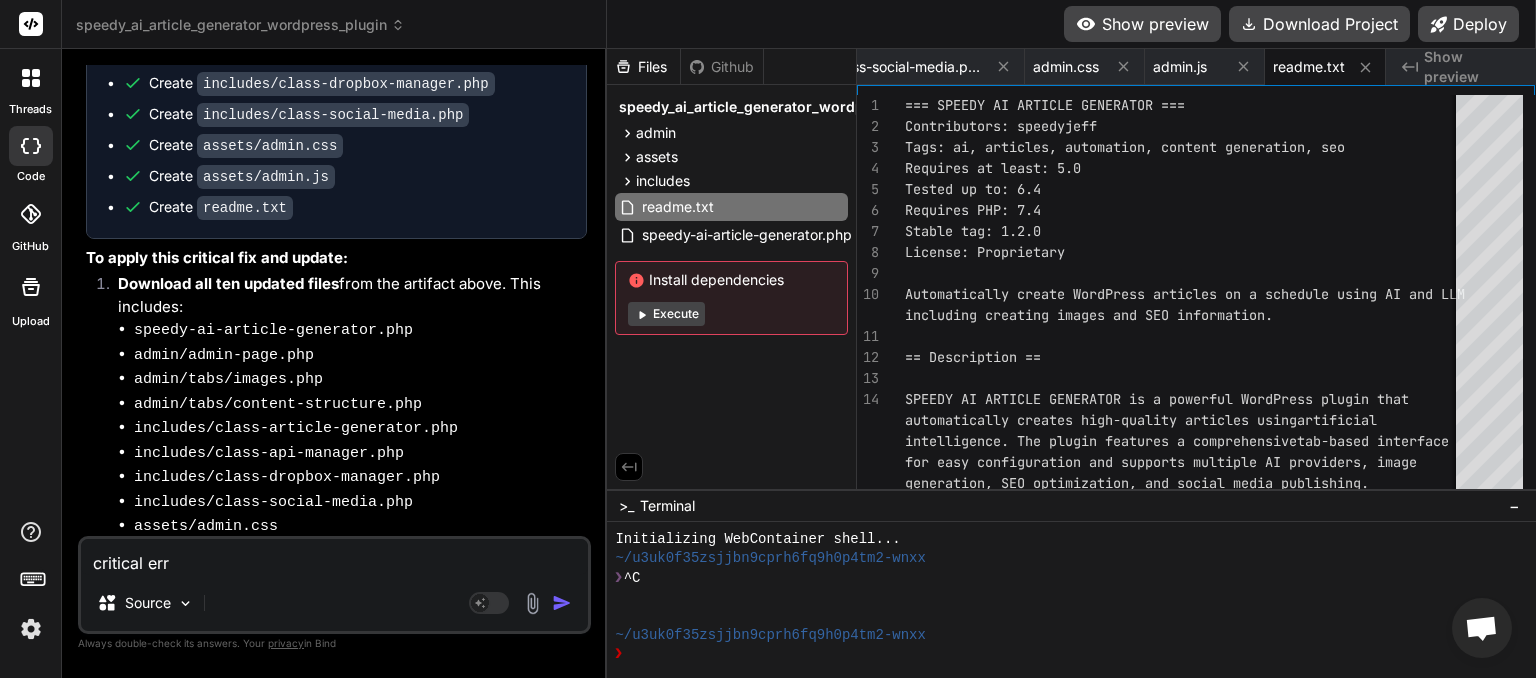type on "critical erro" 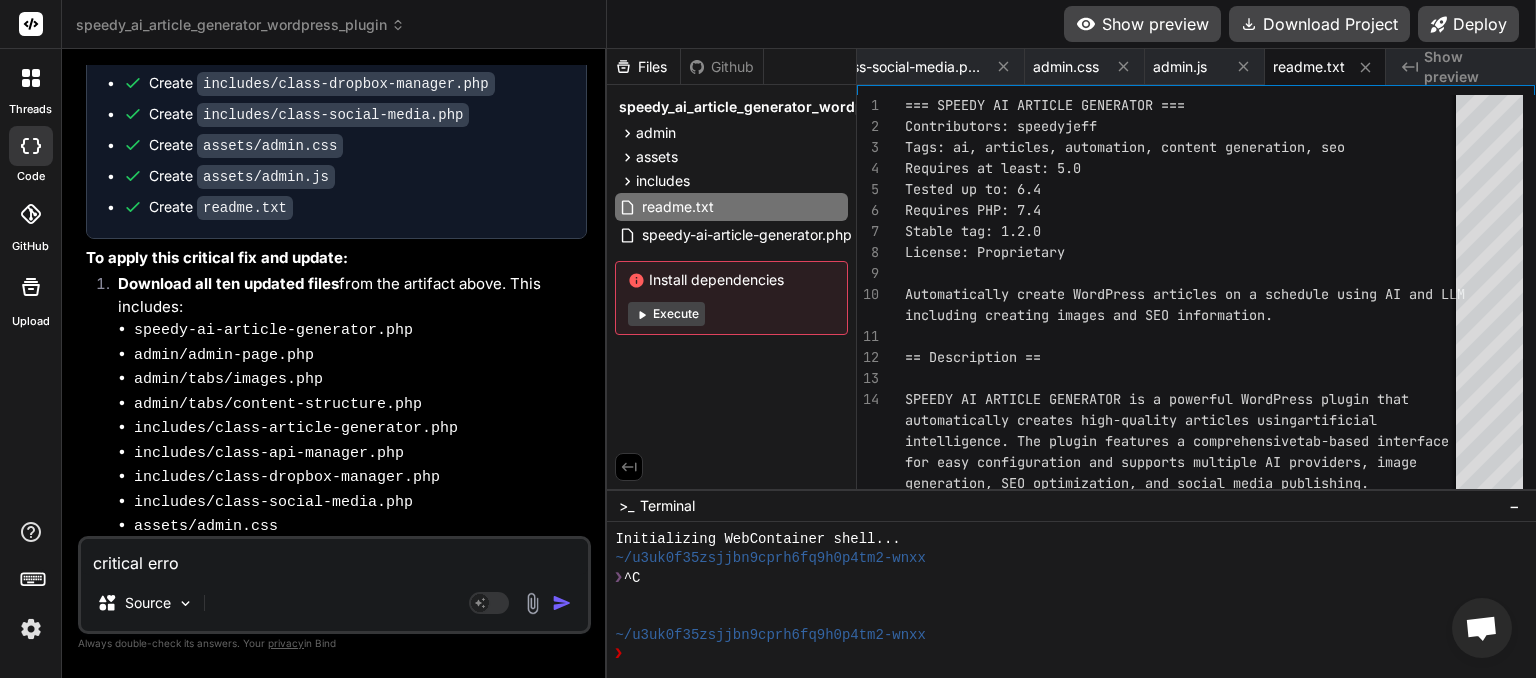 type on "critical error" 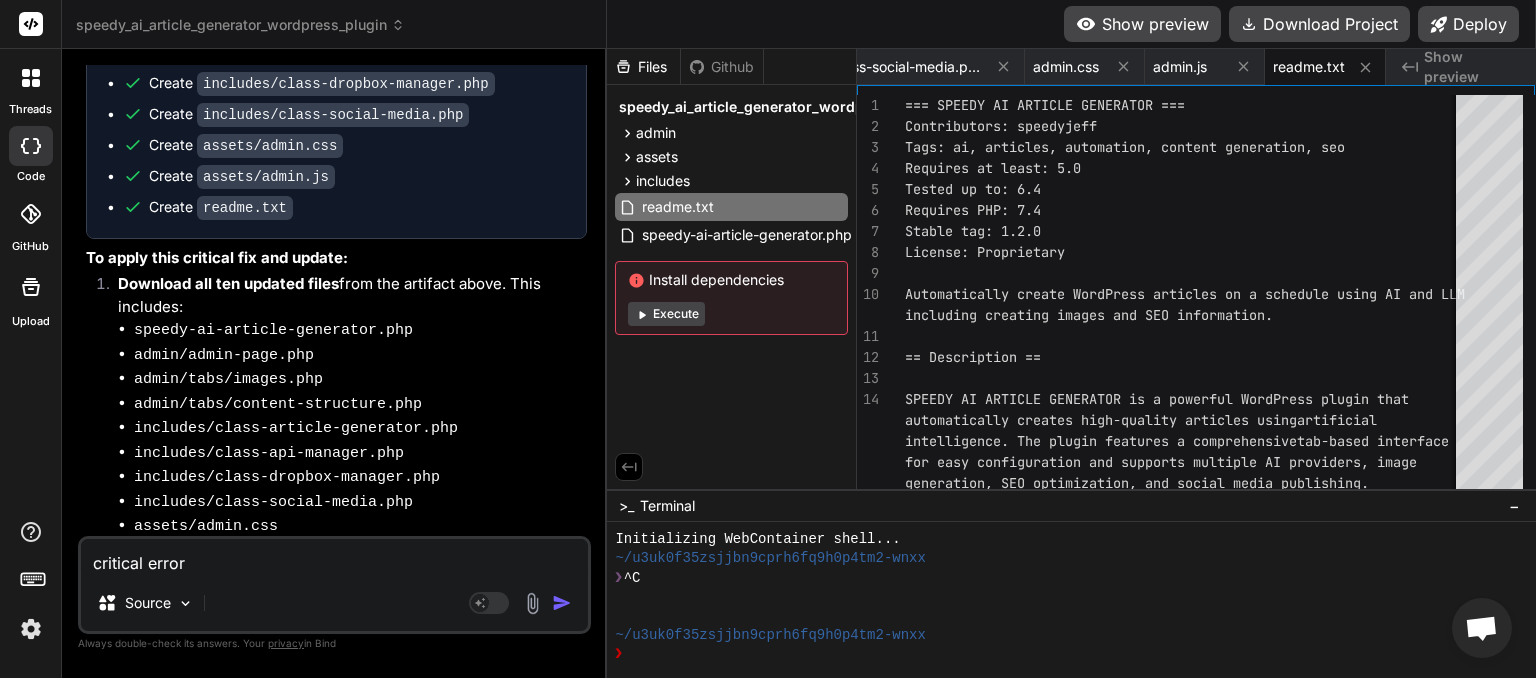 type on "critical error" 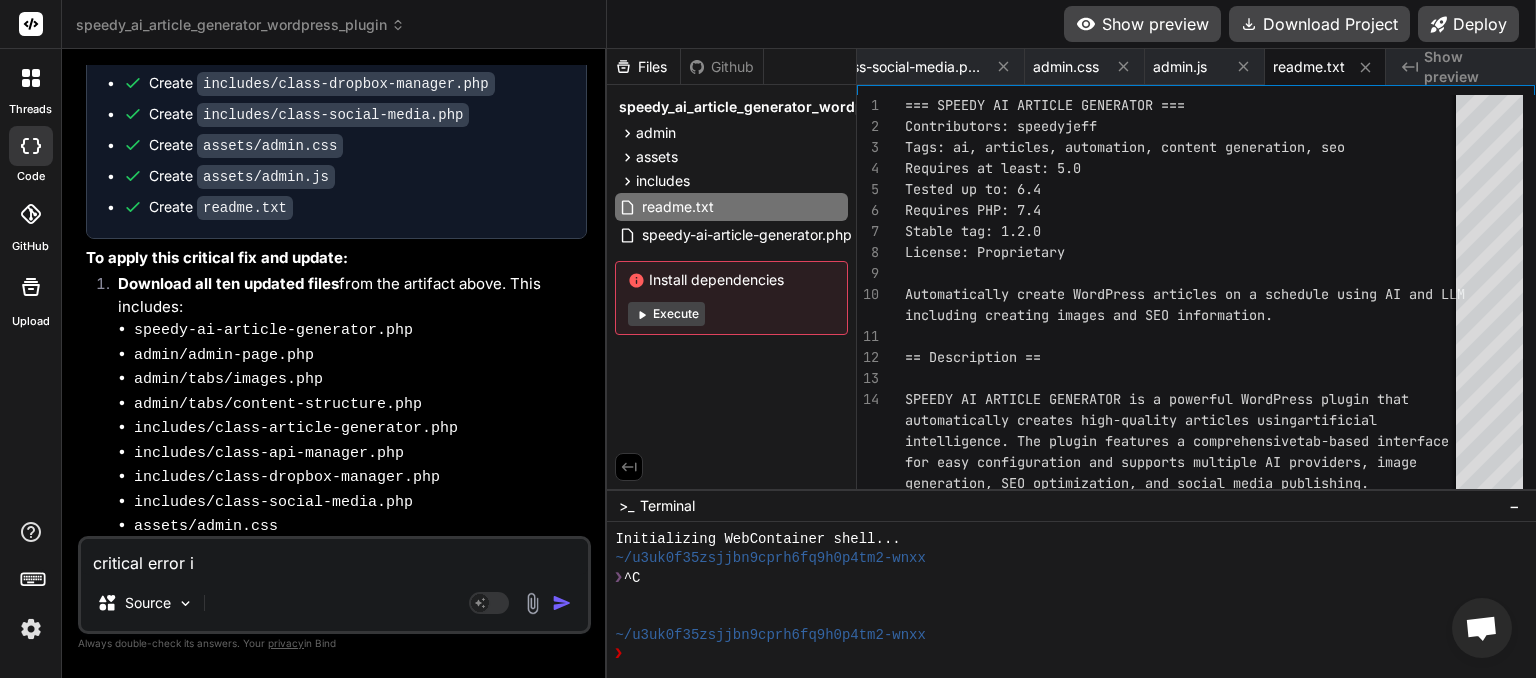 type on "critical error is" 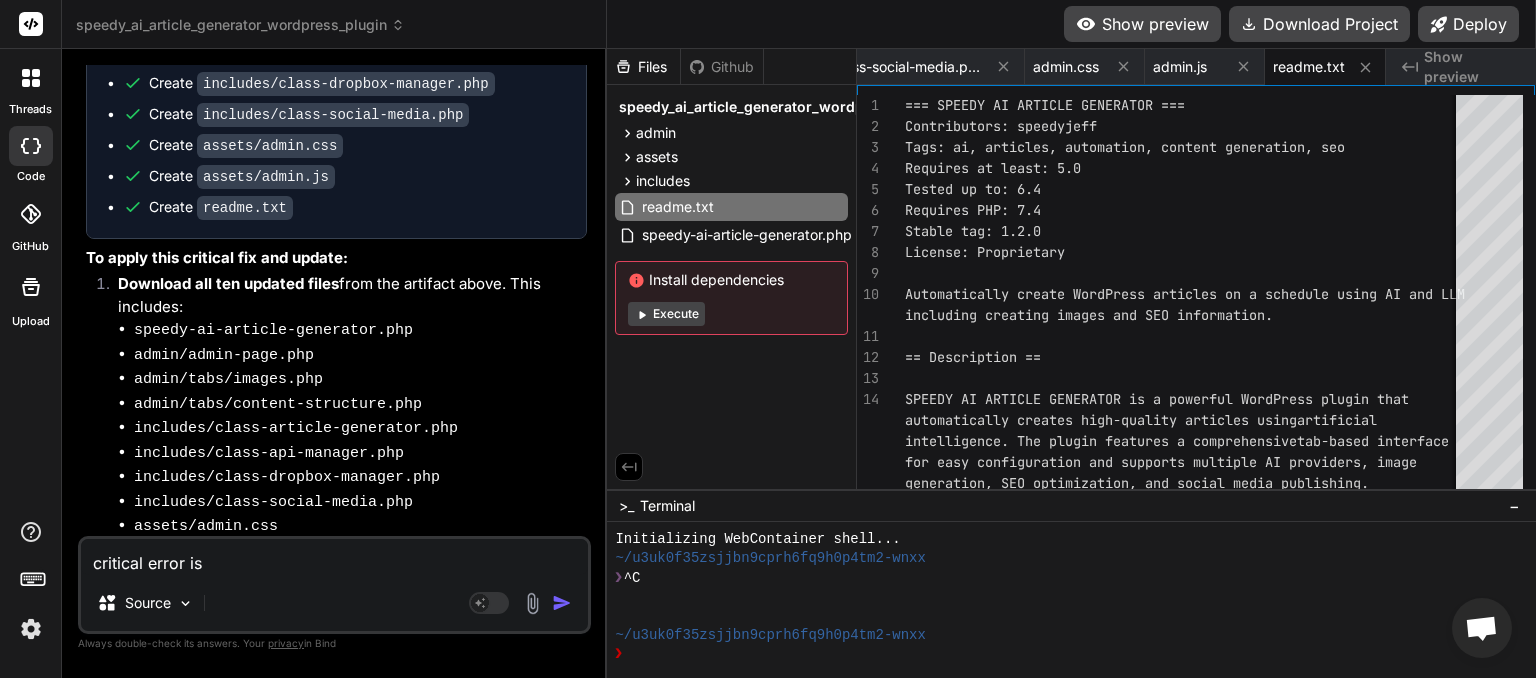 type on "critical error is" 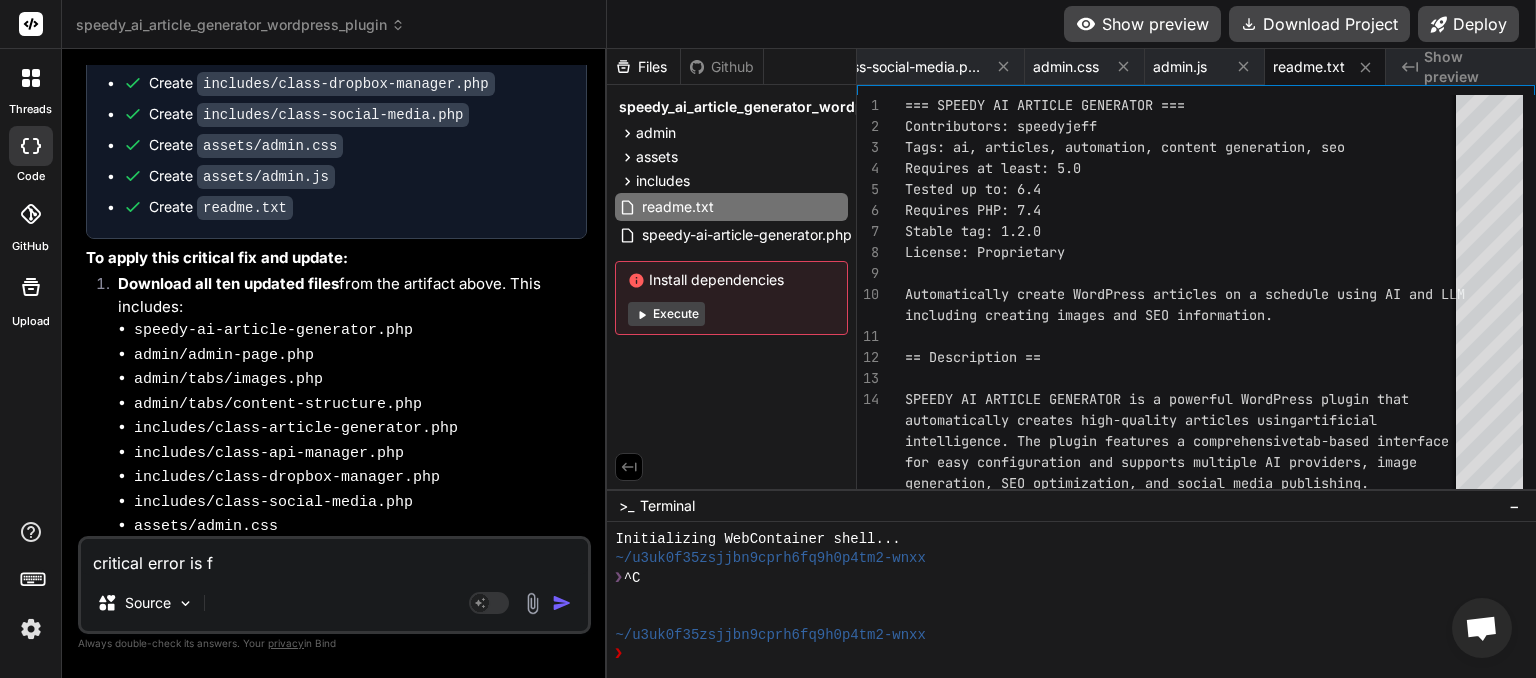 type on "critical error is fi" 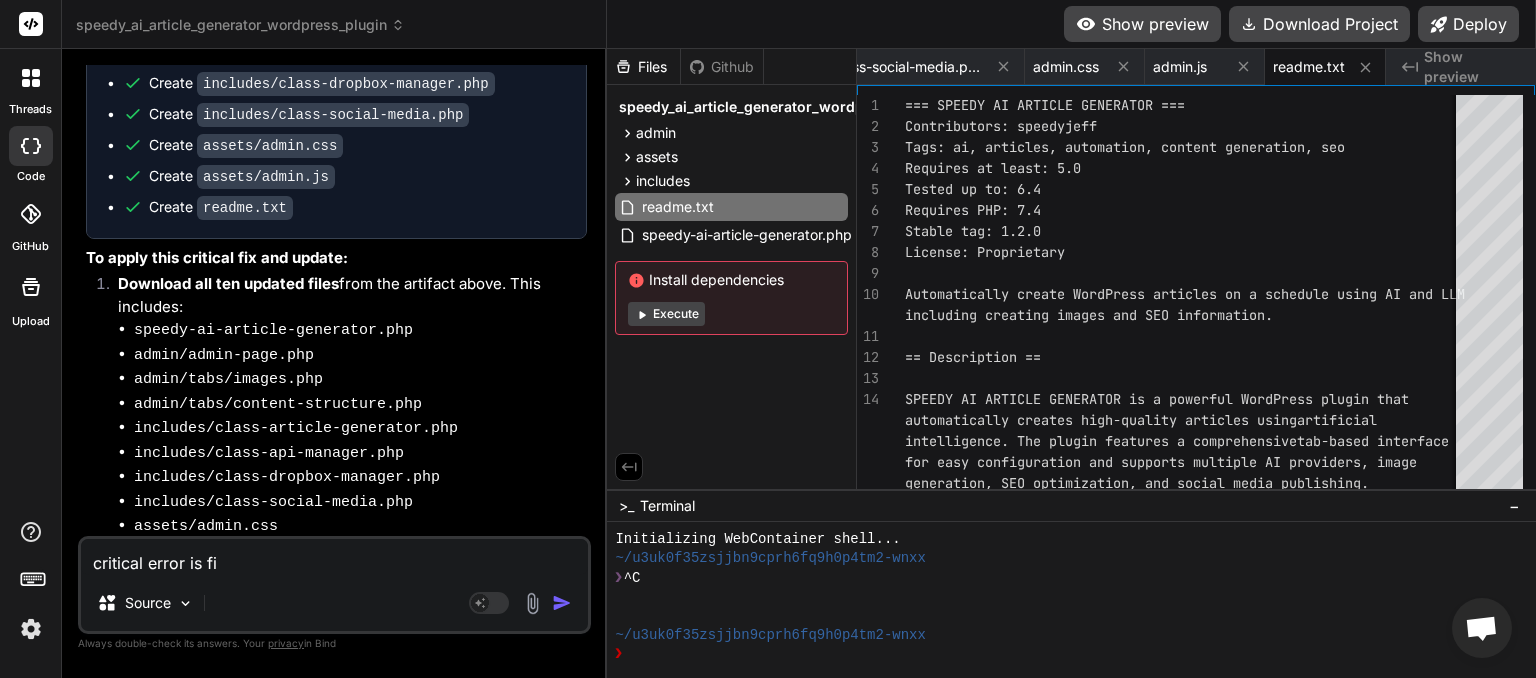 type on "critical error is fix" 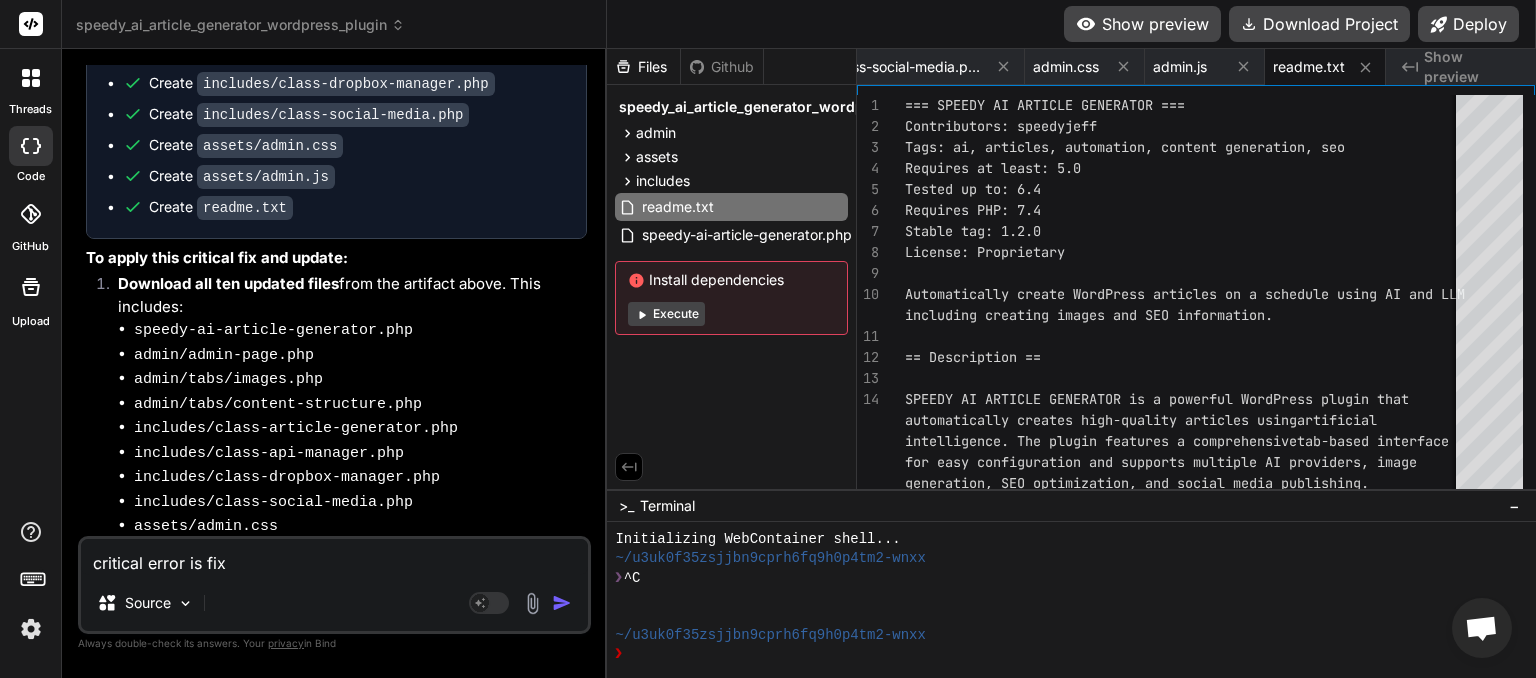 type on "critical error is fixe" 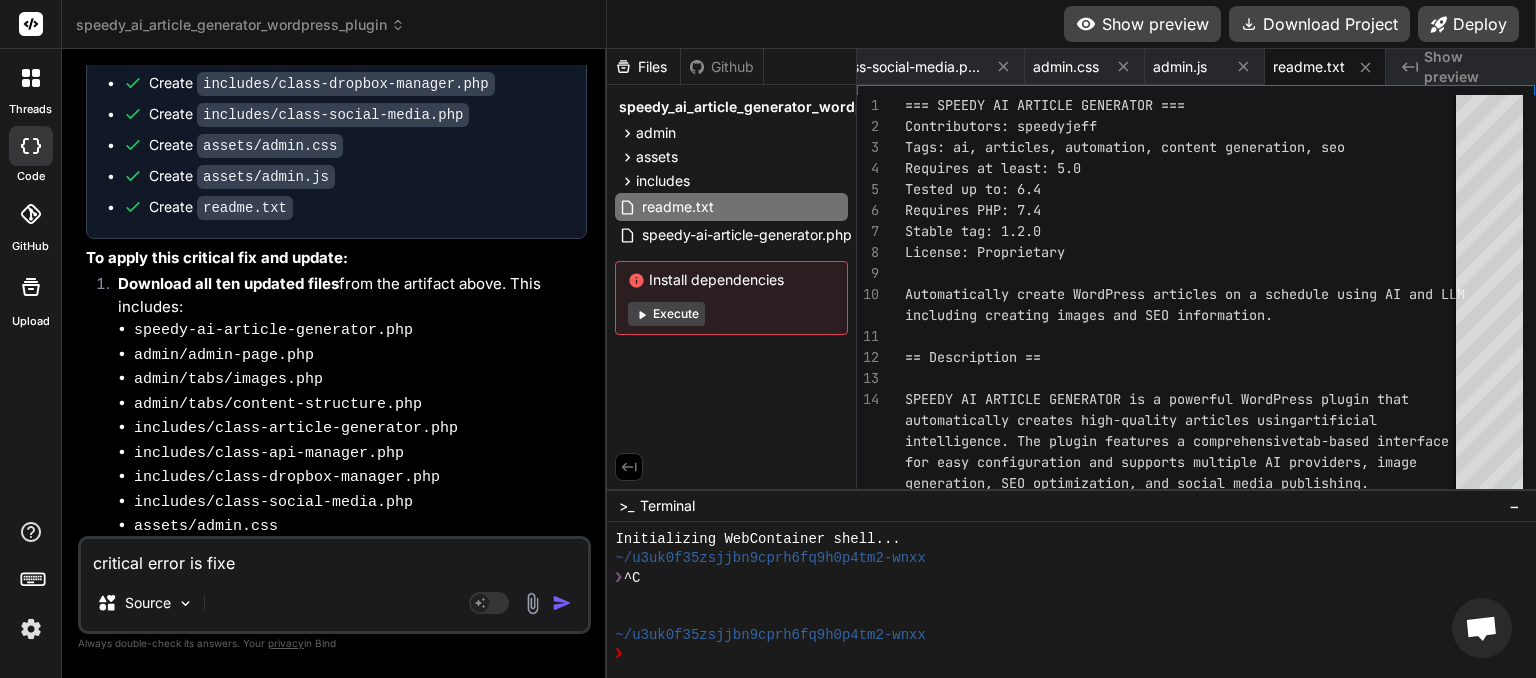type on "critical error is fixed" 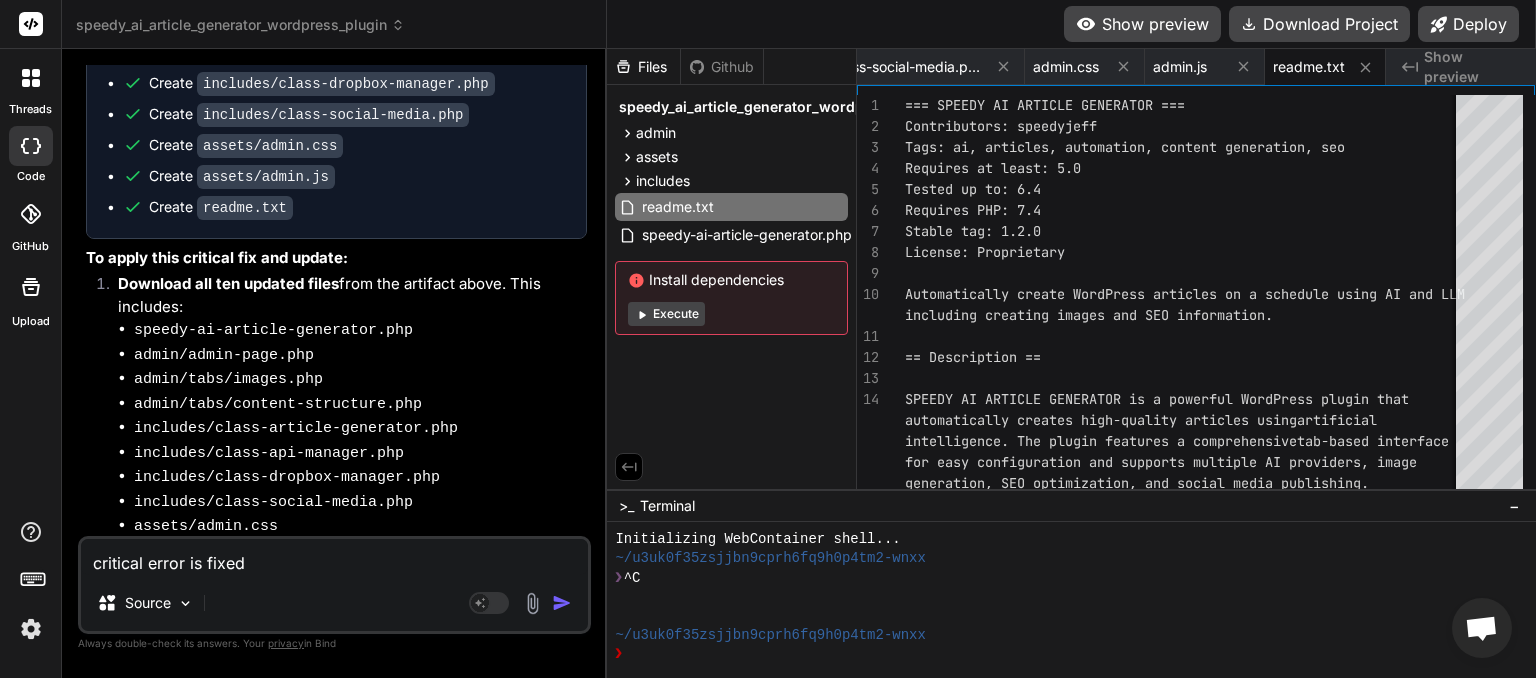 type on "critical error is fixed." 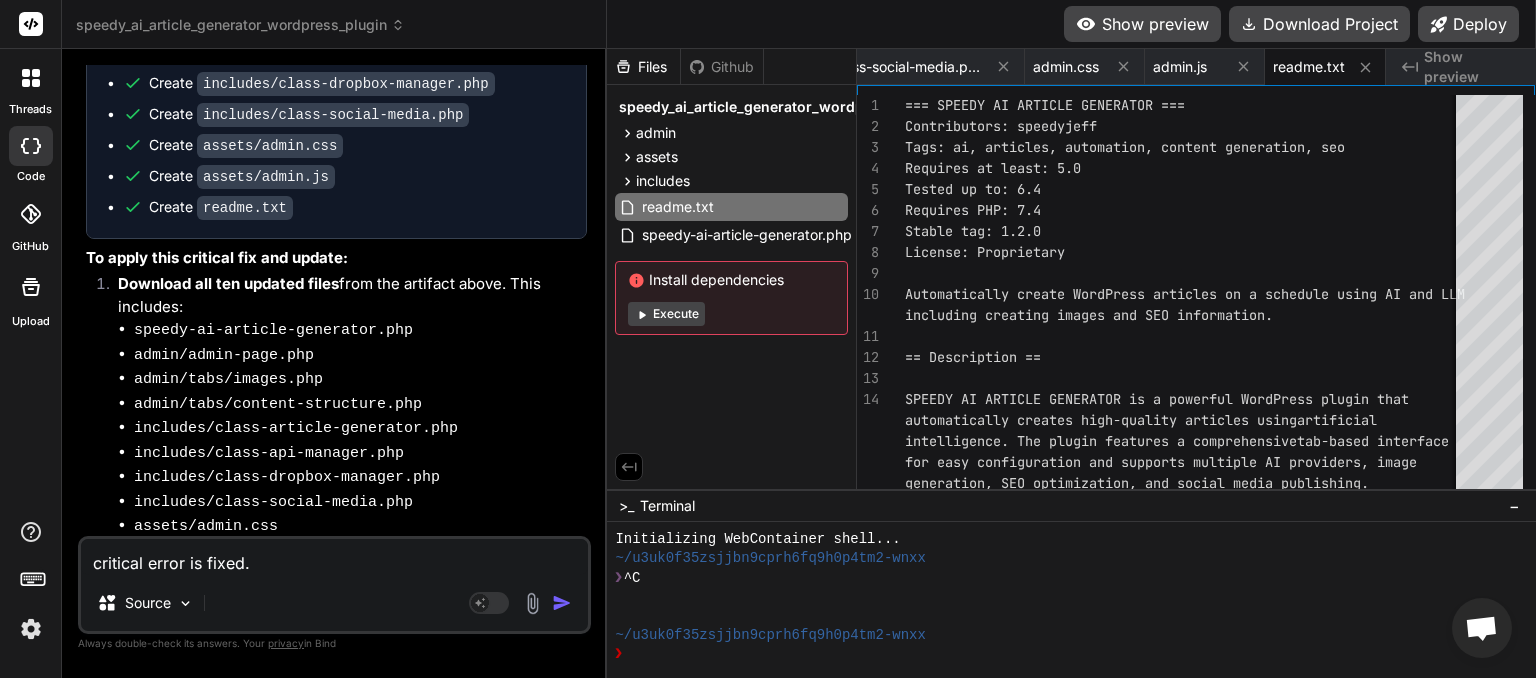 type on "critical error is fixed." 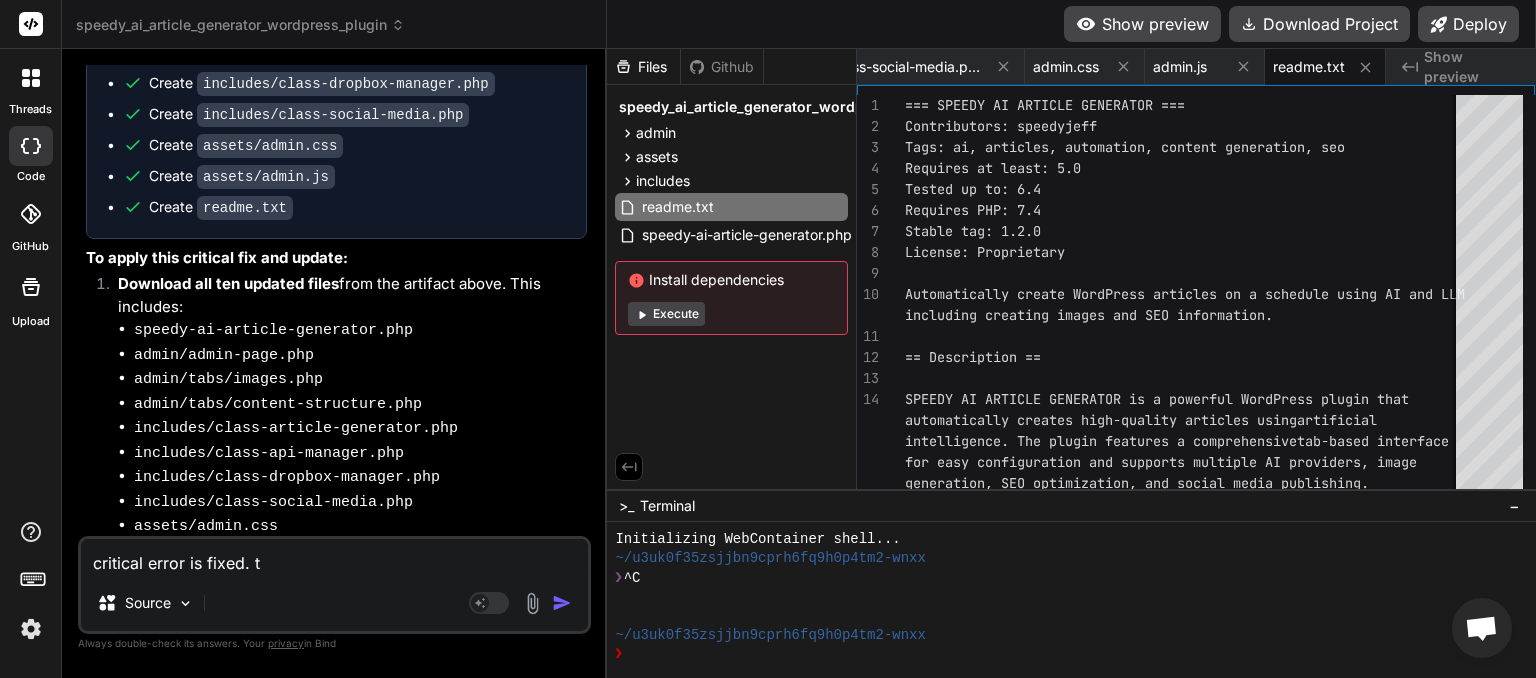 type on "critical error is fixed. th" 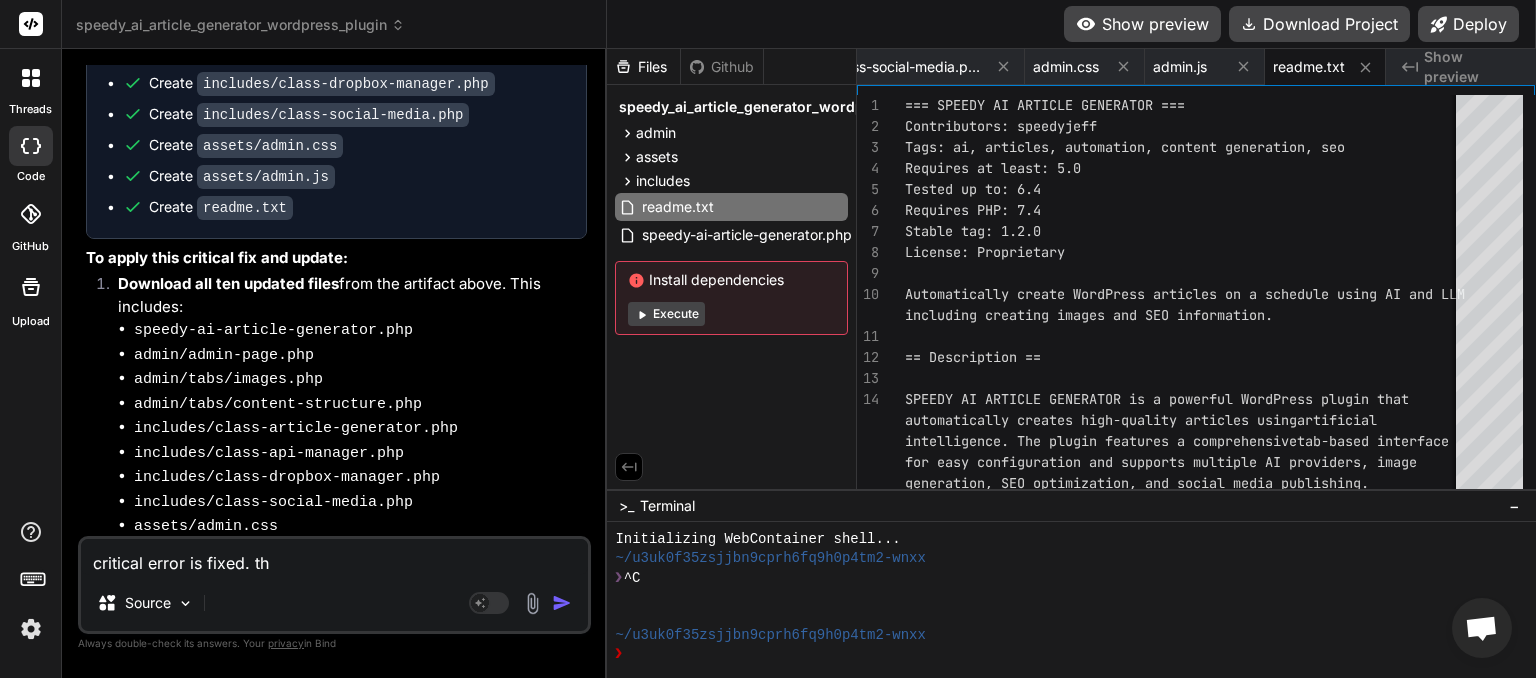 type on "critical error is fixed. the" 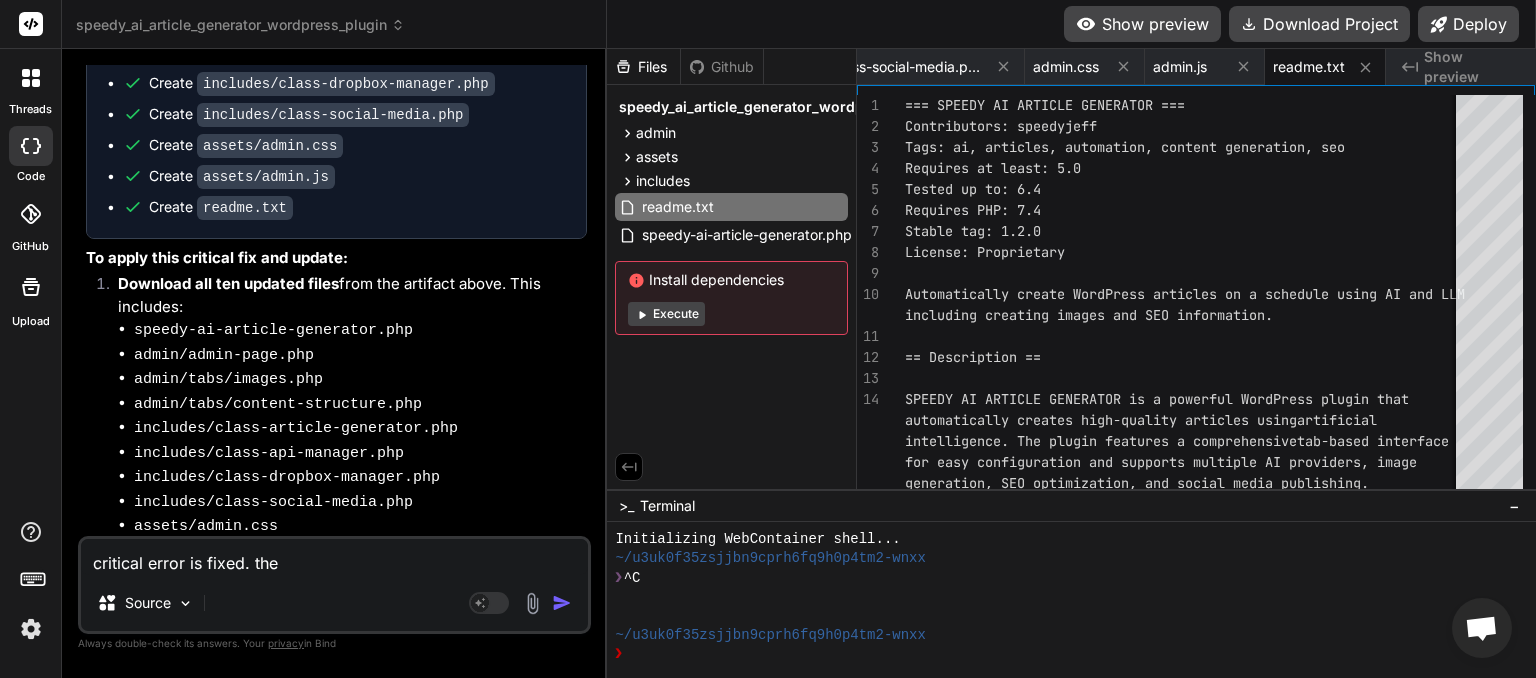 type on "critical error is fixed. the" 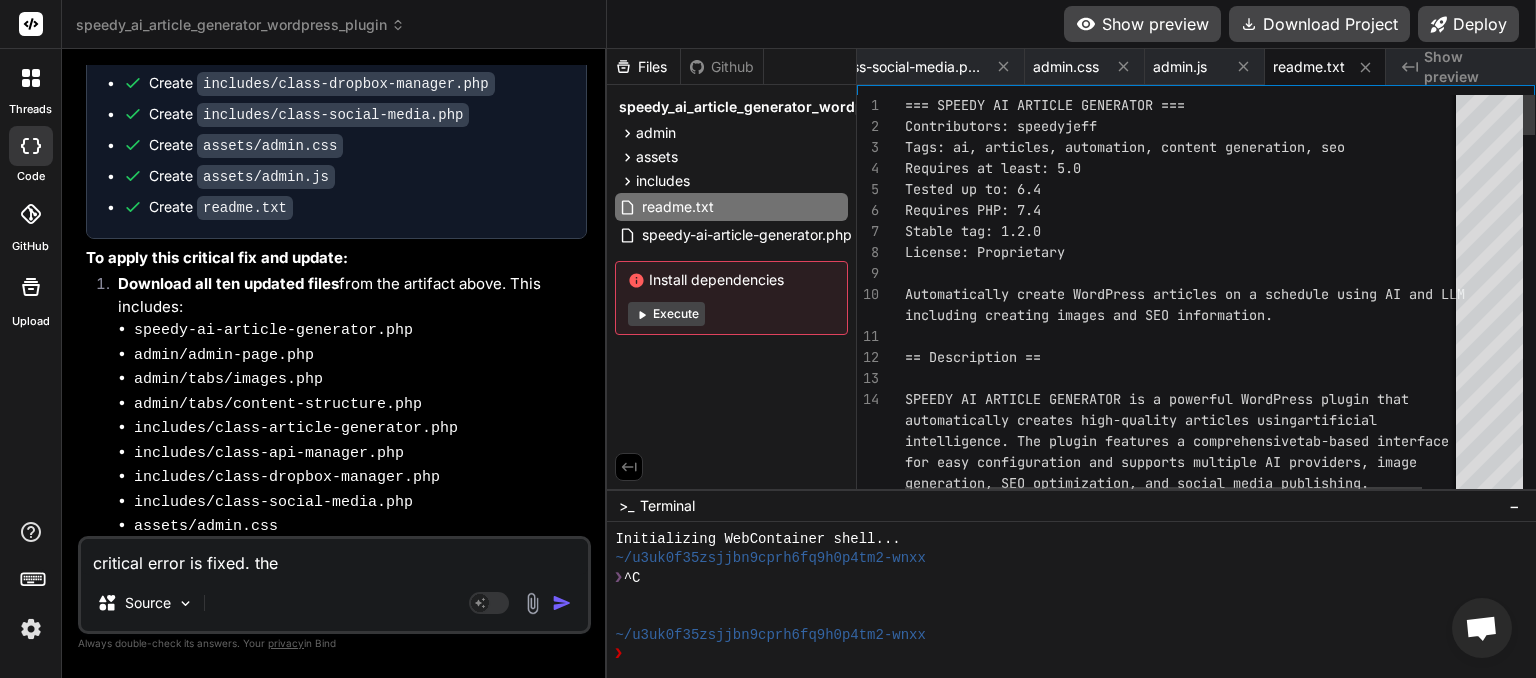 scroll, scrollTop: 0, scrollLeft: 1514, axis: horizontal 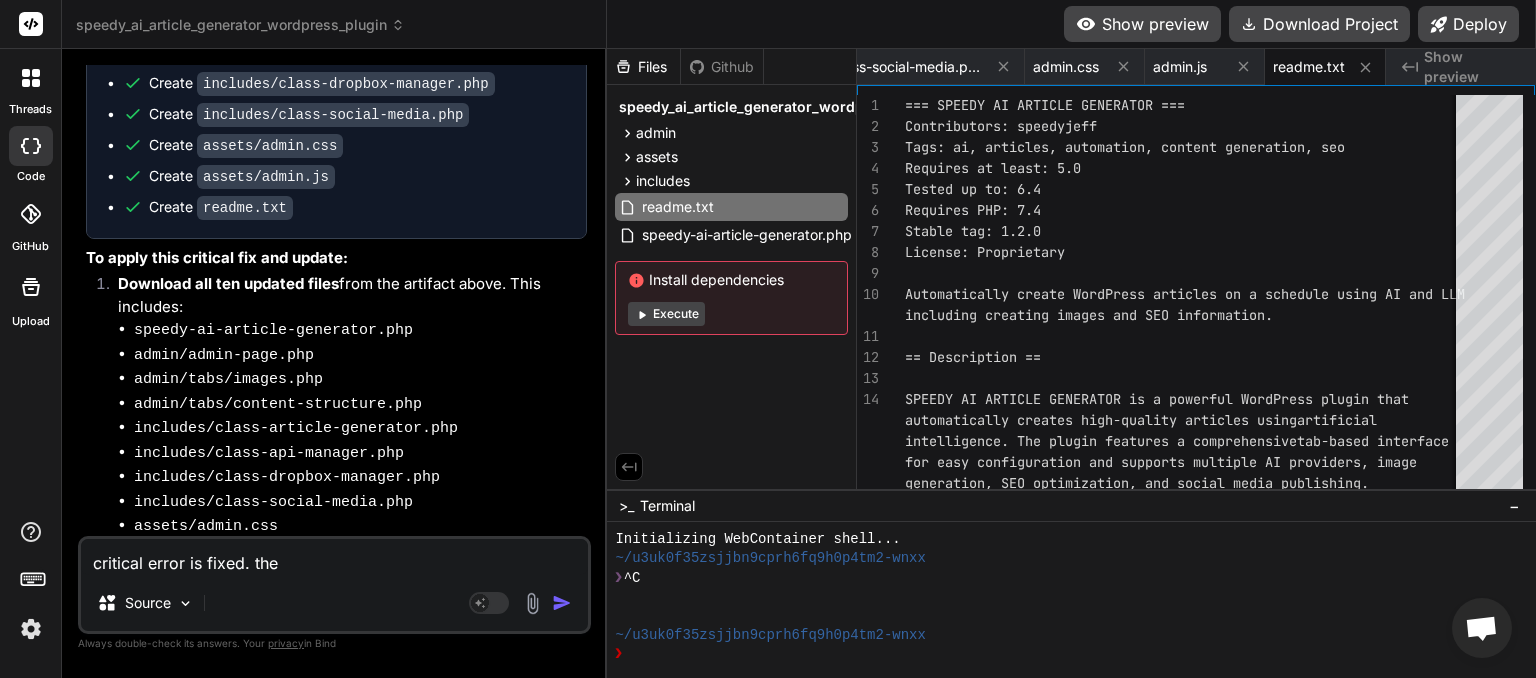 type on "critical error is fixed. the l" 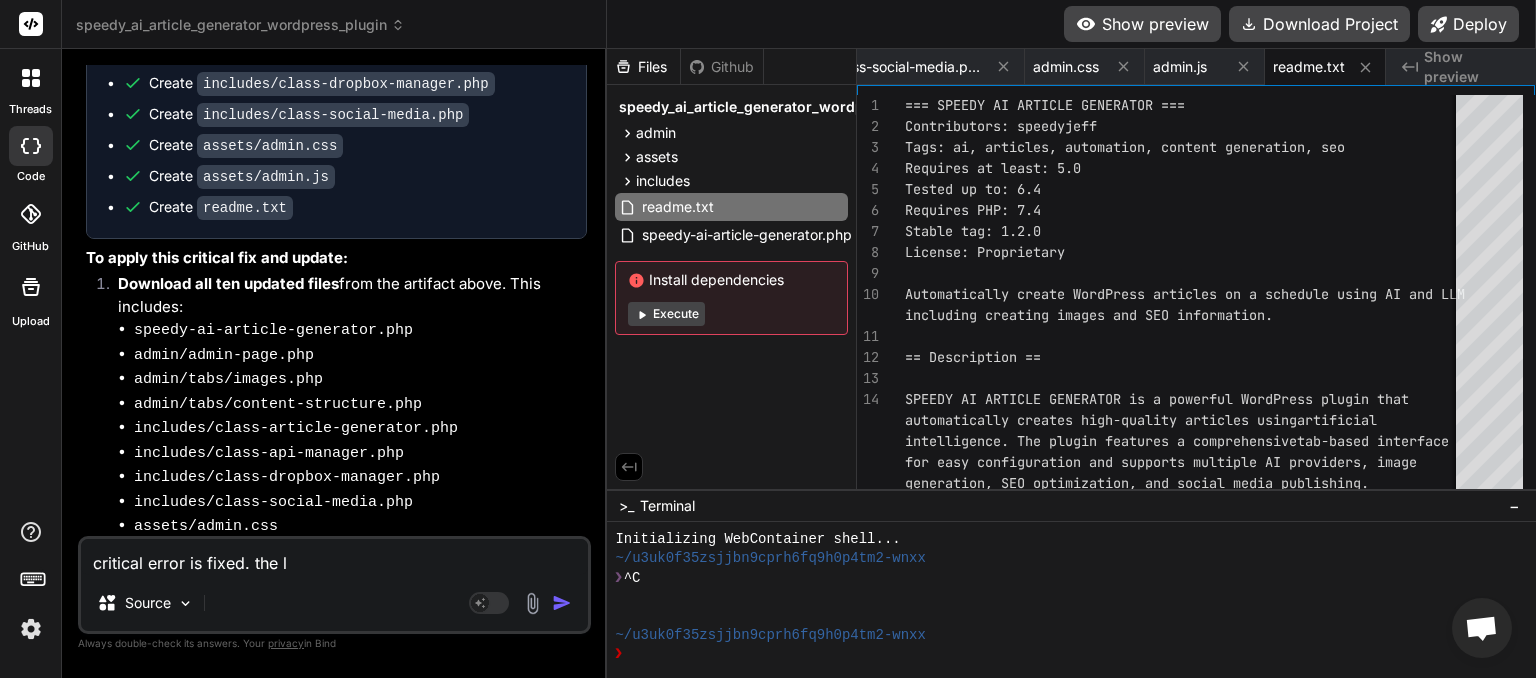 type on "critical error is fixed. the le" 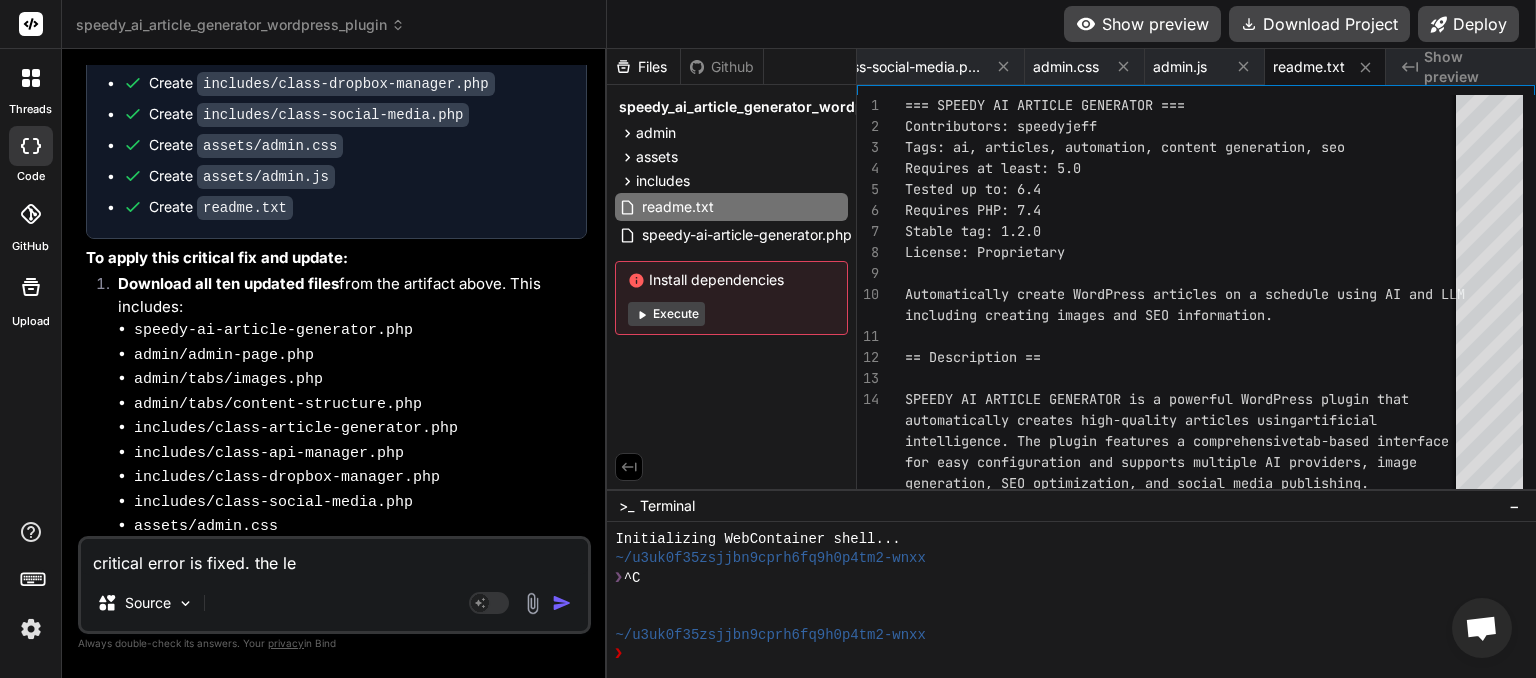 type on "critical error is fixed. the lea" 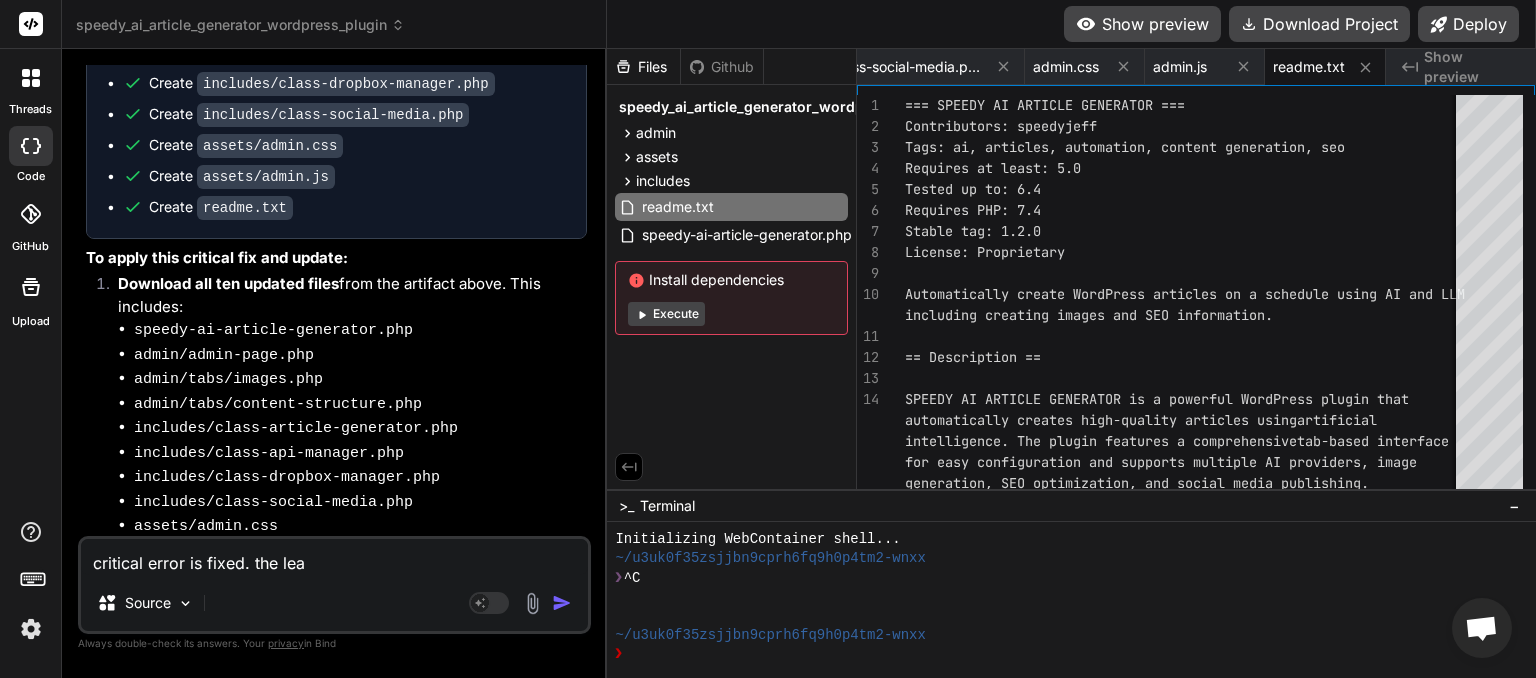 type on "critical error is fixed. the lear" 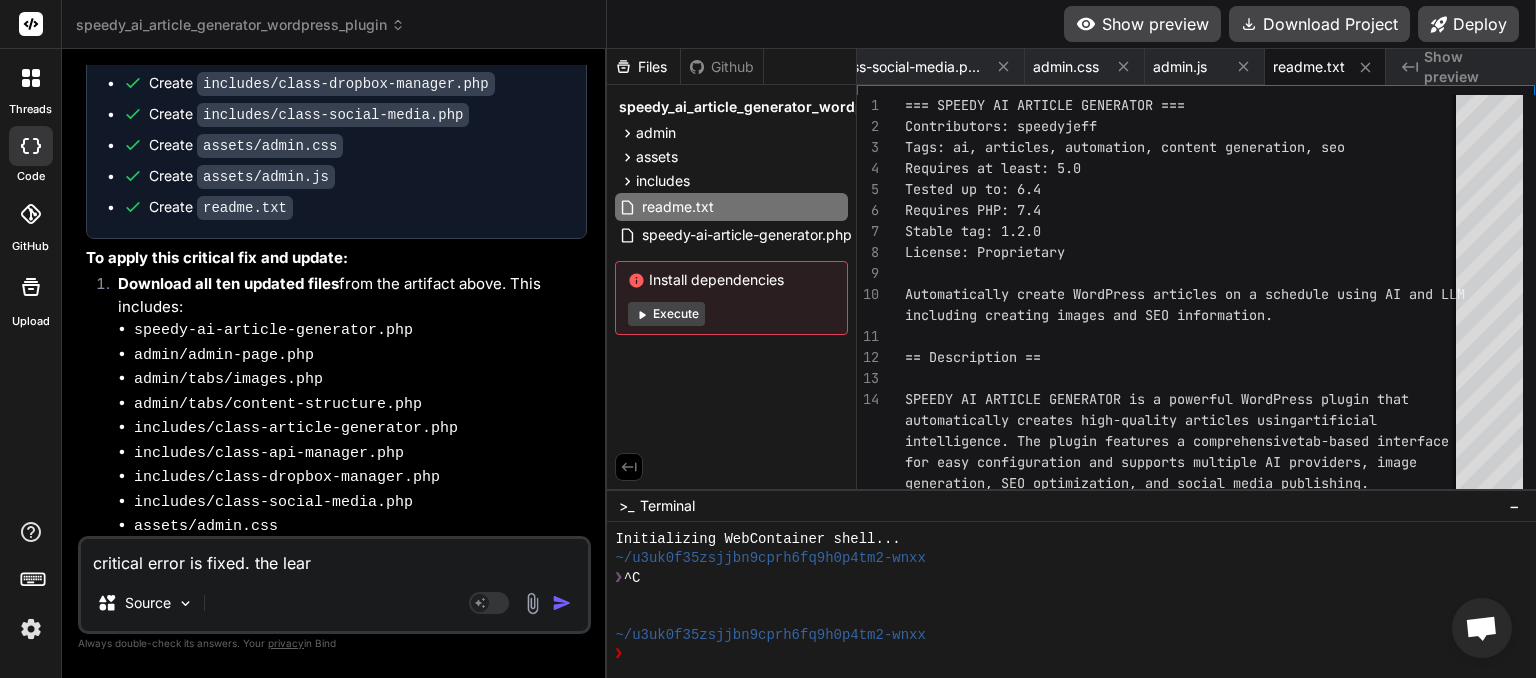 type on "critical error is fixed. the learn" 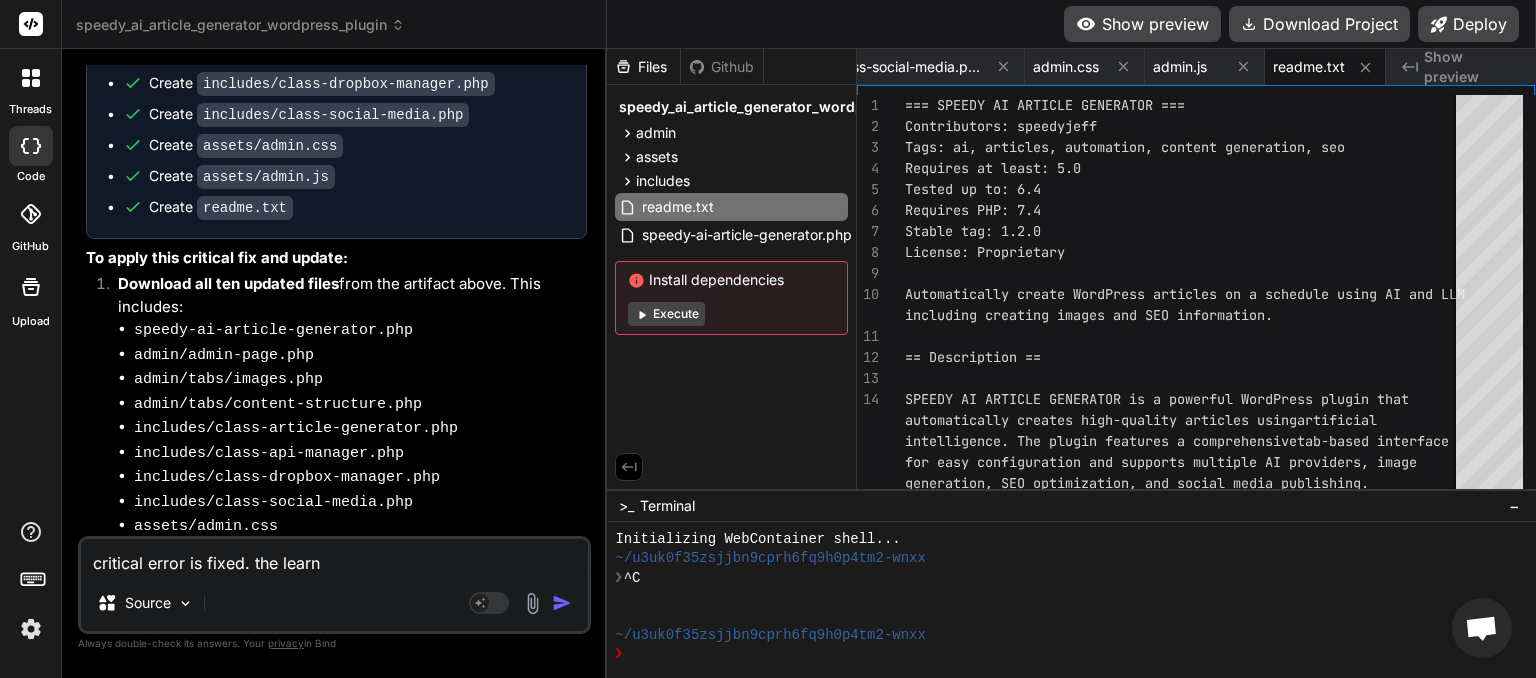 type on "critical error is fixed. the learn" 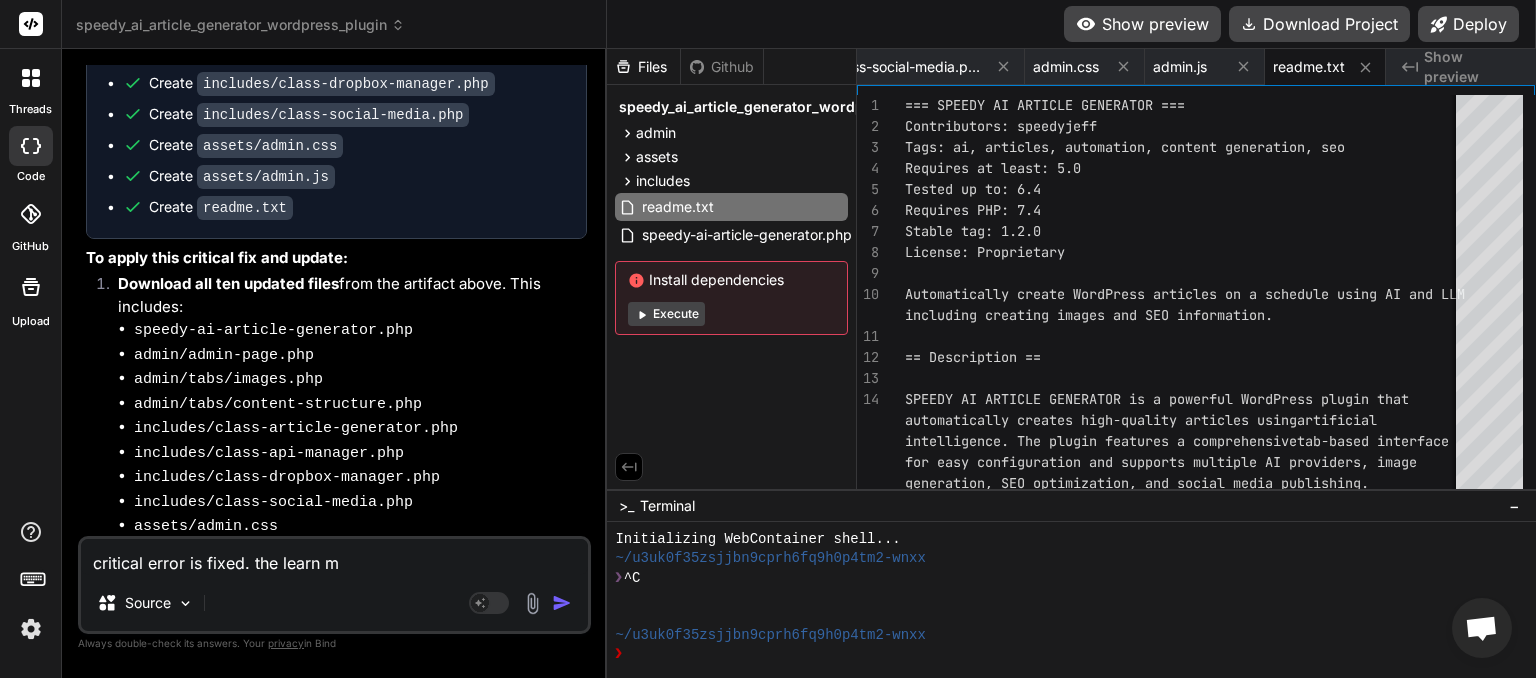 type on "critical error is fixed. the learn more link isnt being po" 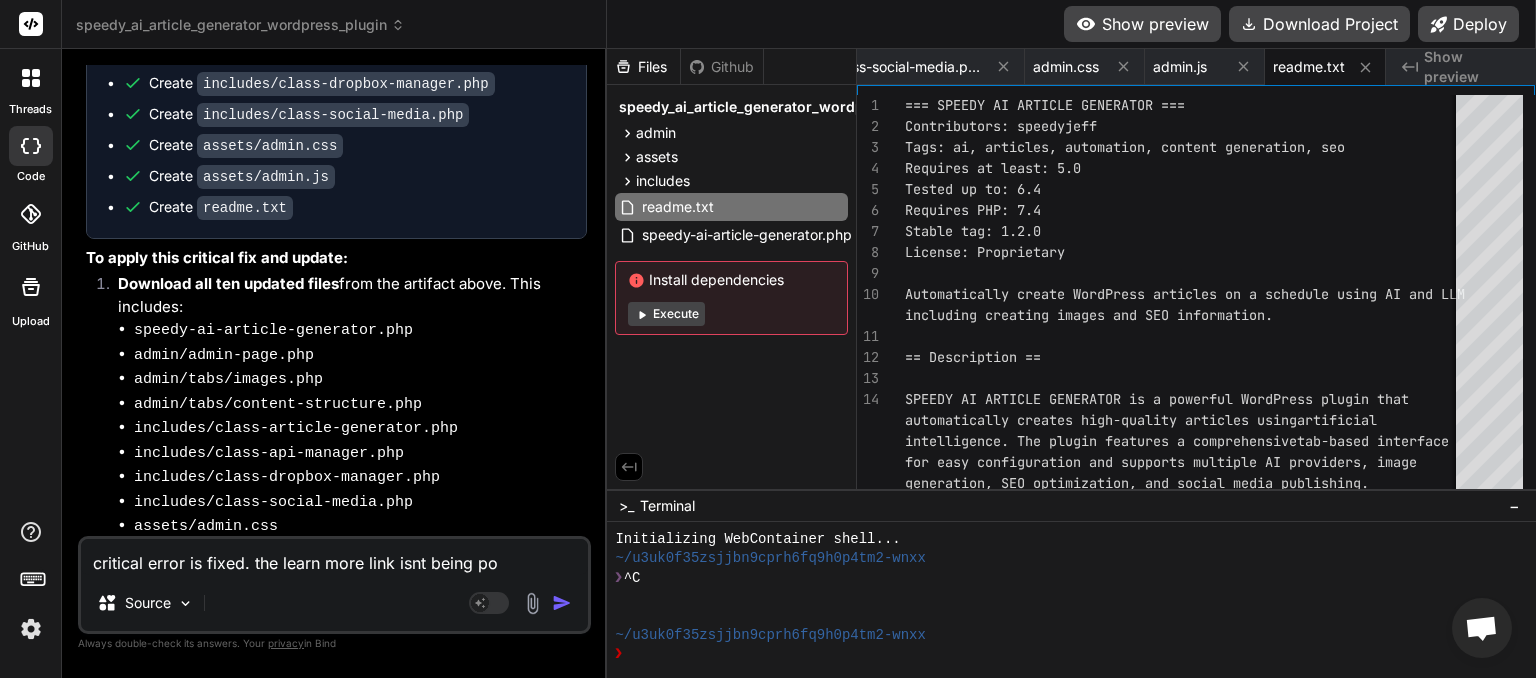 type on "critical error is fixed. the learn mor" 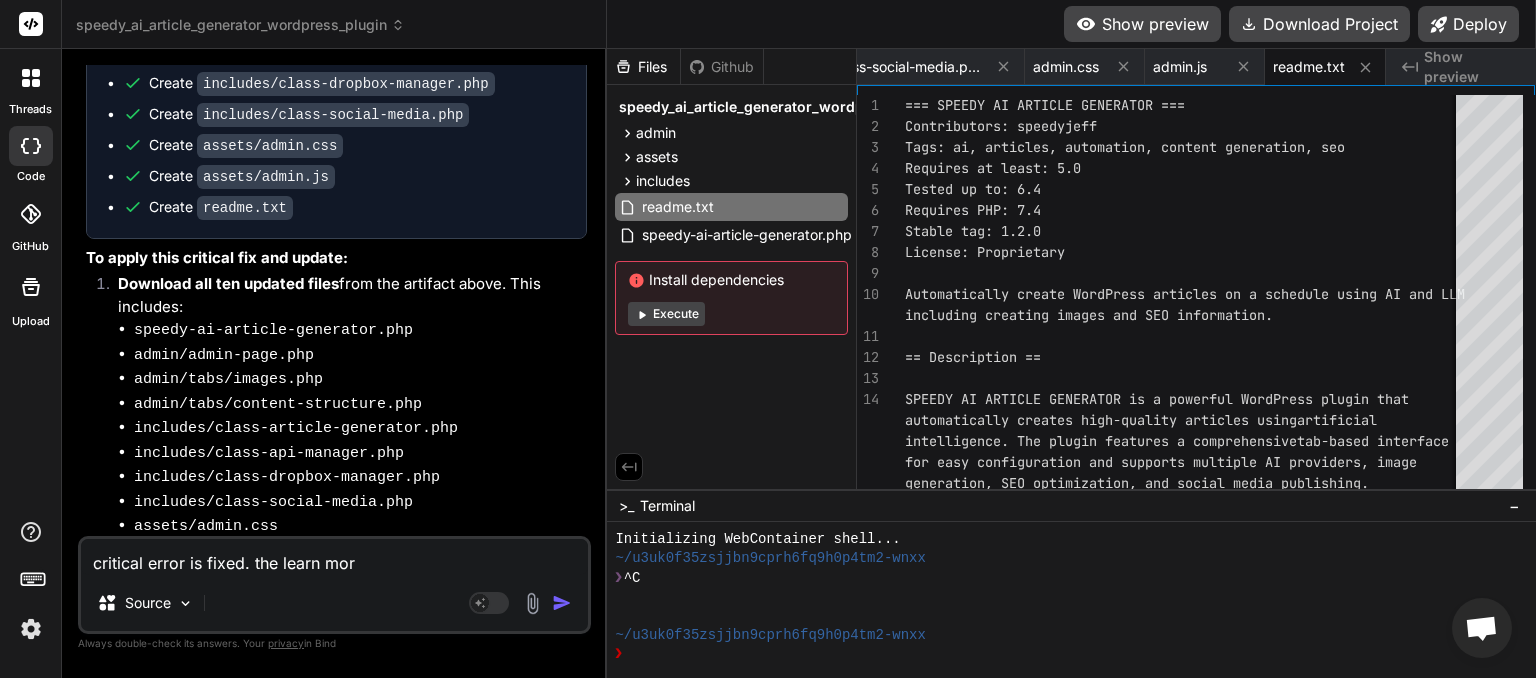 type on "critical error is fixed. the learn more" 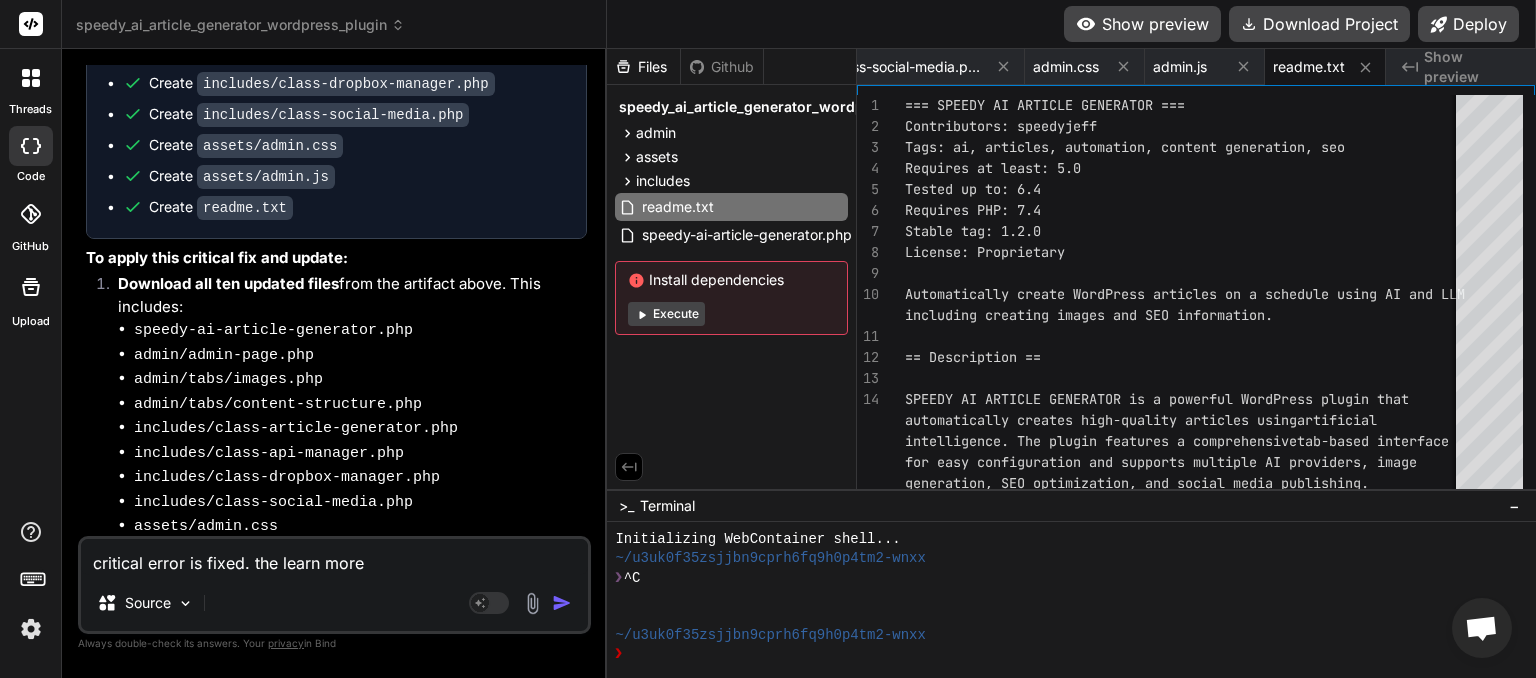 type on "critical error is fixed. the learn more" 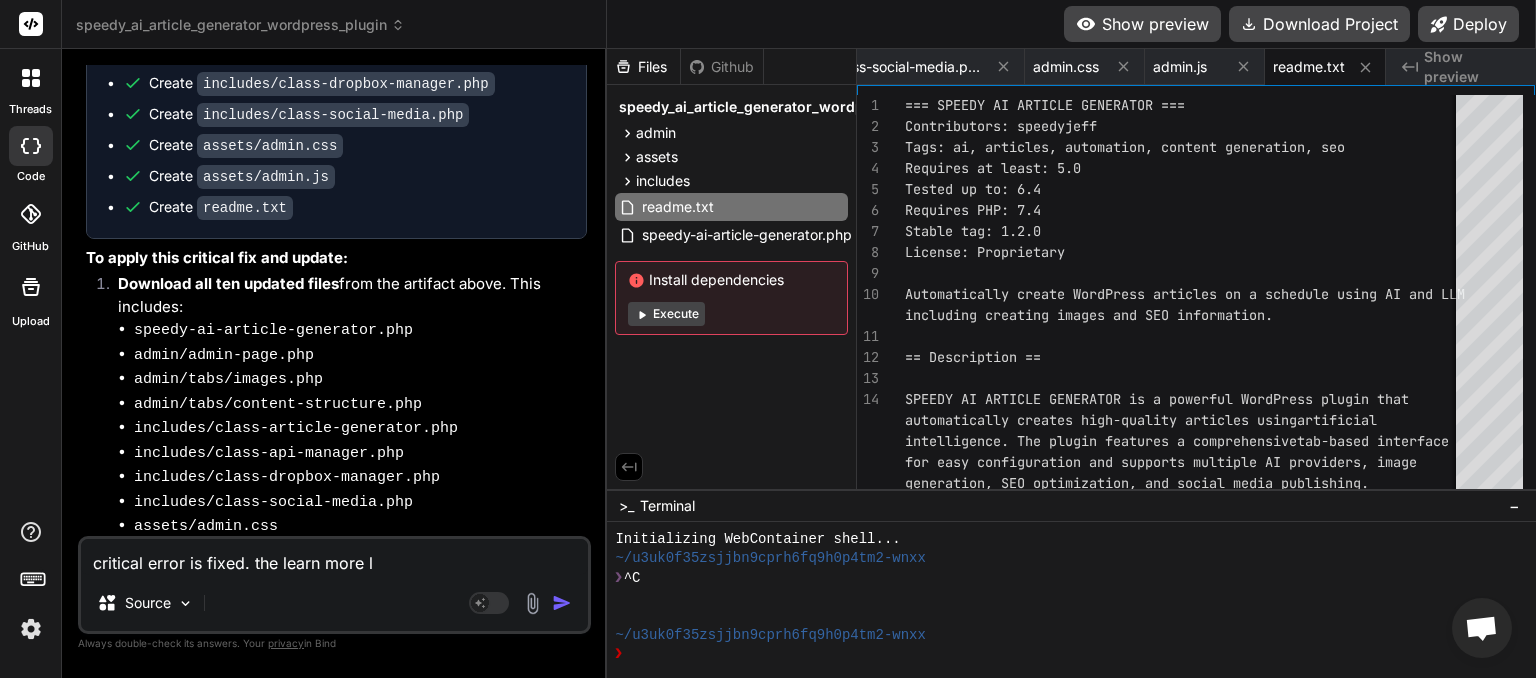 type on "critical error is fixed. the learn more li" 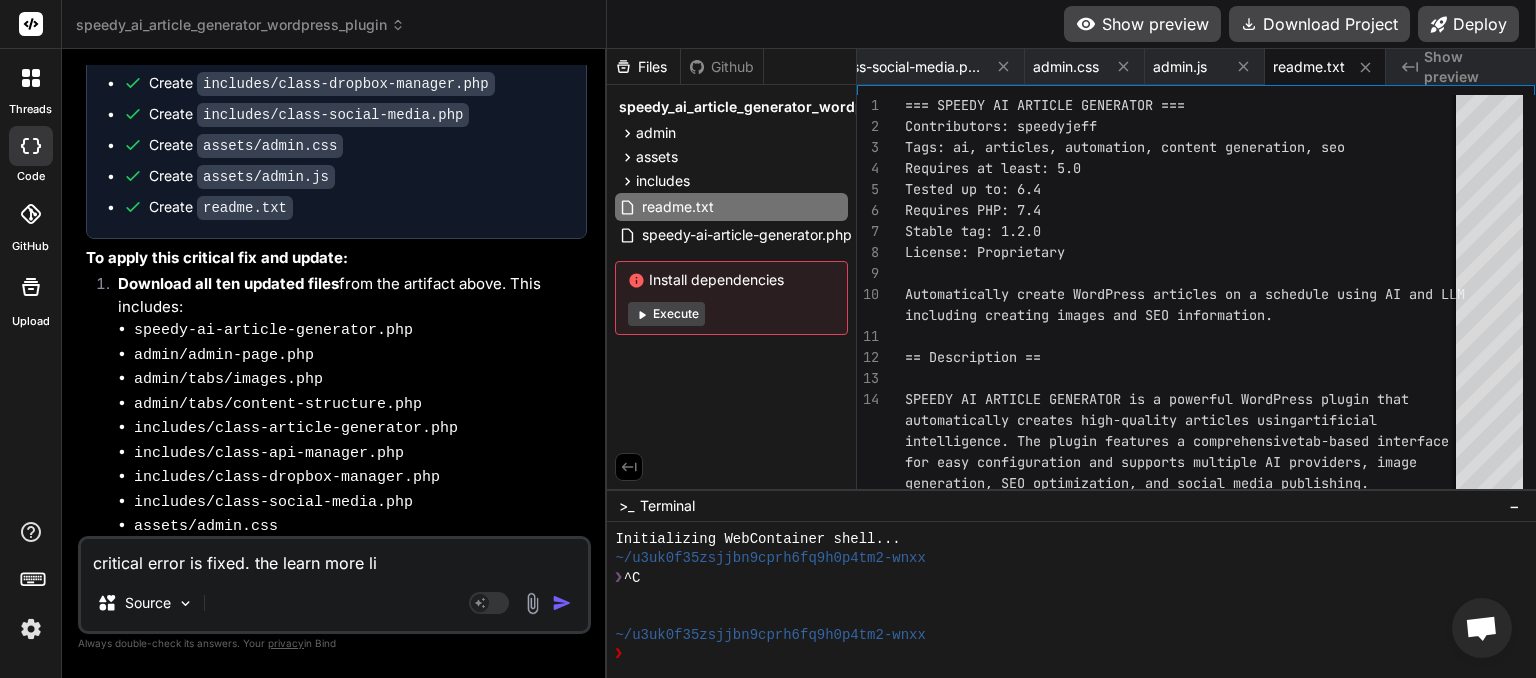 type on "critical error is fixed. the learn more lin" 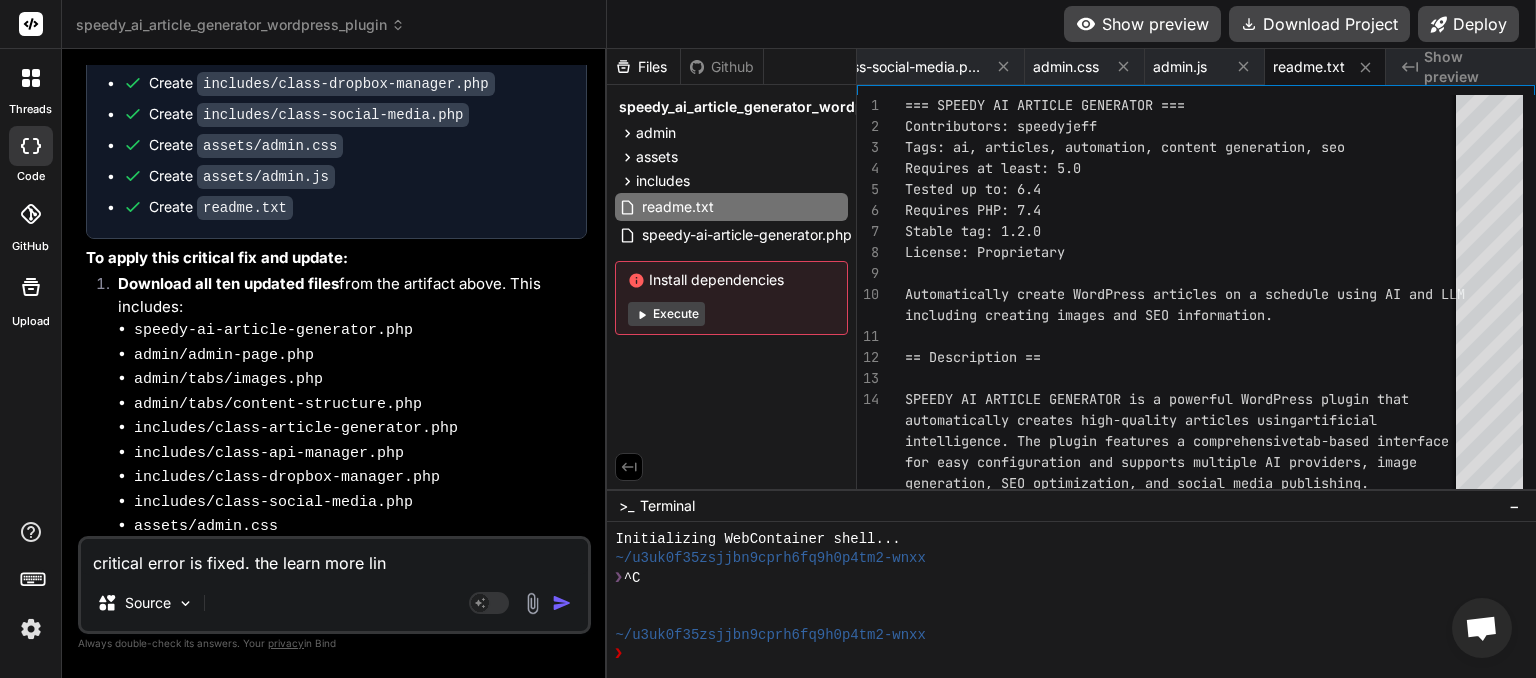 type on "critical error is fixed. the learn more link" 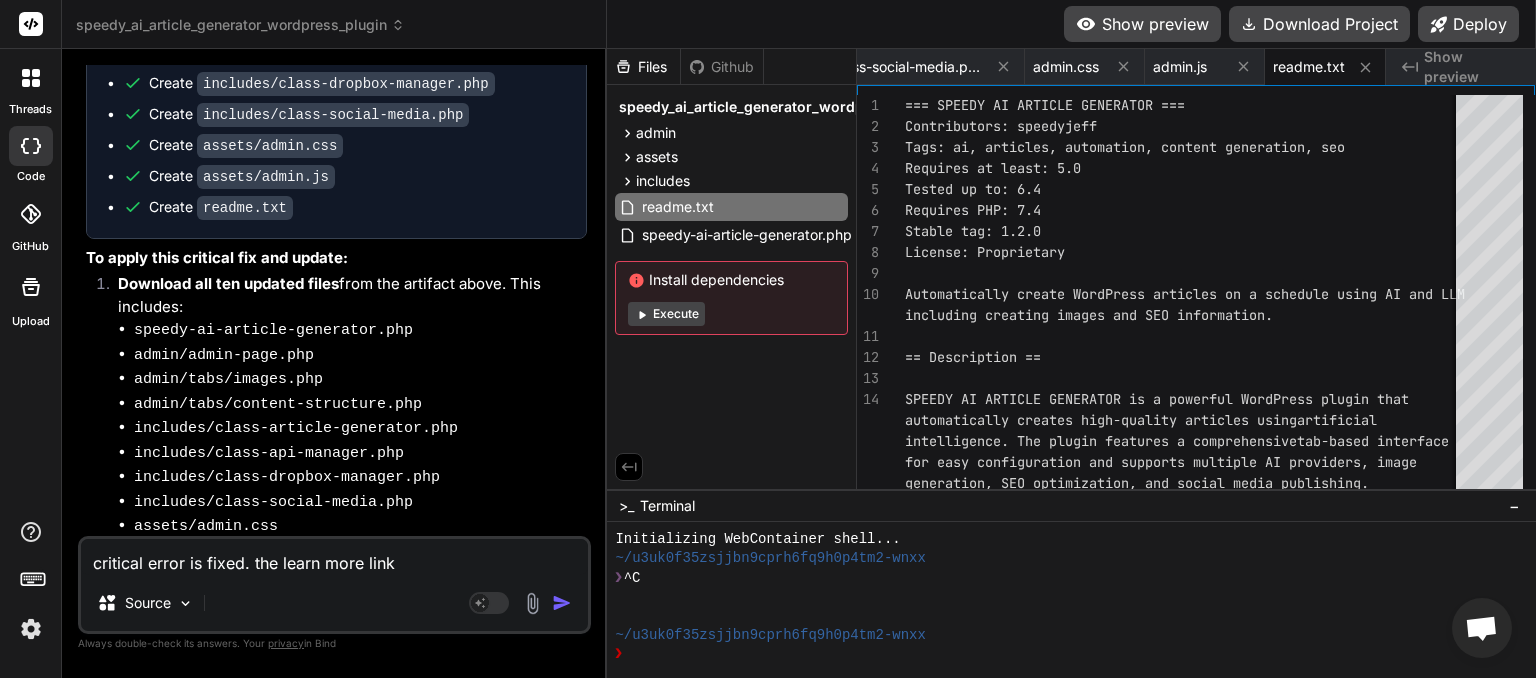 type on "critical error is fixed. the learn more linkl" 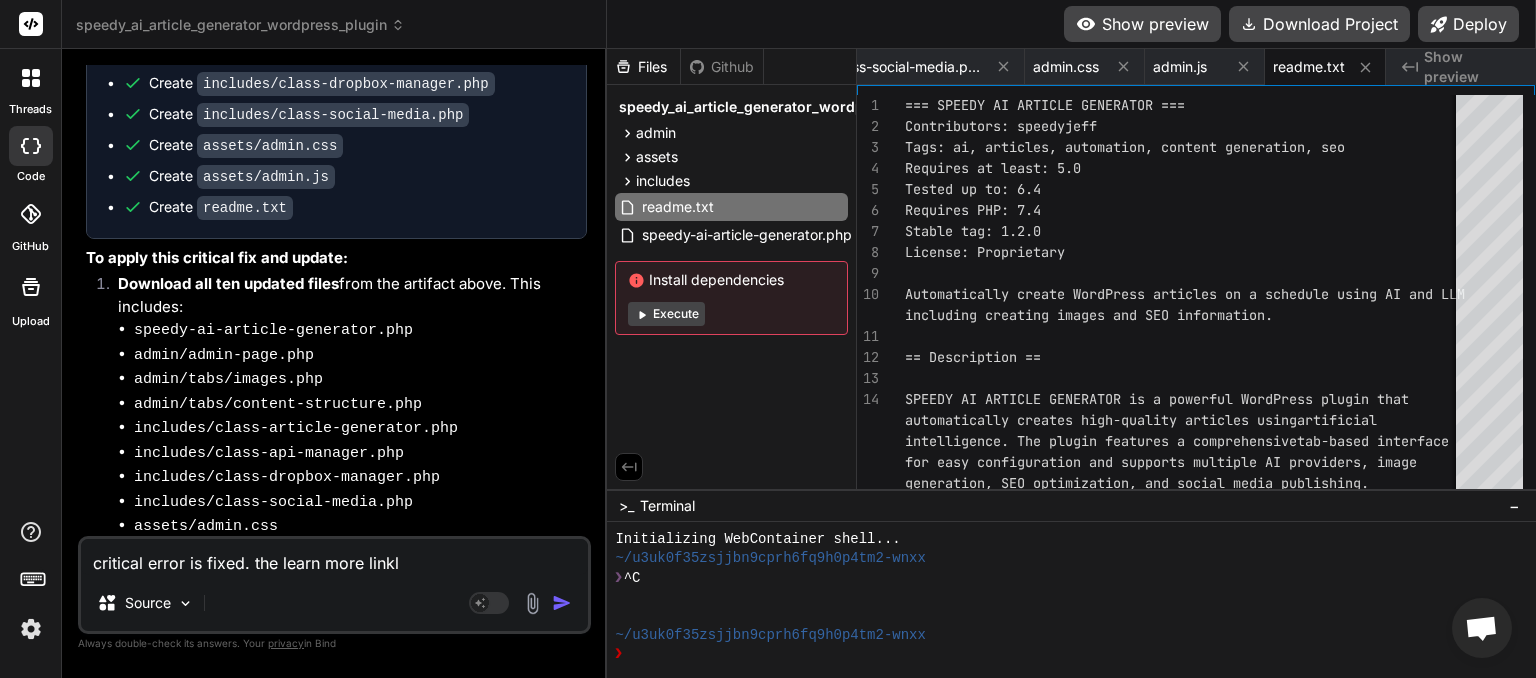 type on "critical error is fixed. the learn more link" 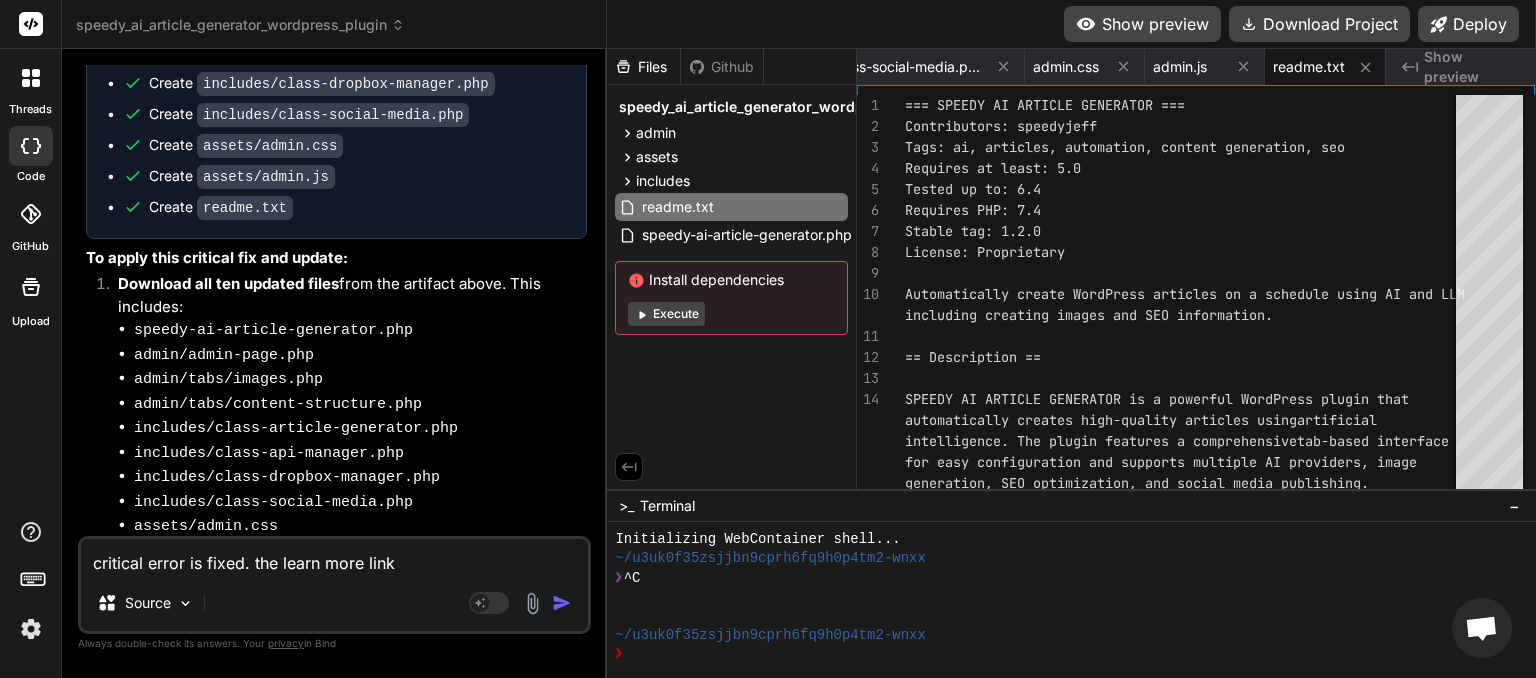 type on "critical error is fixed. the learn more link" 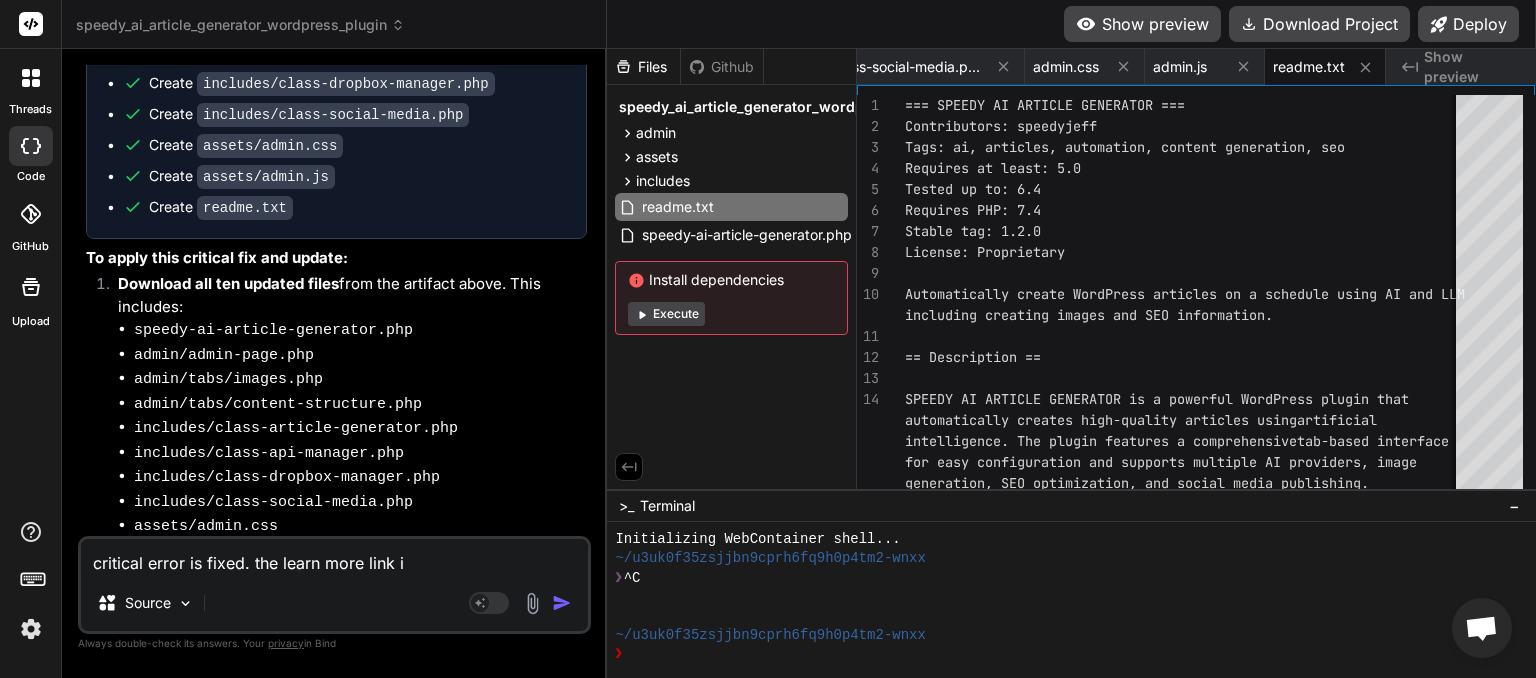 type on "critical error is fixed. the learn more link is" 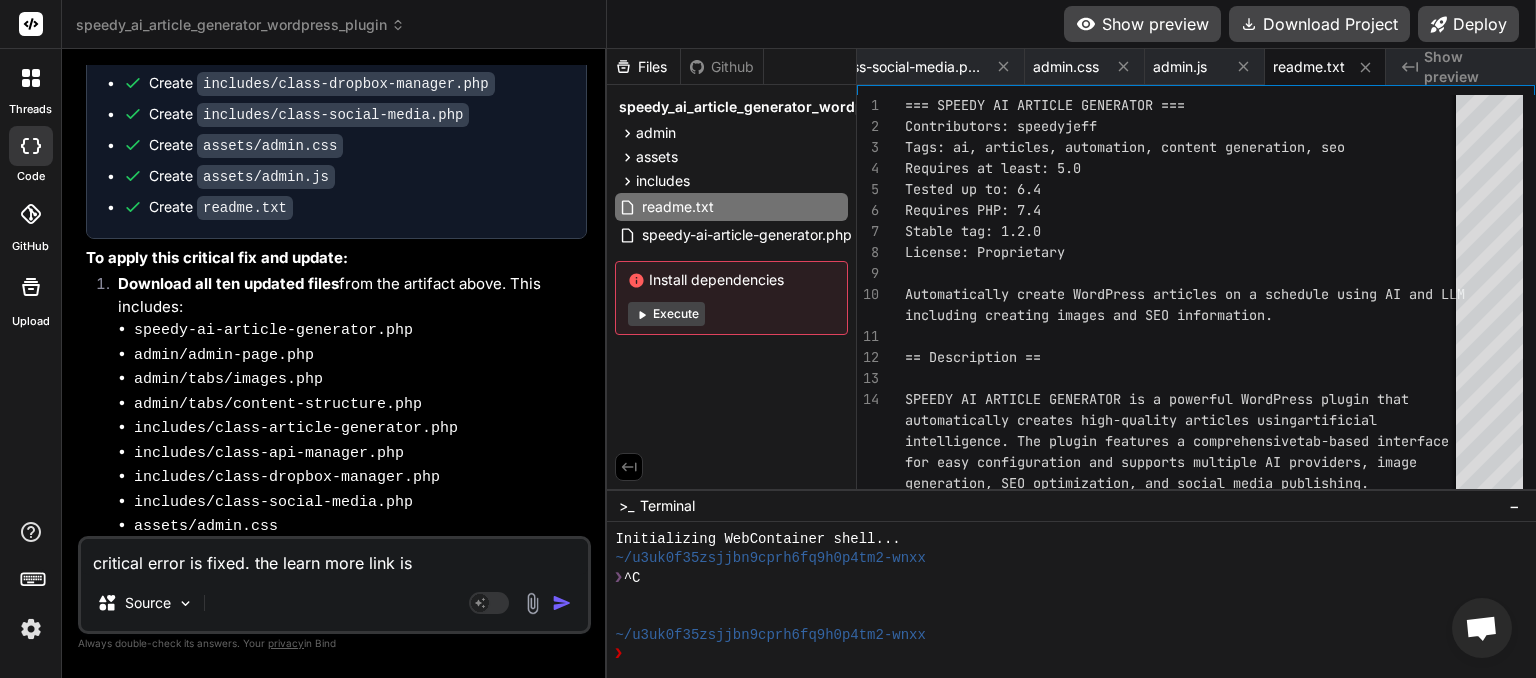 type on "critical error is fixed. the learn more link isn" 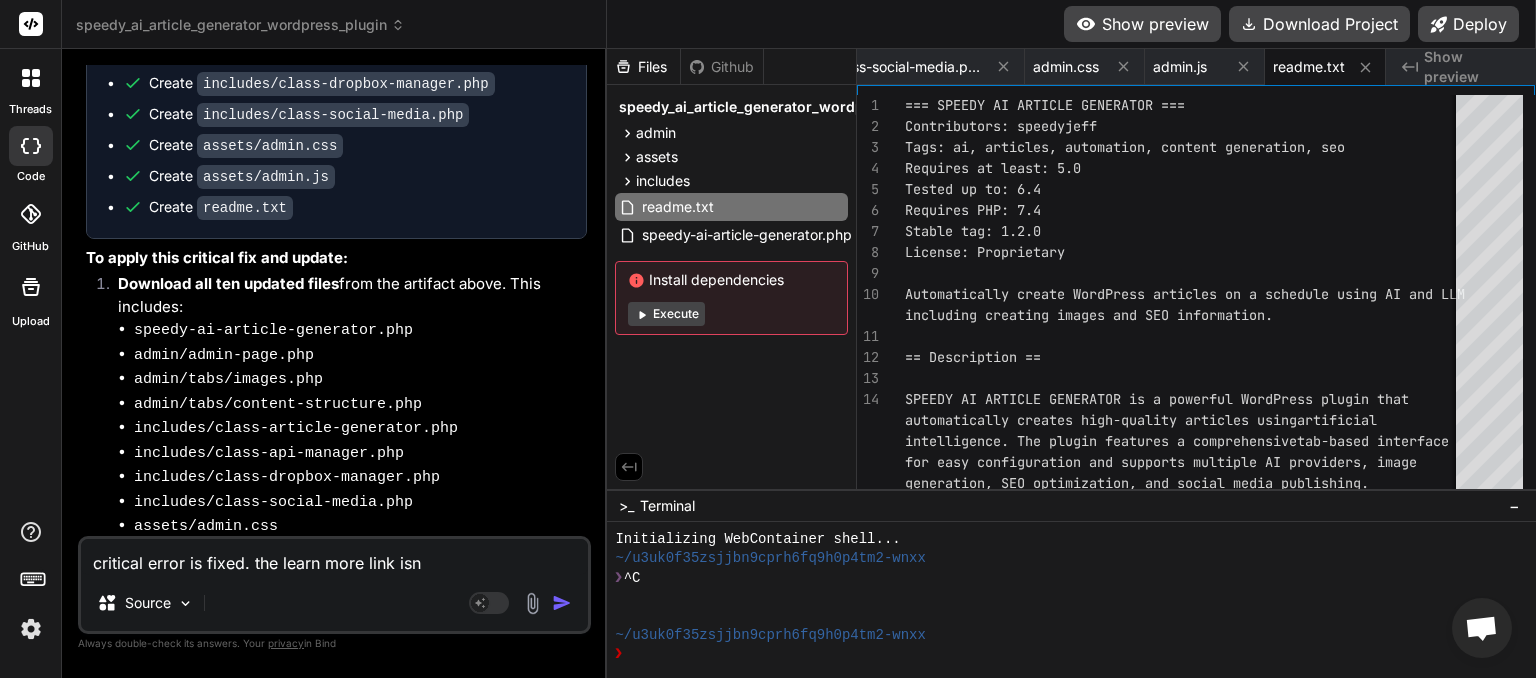type on "critical error is fixed. the learn more link isnt" 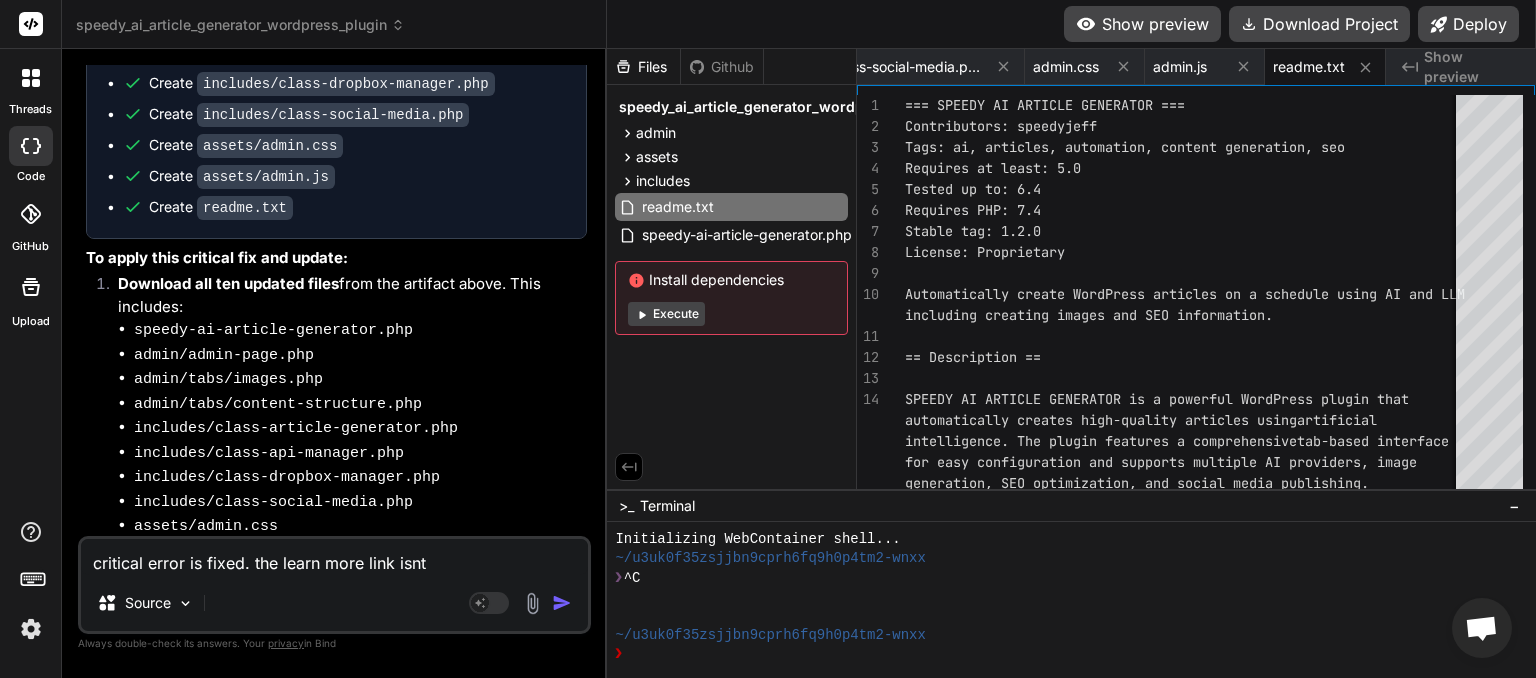 type on "critical error is fixed. the learn more link isnt" 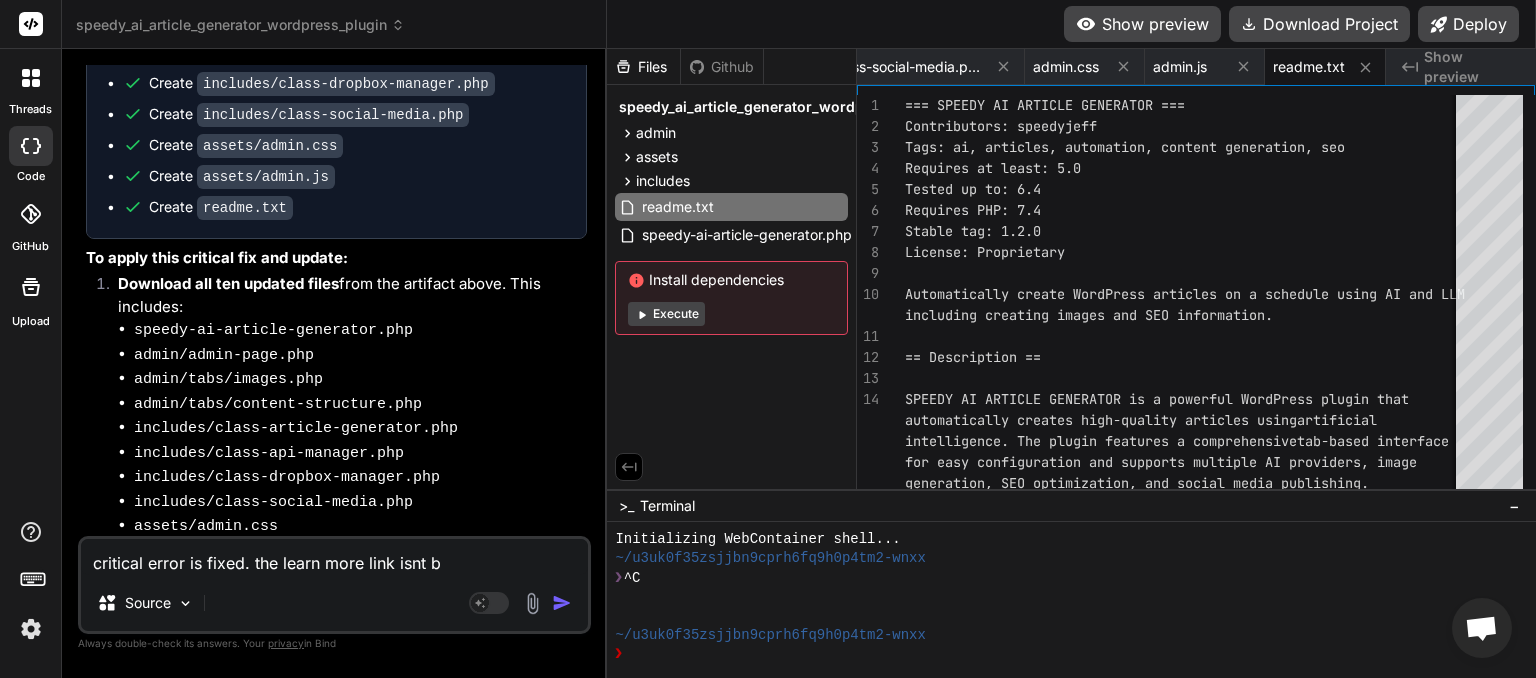 type on "critical error is fixed. the learn more link isnt be" 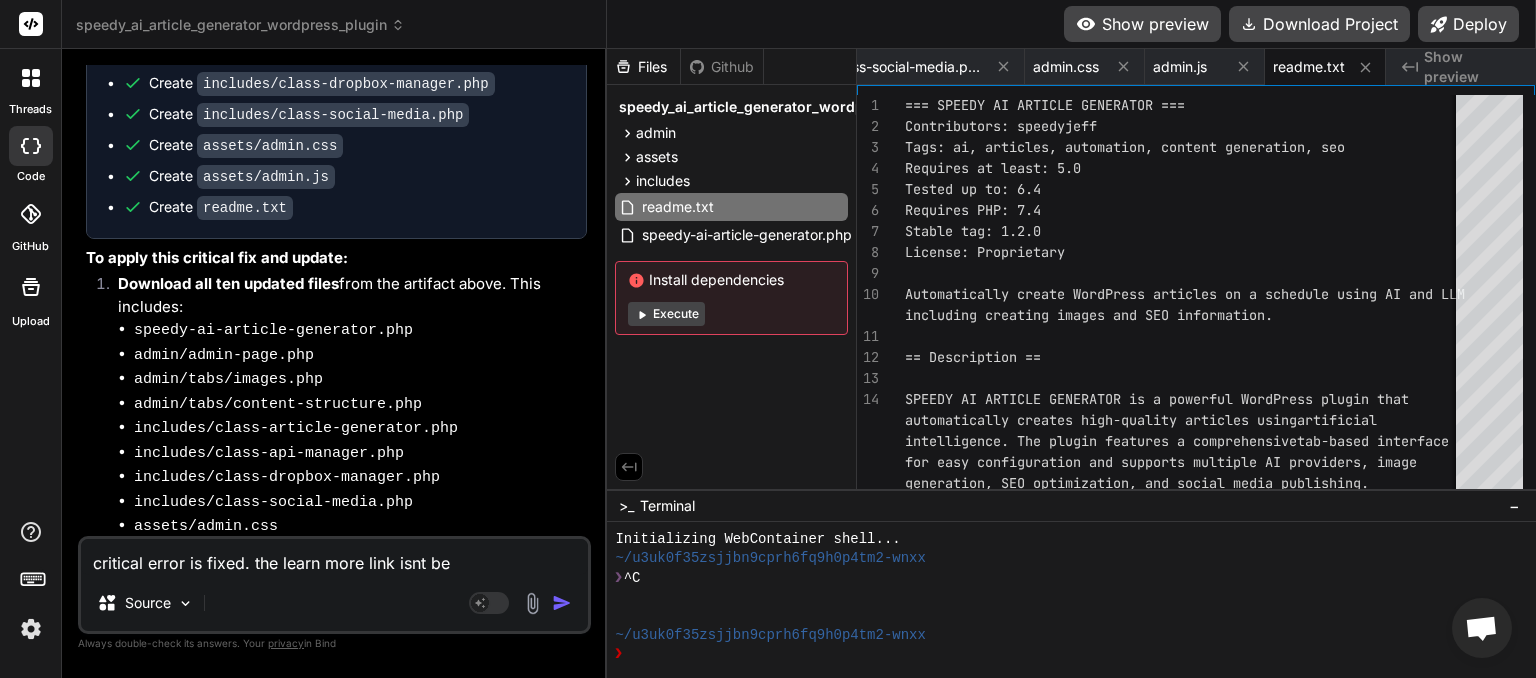 type on "critical error is fixed. the learn more link isnt bei" 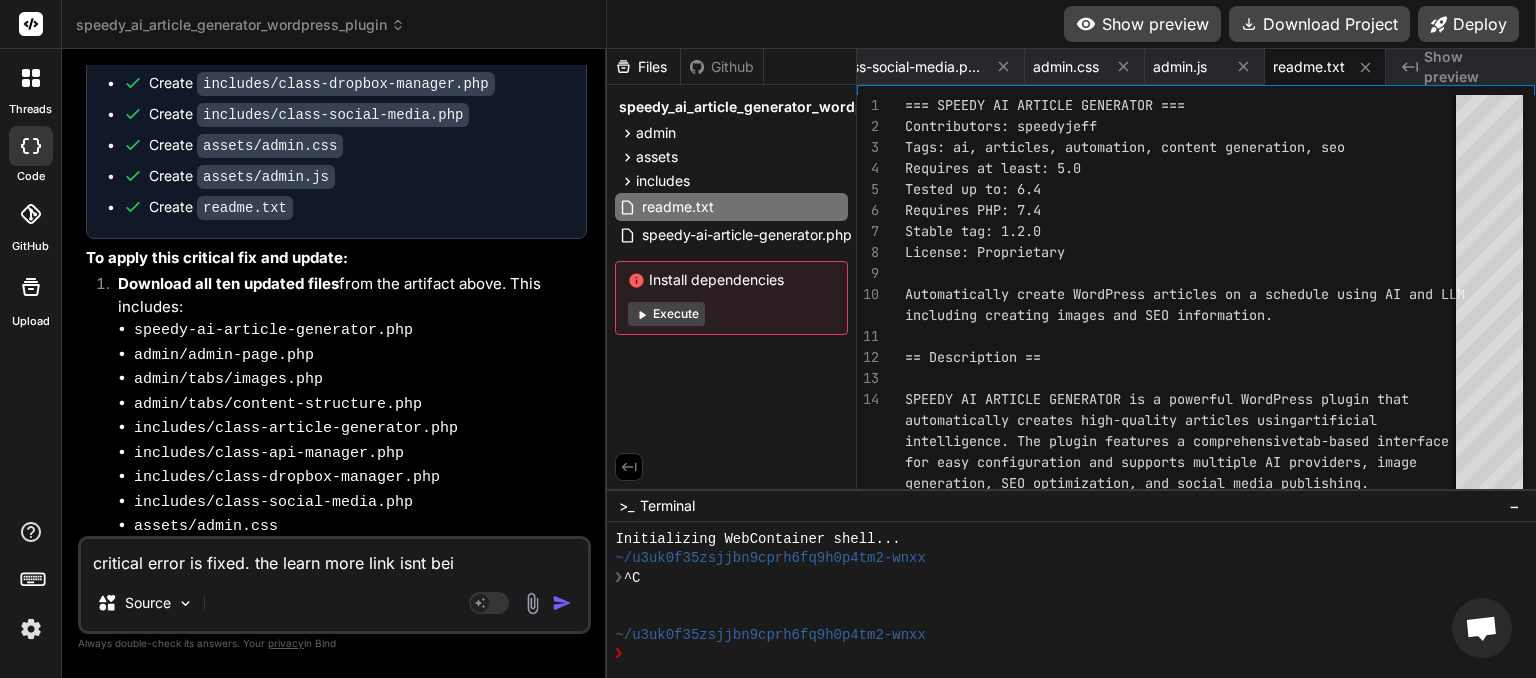 type on "critical error is fixed. the learn more link isnt being" 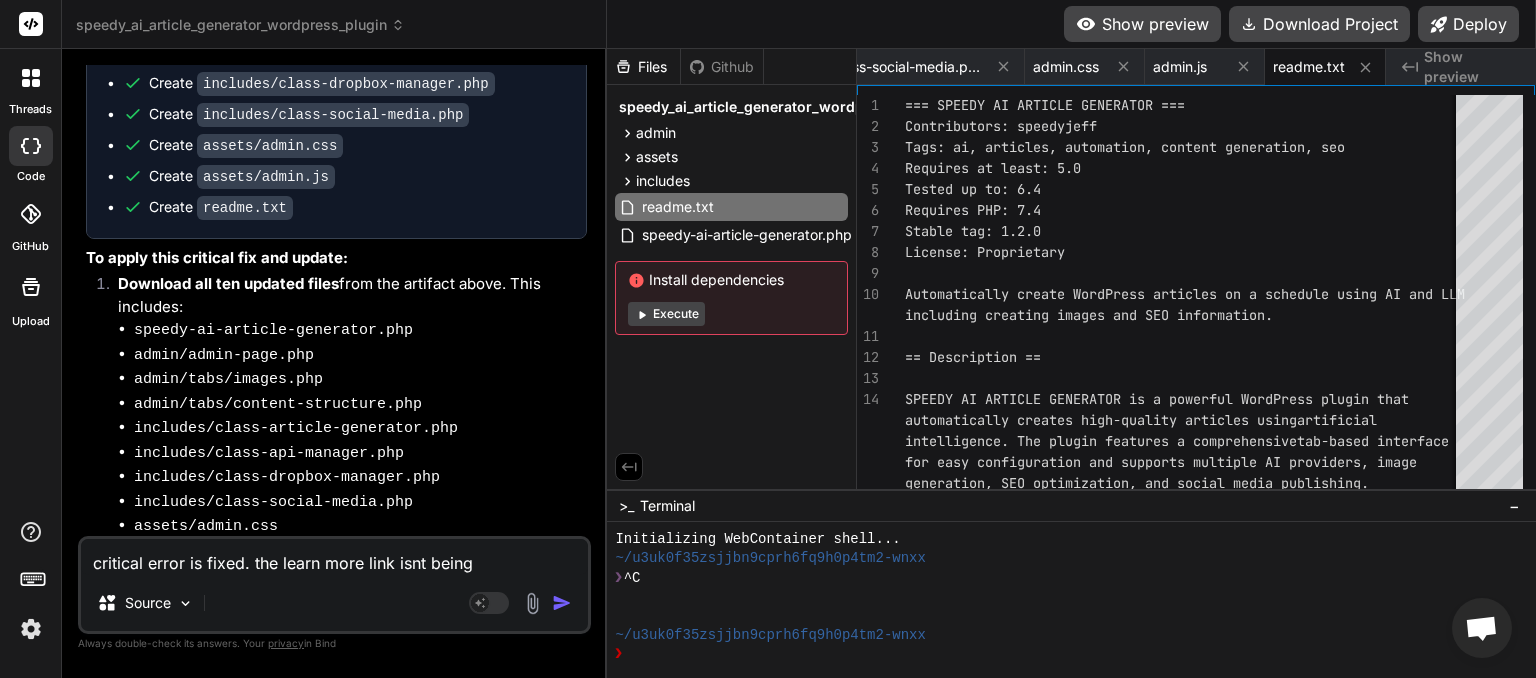 type on "critical error is fixed. the learn more link isnt being" 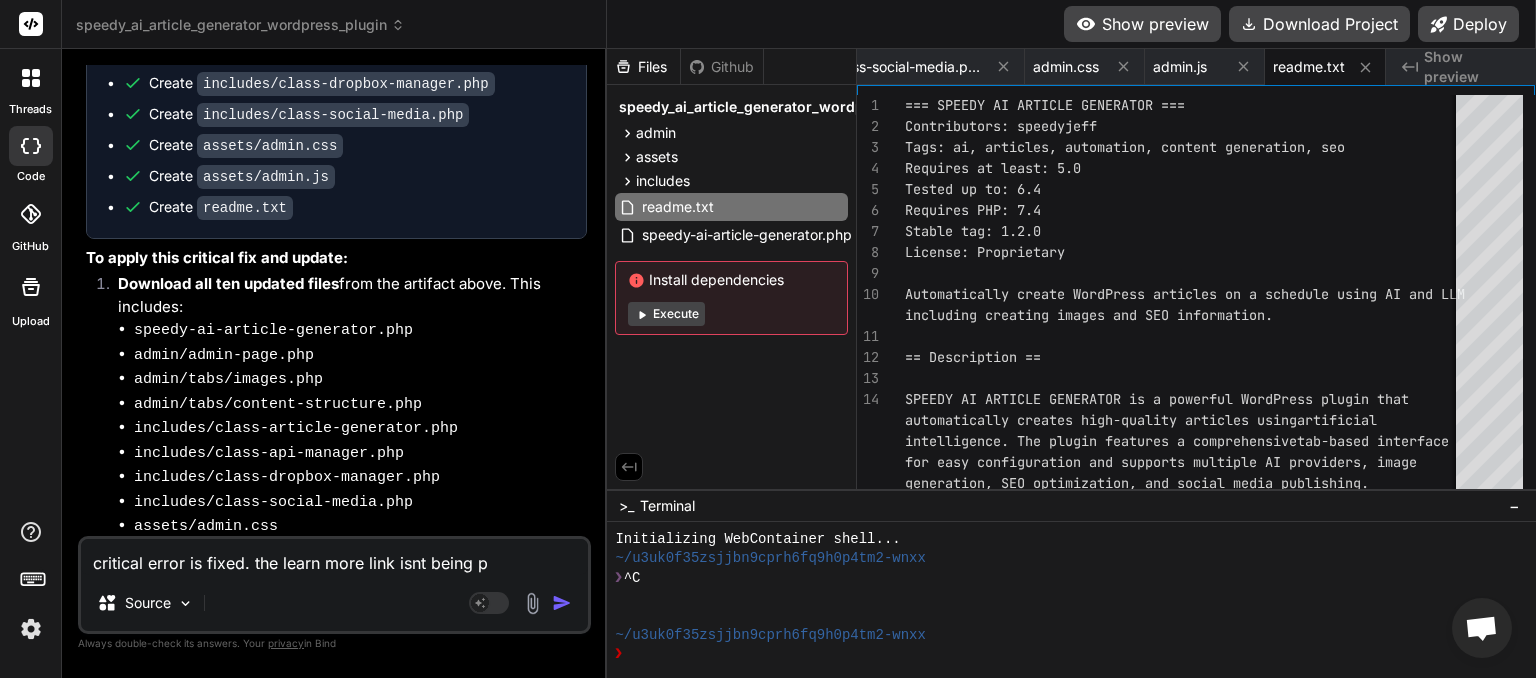 type on "critical error is fixed. the learn more link isnt being po" 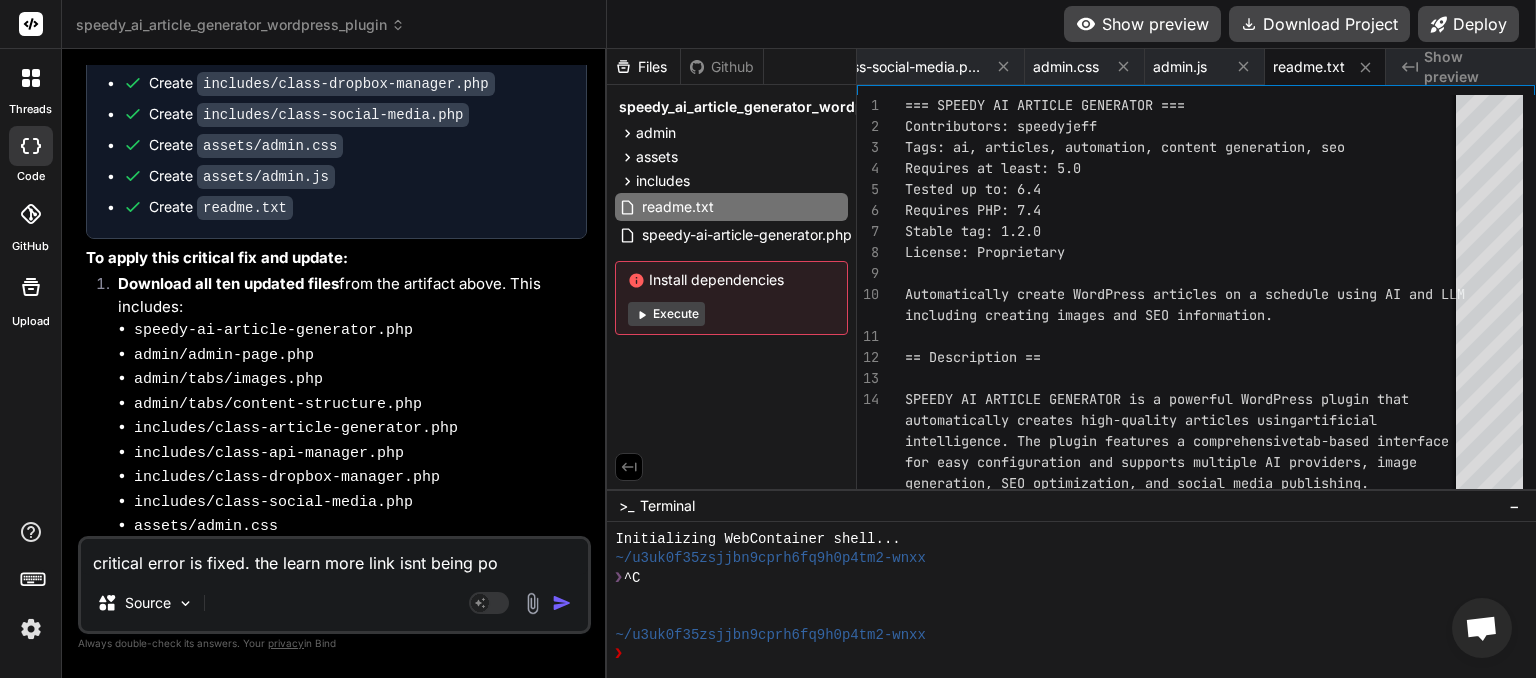 type on "critical error is fixed. the learn more link isnt being pos" 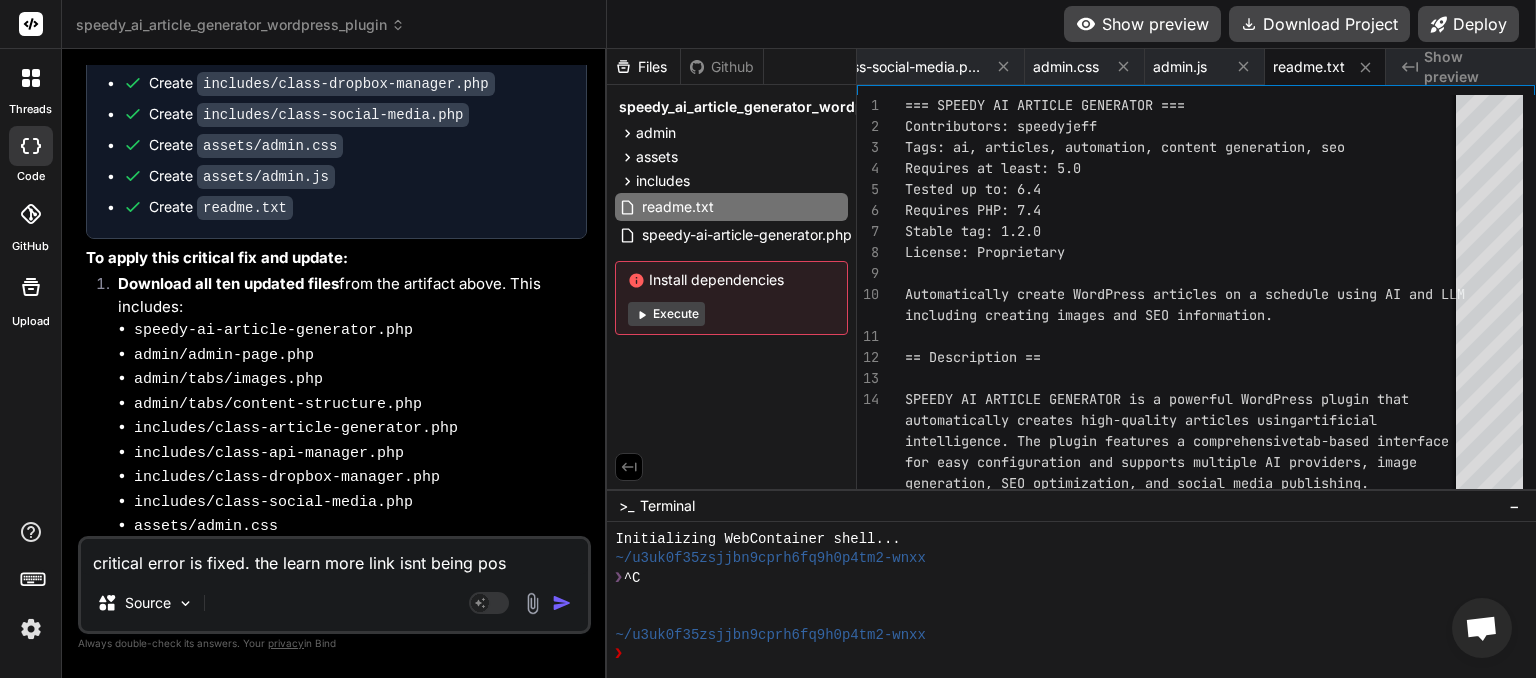 type on "critical error is fixed. the learn more link isnt being posy" 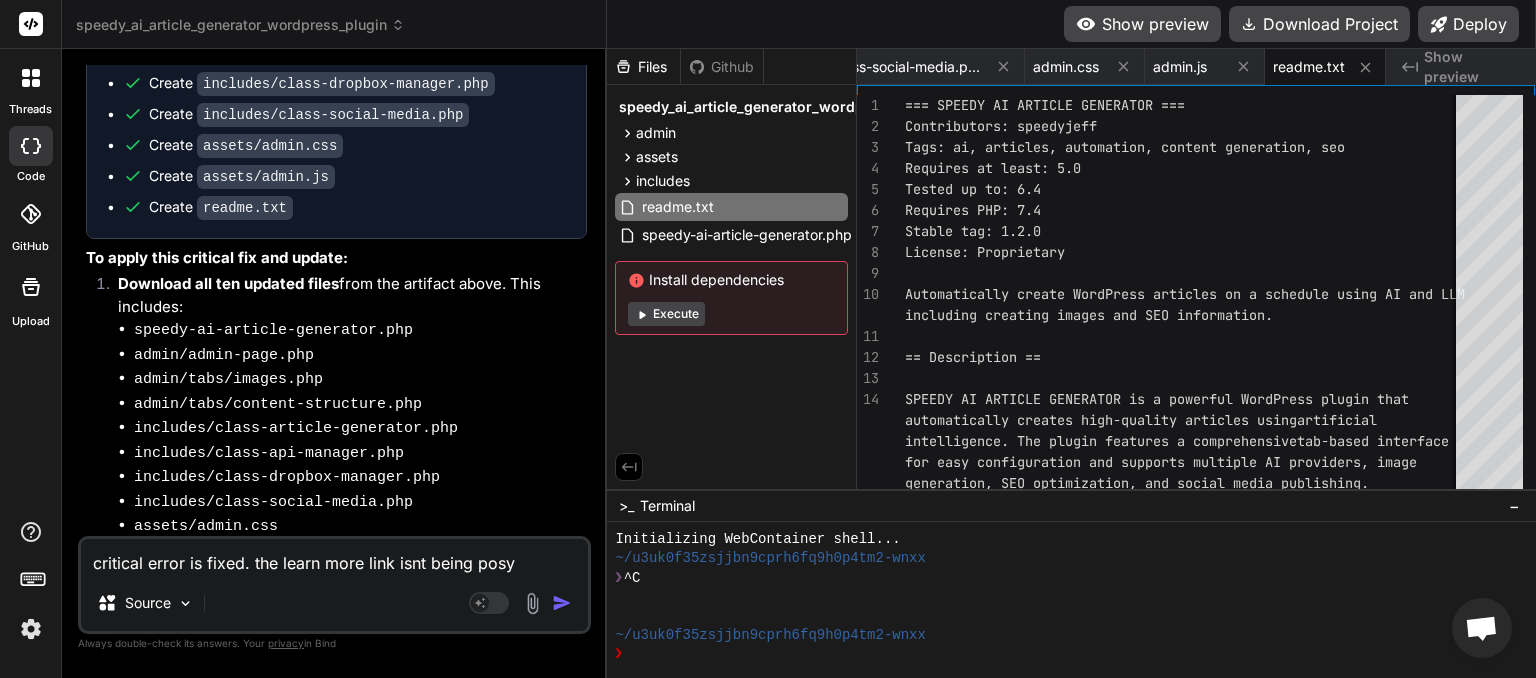 type on "critical error is fixed. the learn more link isnt being pos" 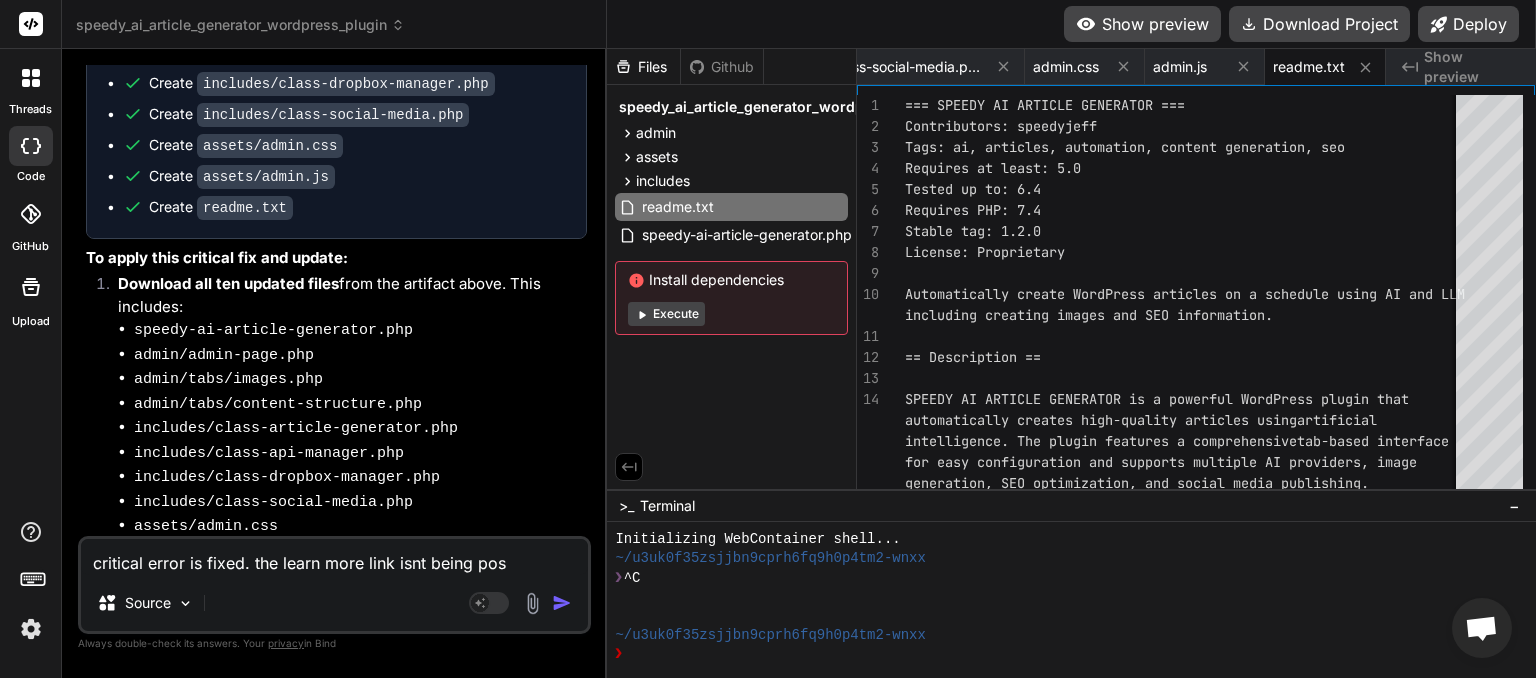 type on "critical error is fixed. the learn more link isnt being post" 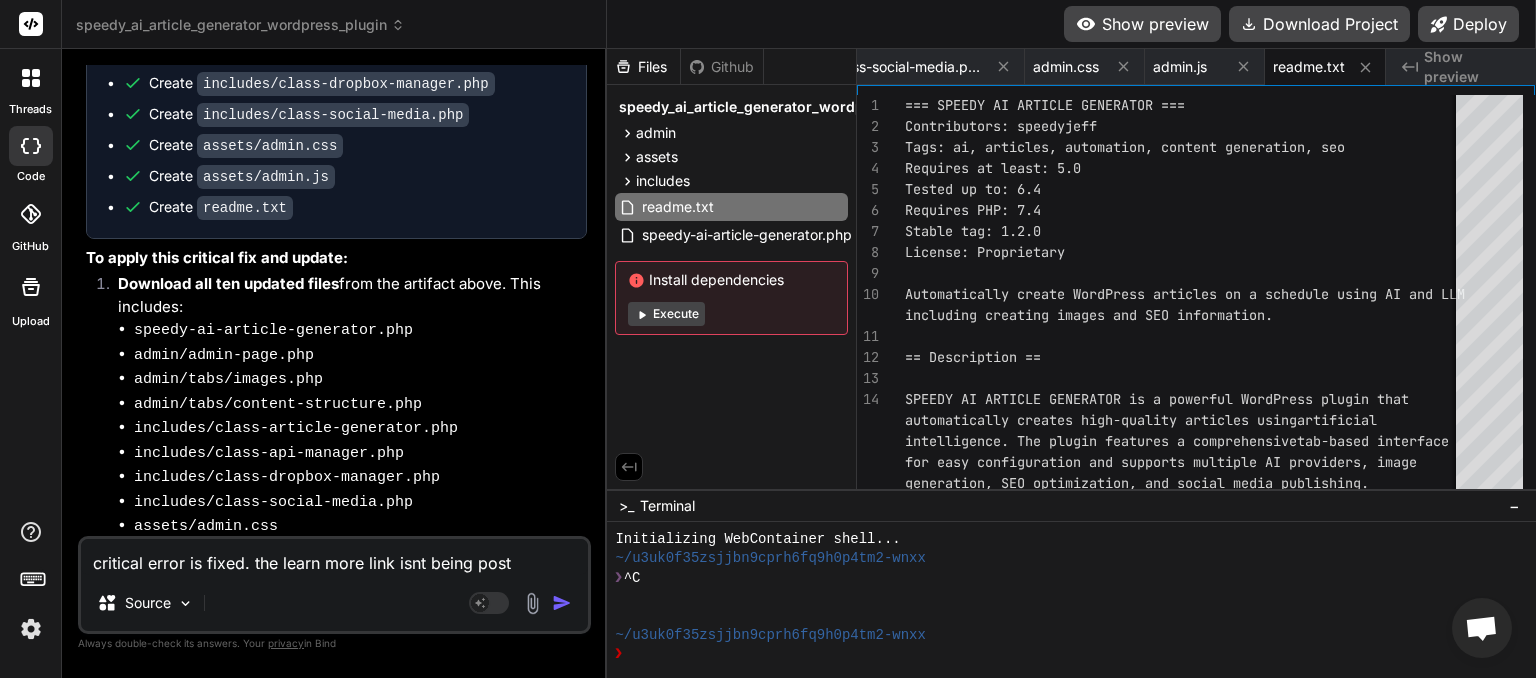 type on "critical error is fixed. the learn more link isnt being poste" 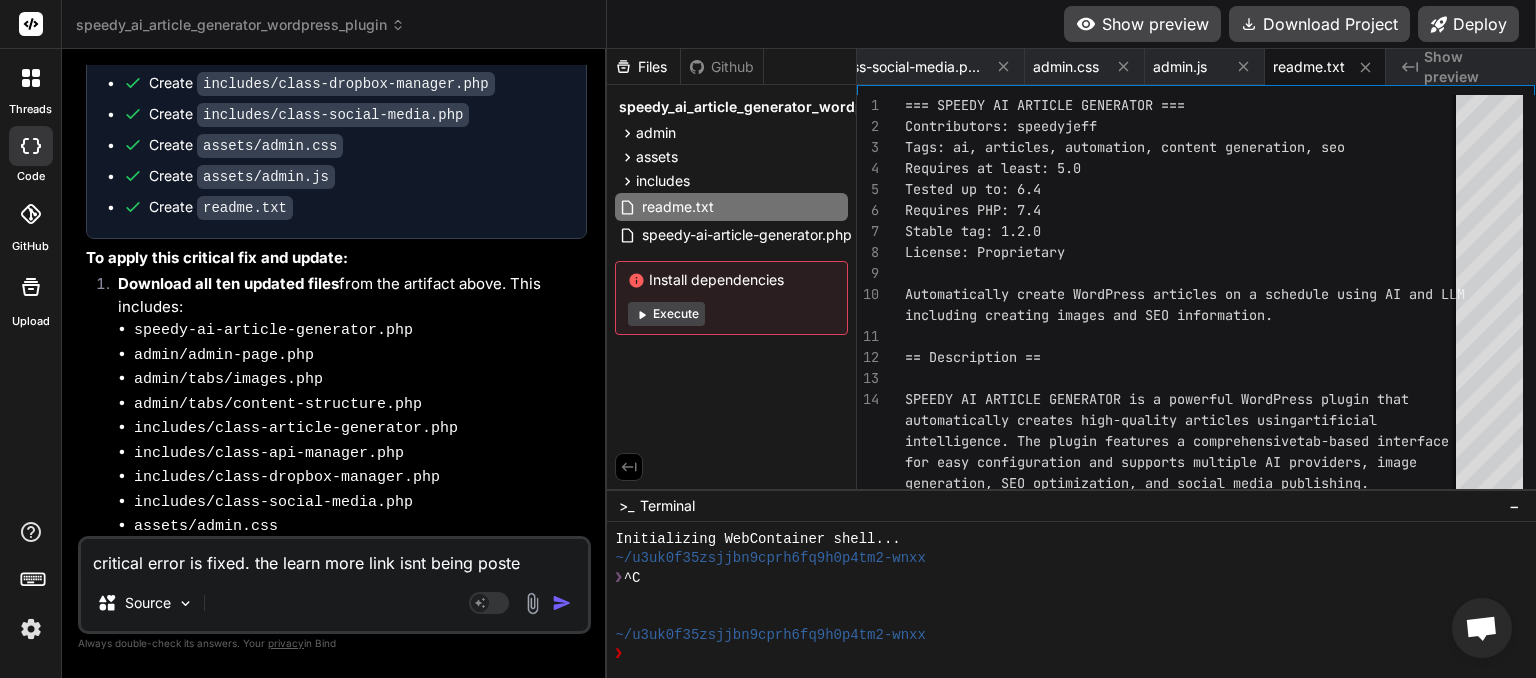 type on "critical error is fixed. the learn more link isnt being posted" 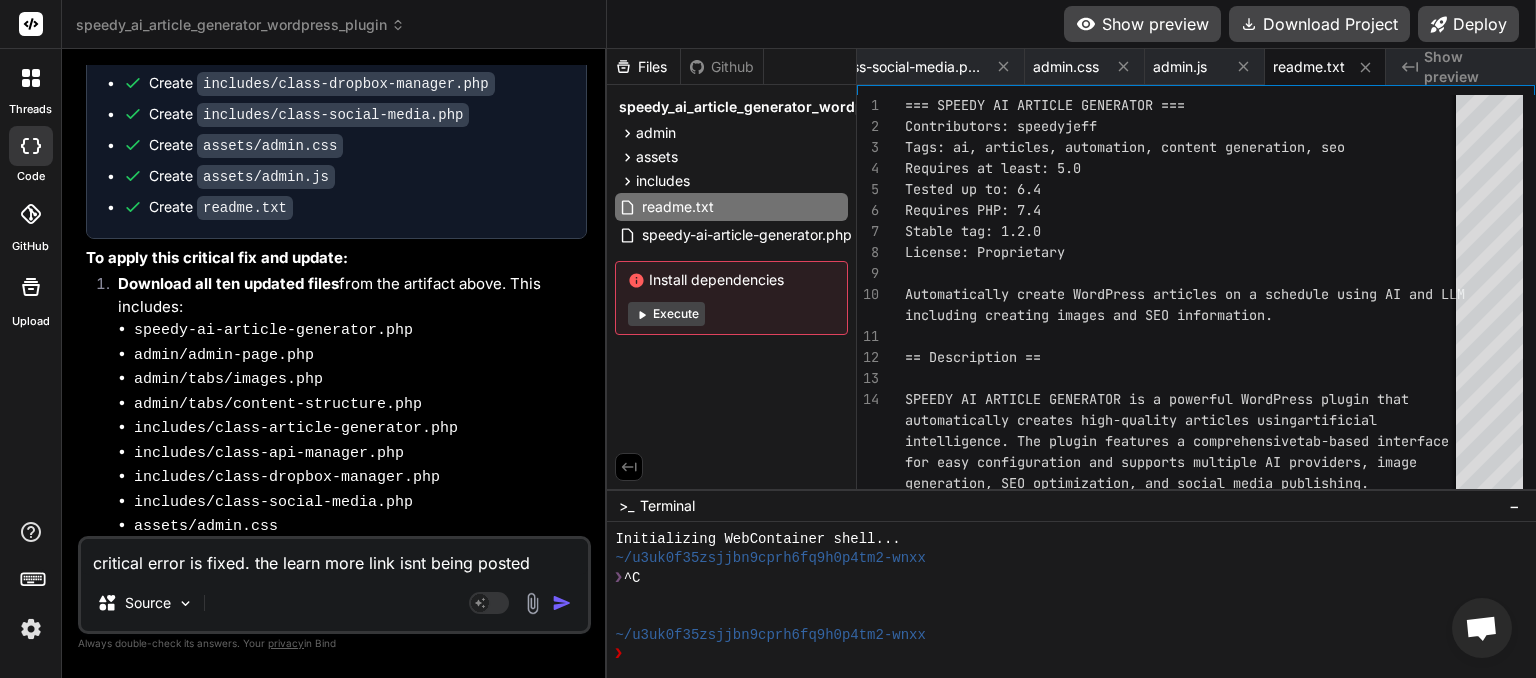 type on "critical error is fixed. the learn more link isnt being posted" 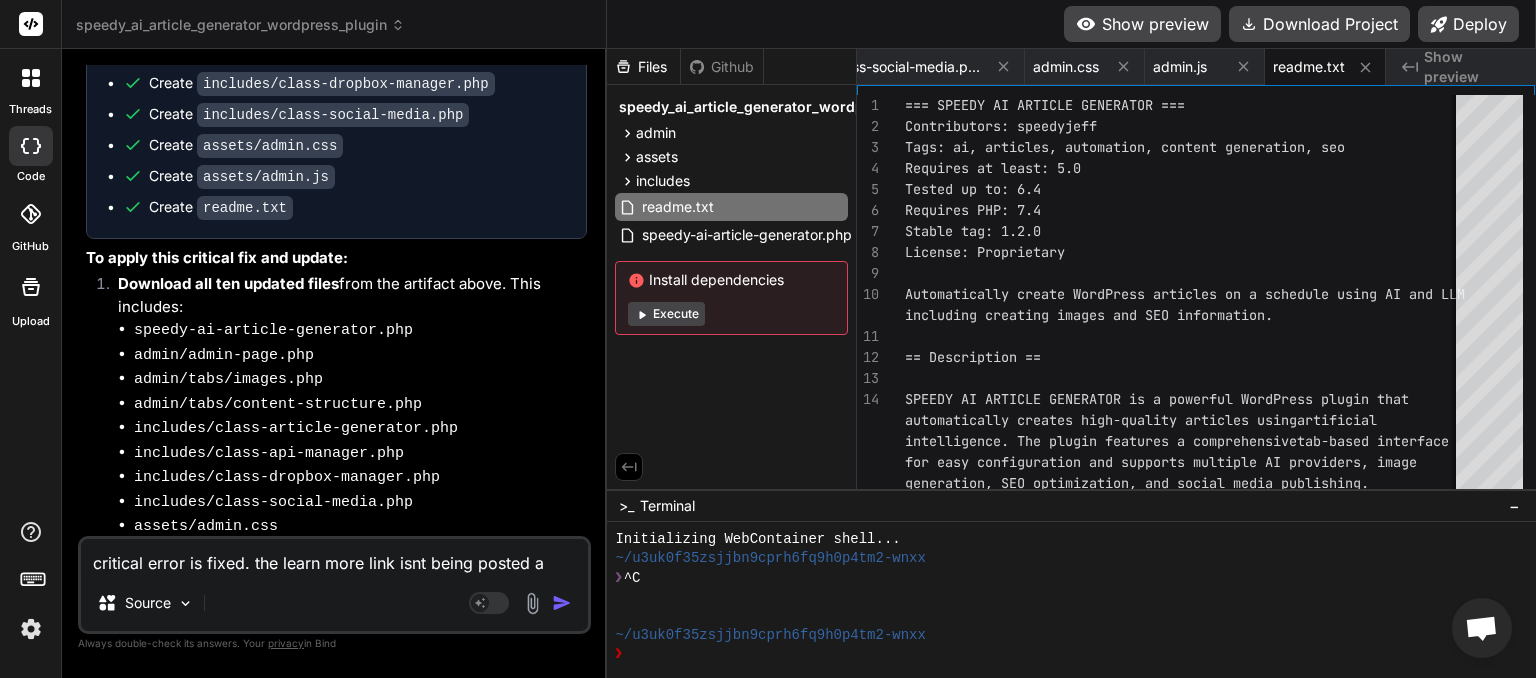 type on "critical error is fixed. the learn more link isnt being posted as" 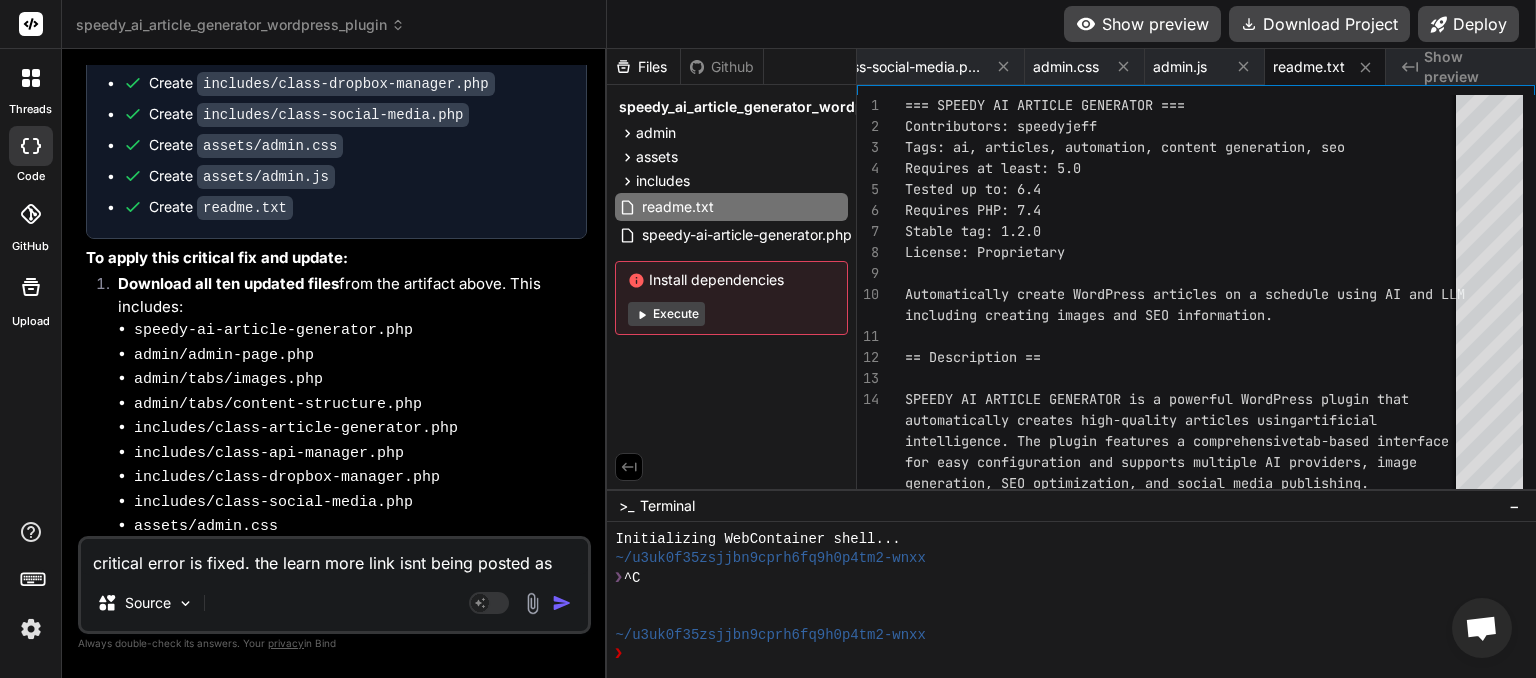 type on "critical error is fixed. the learn more link isnt being posted as" 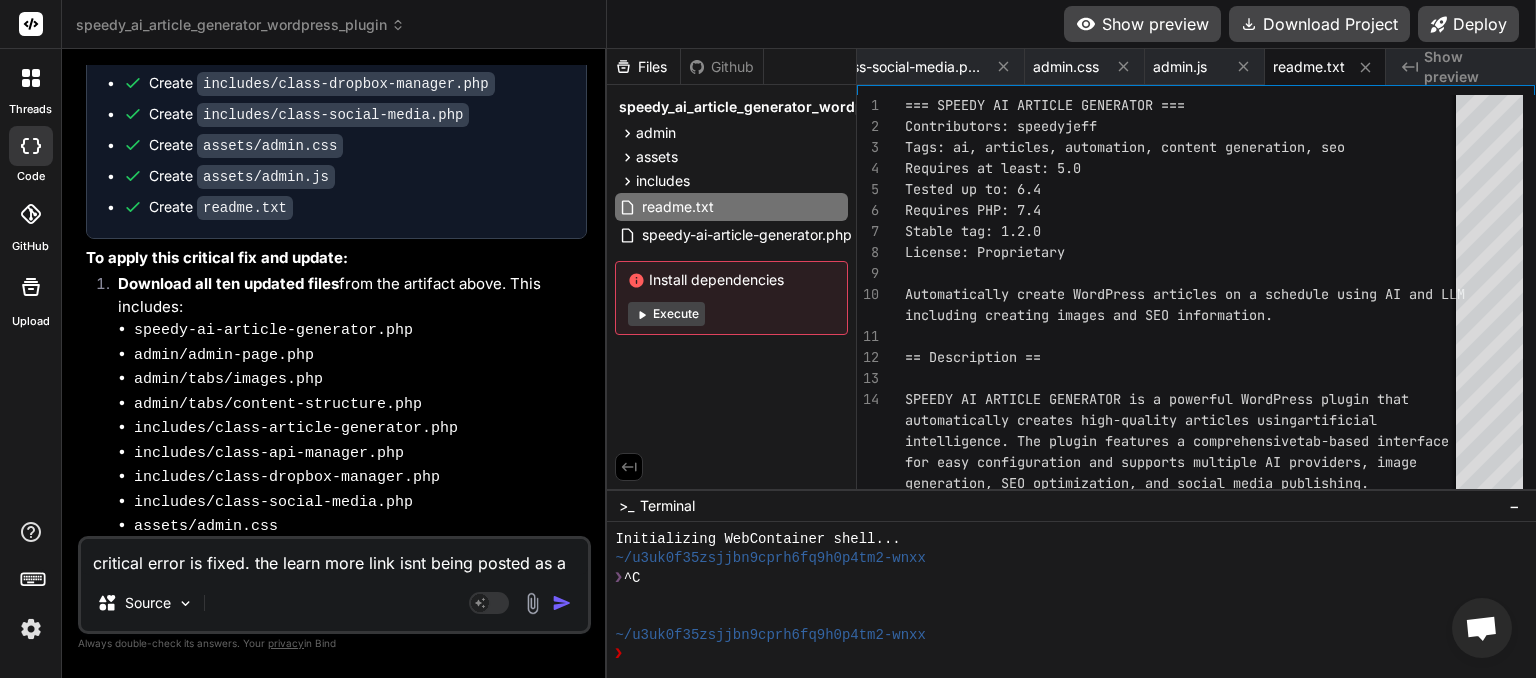 type on "critical error is fixed. the learn more link isnt being posted as an" 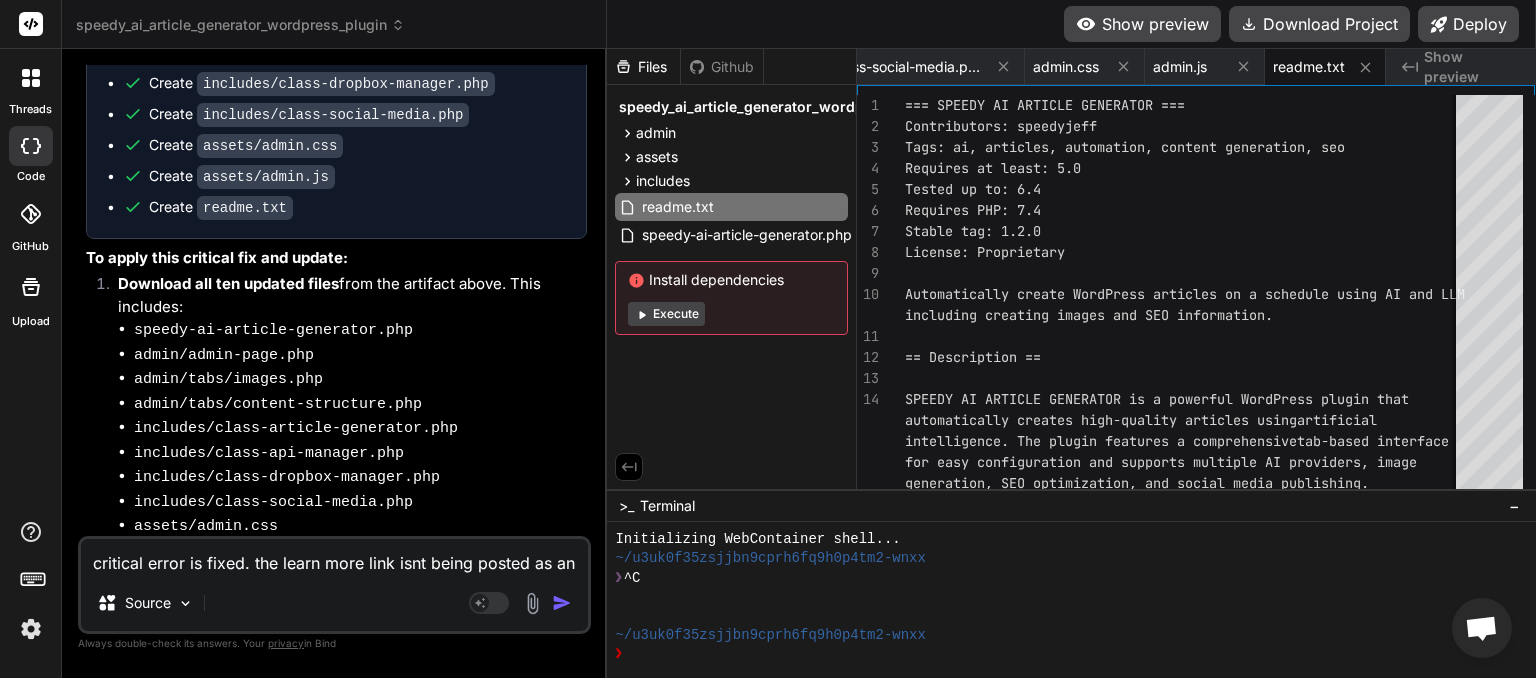 type on "critical error is fixed. the learn more link isnt being posted as an" 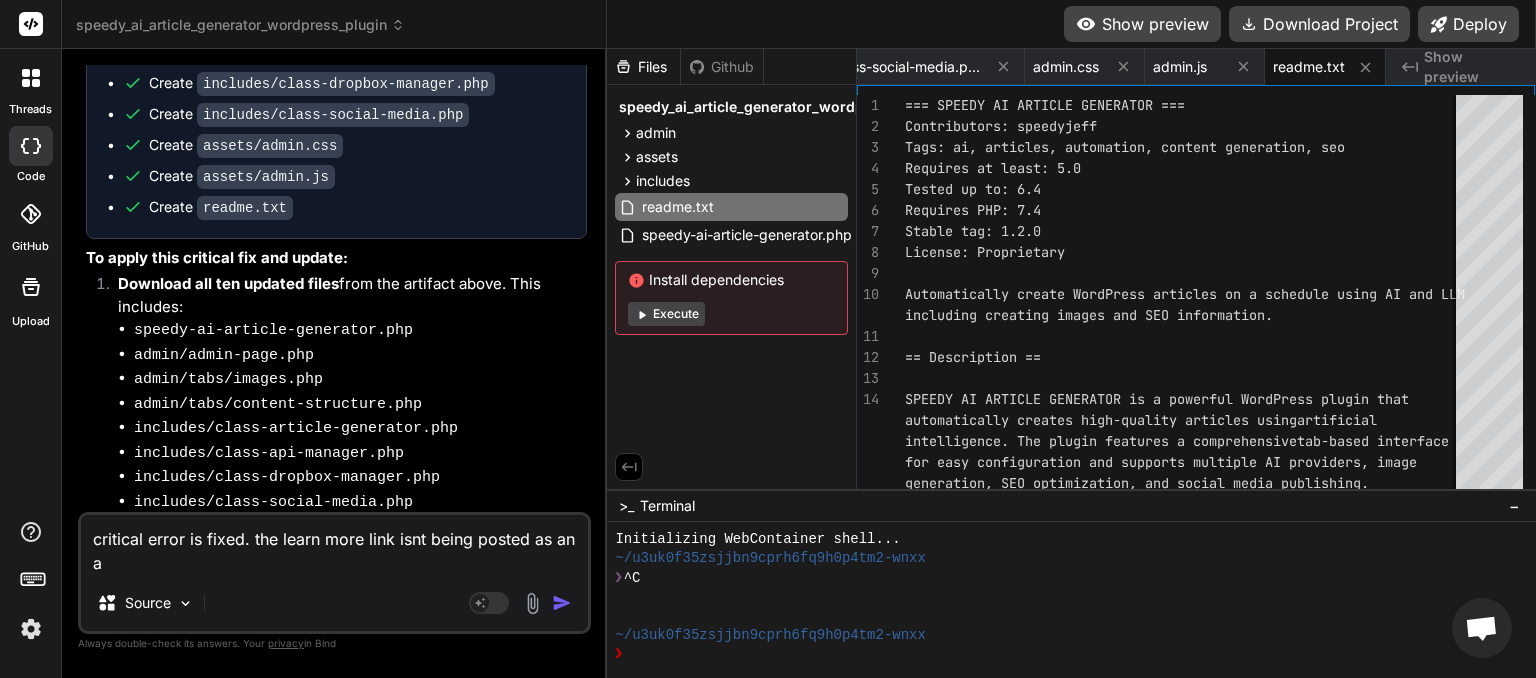 type on "critical error is fixed. the learn more link isnt being posted as an ac" 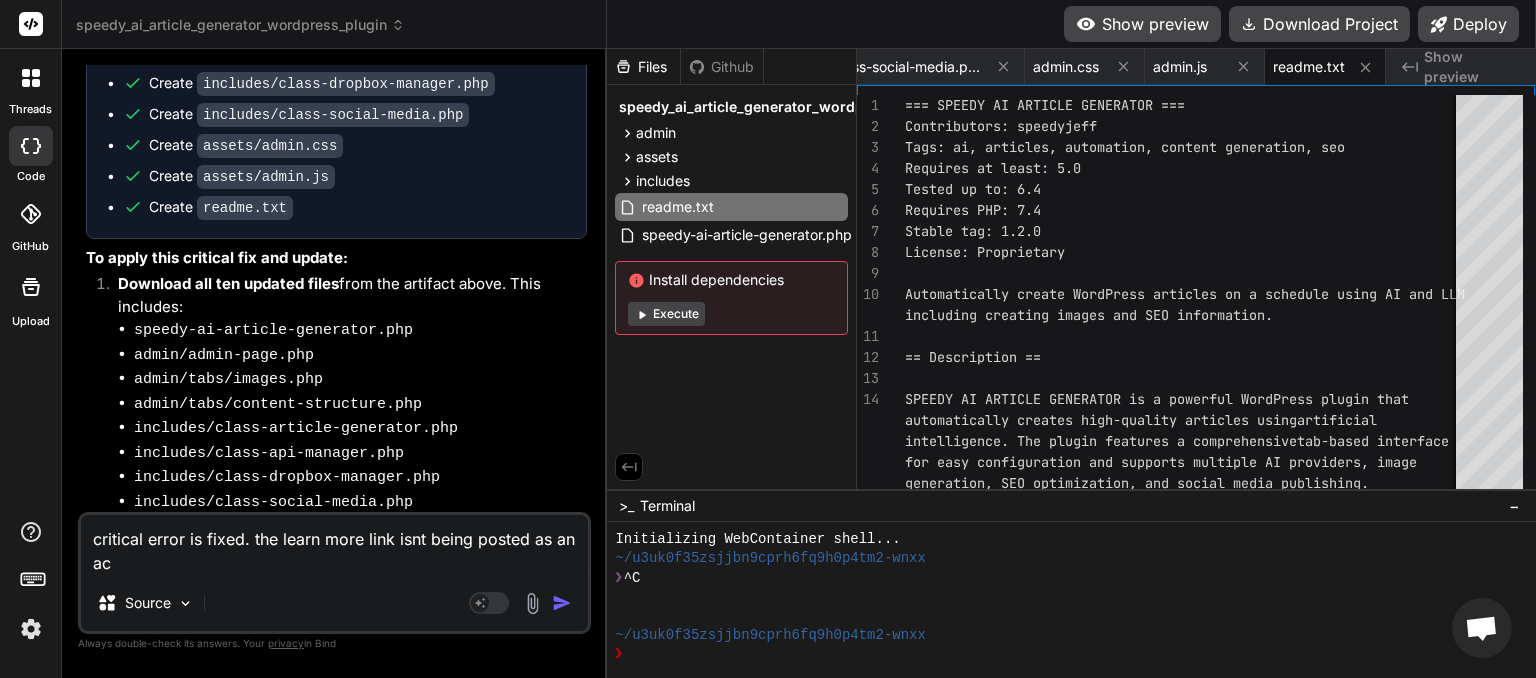type on "critical error is fixed. the learn more link isnt being posted as an act" 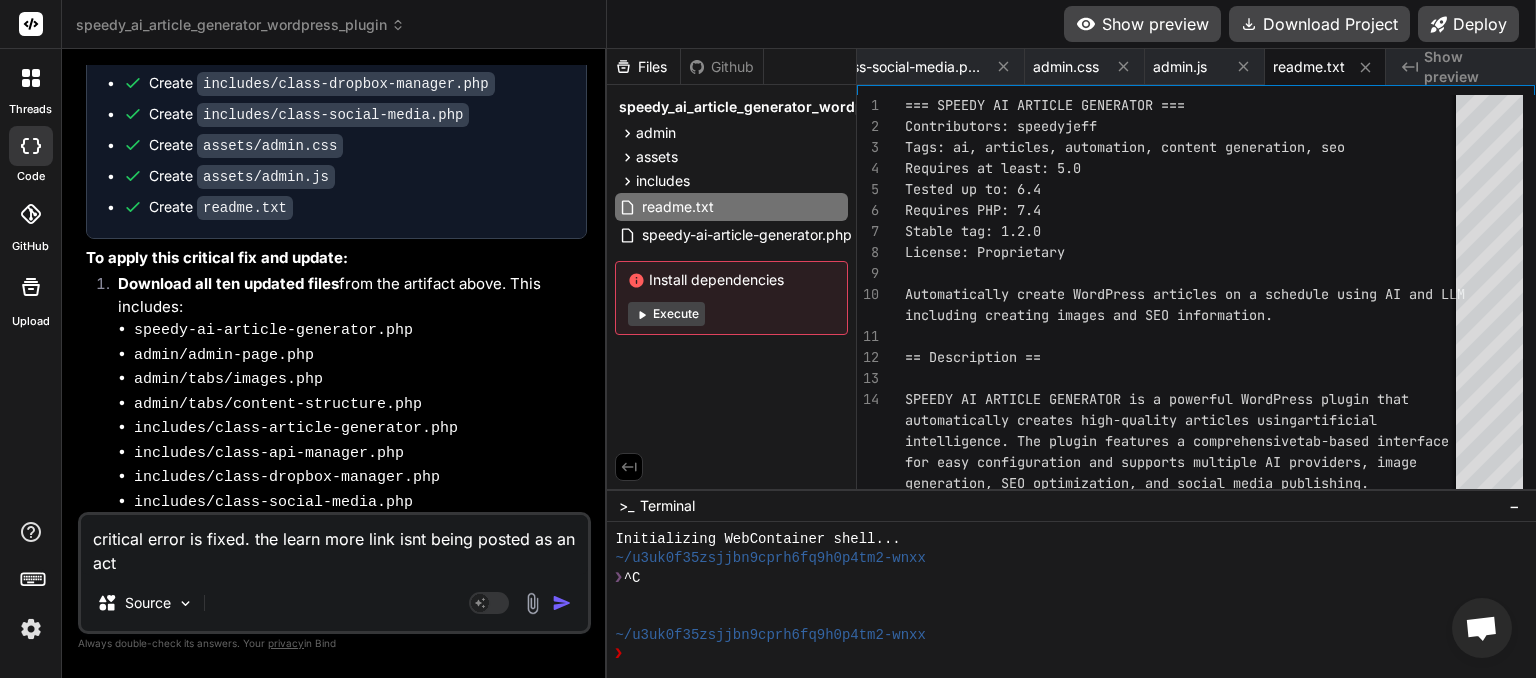 type on "critical error is fixed. the learn more link isnt being posted as an actu" 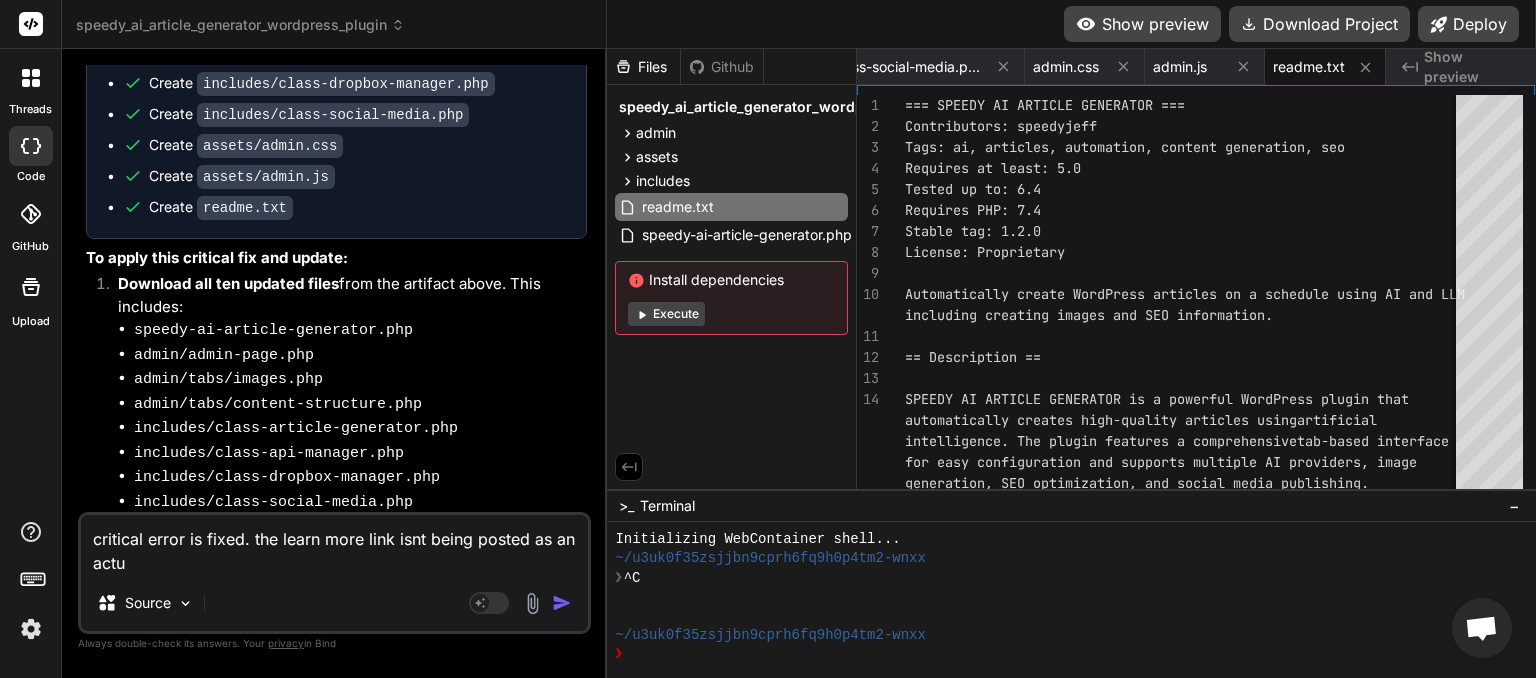 type on "critical error is fixed. the learn more link isnt being posted as an actur" 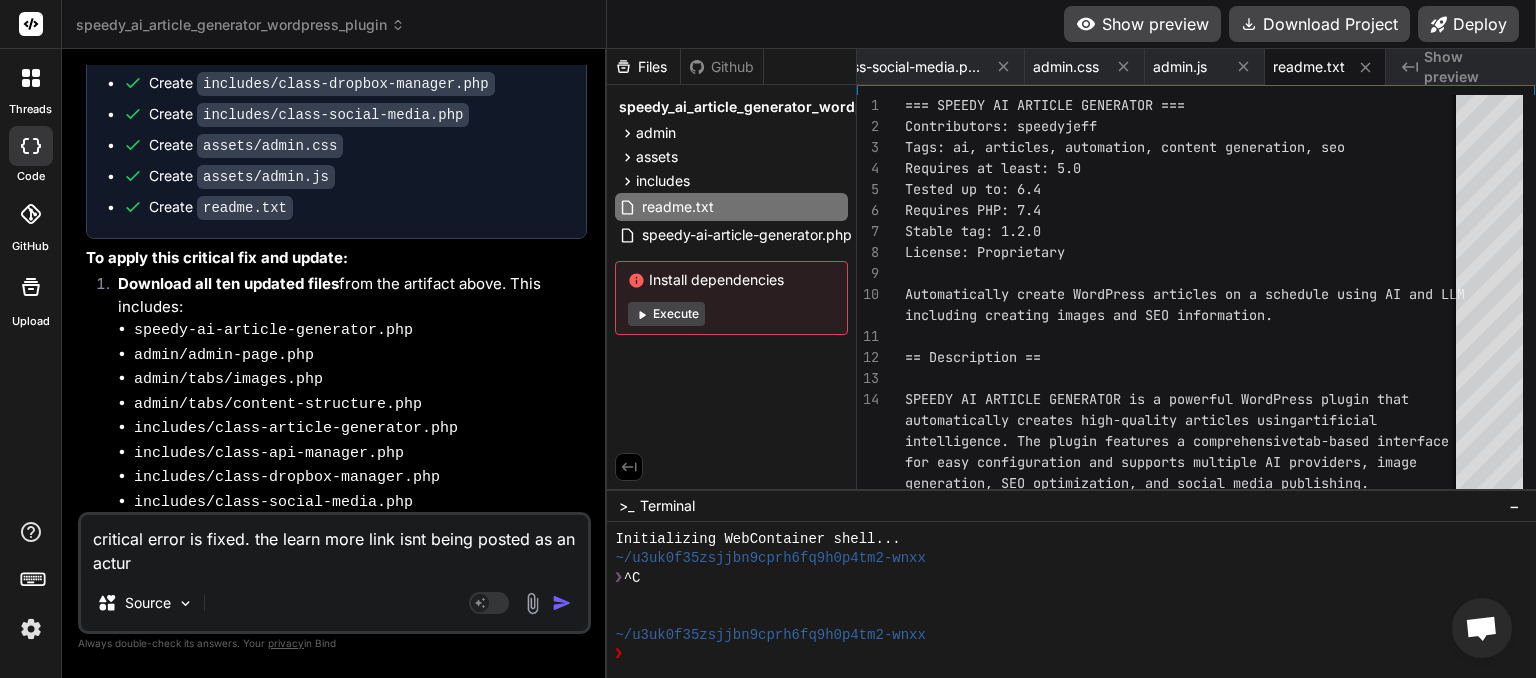 type on "critical error is fixed. the learn more link isnt being posted as an actura" 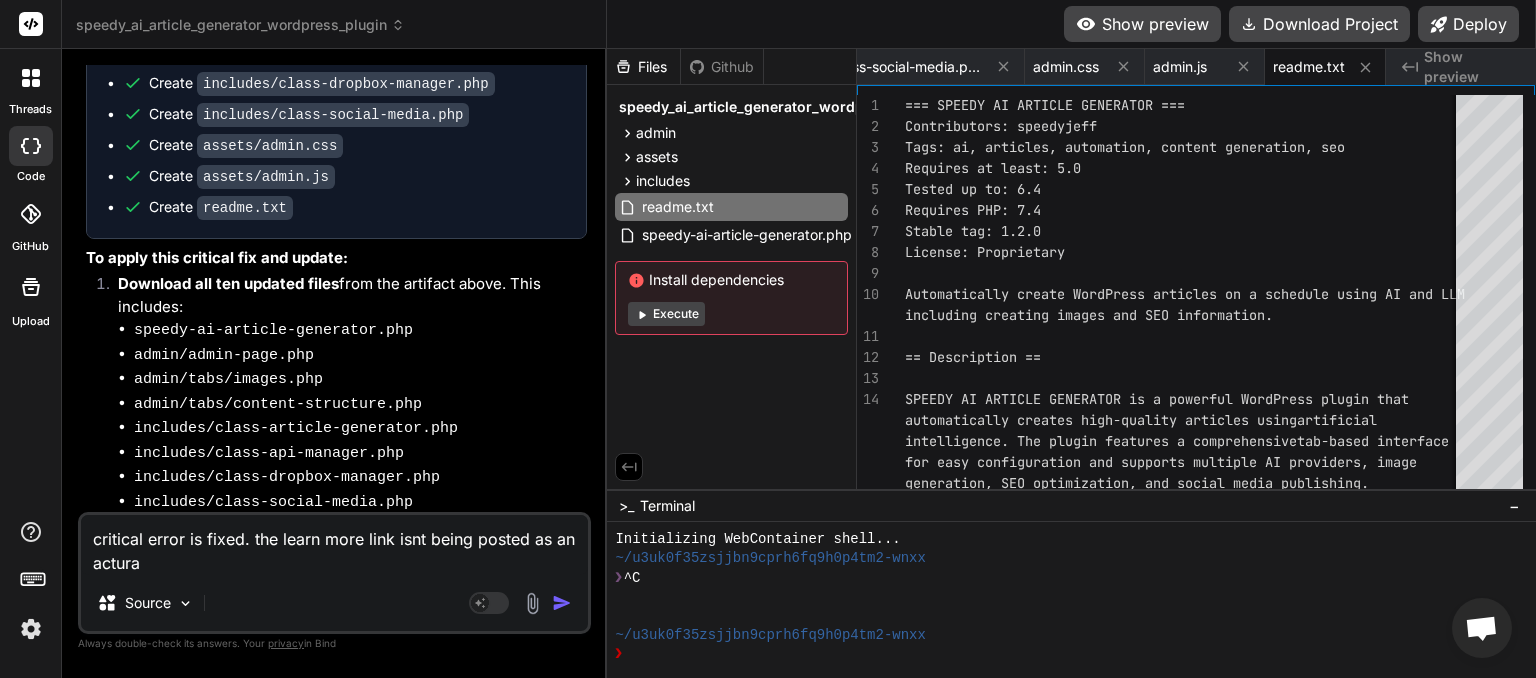 type on "critical error is fixed. the learn more link isnt being posted as an actural" 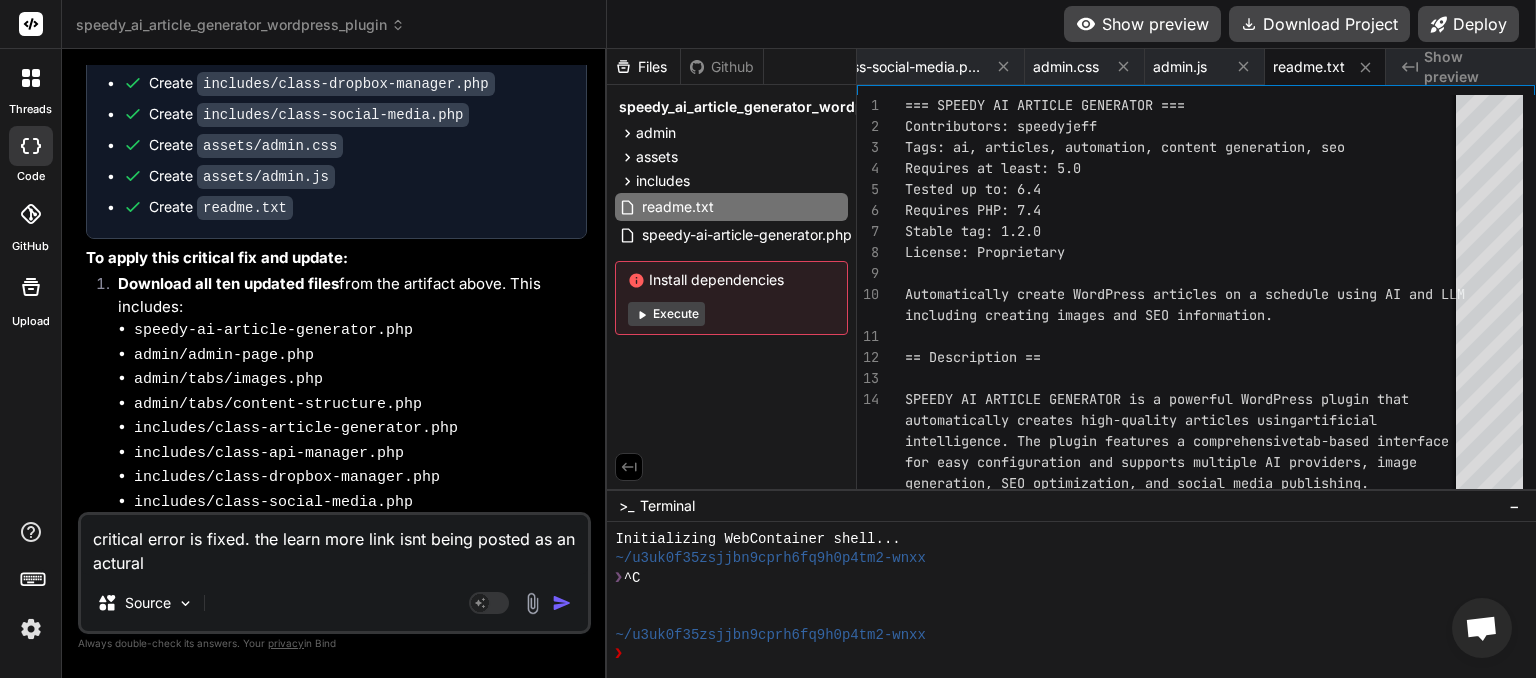 type on "critical error is fixed. the learn more link isnt being posted as an actural" 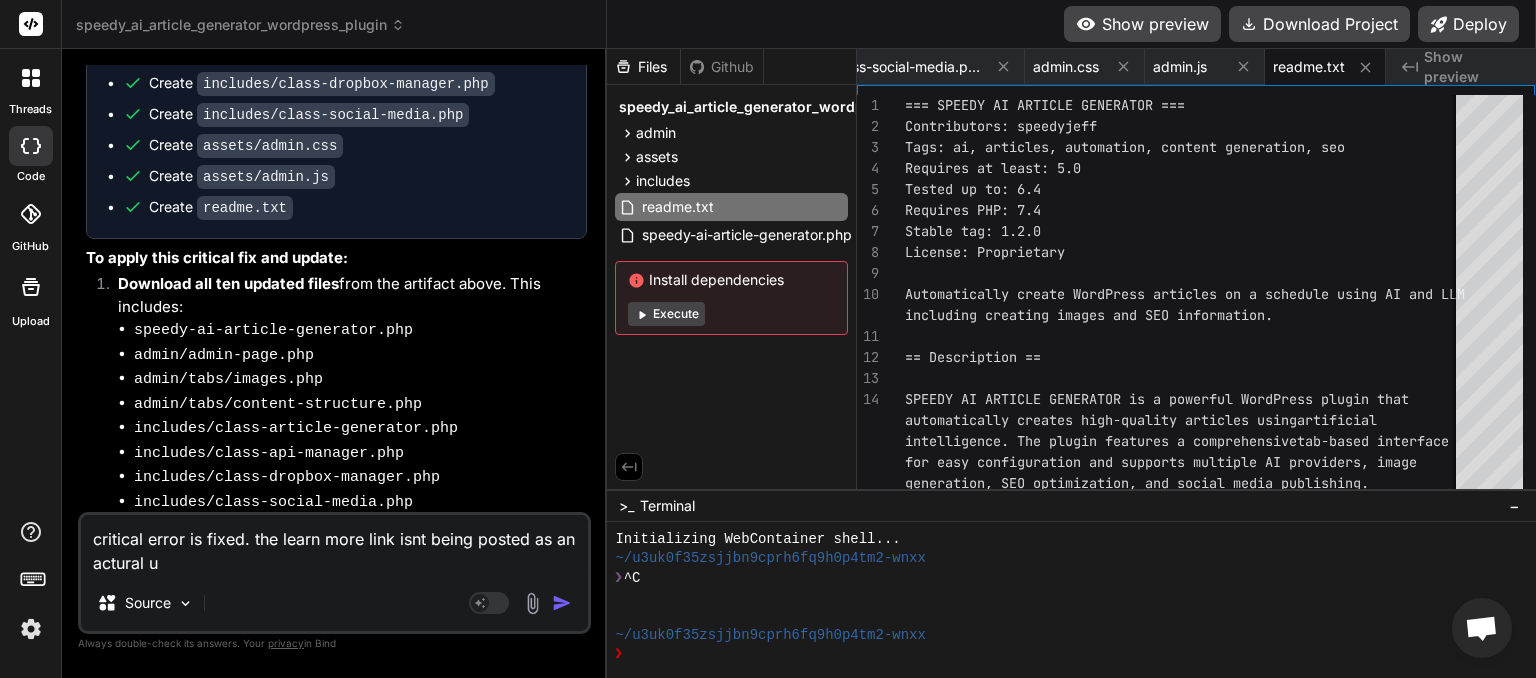 type on "critical error is fixed. the learn more link isnt being posted as an actural ur" 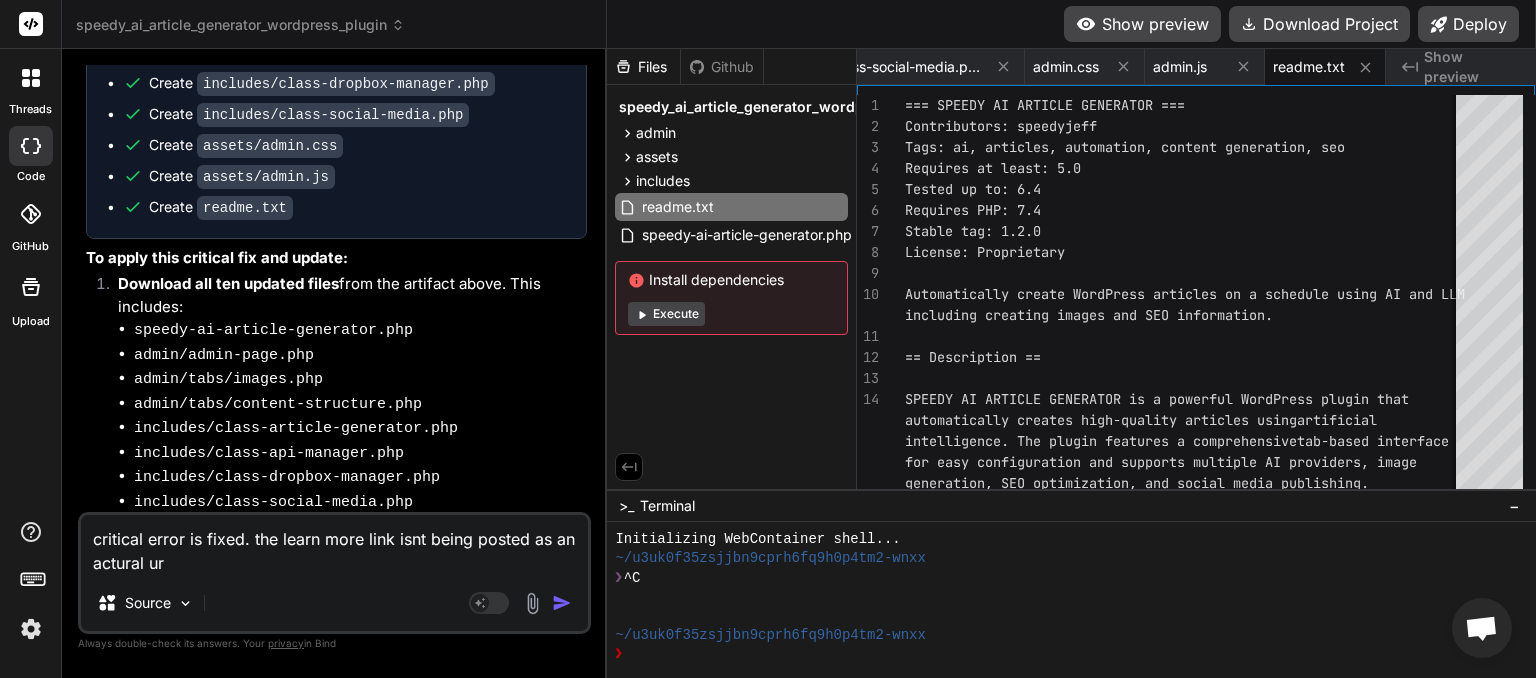 type on "critical error is fixed. the learn more link isnt being posted as an actural url" 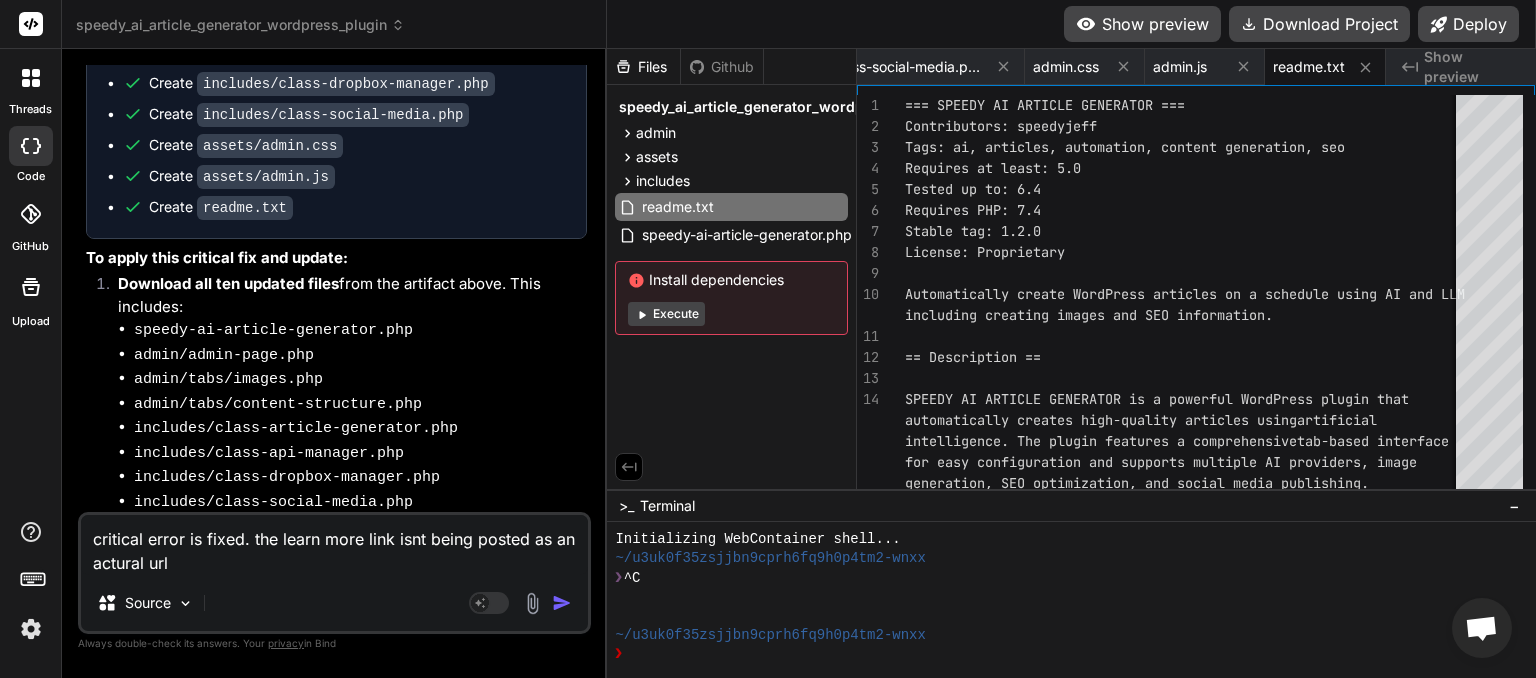 type on "critical error is fixed. the learn more link isnt being posted as an actural url" 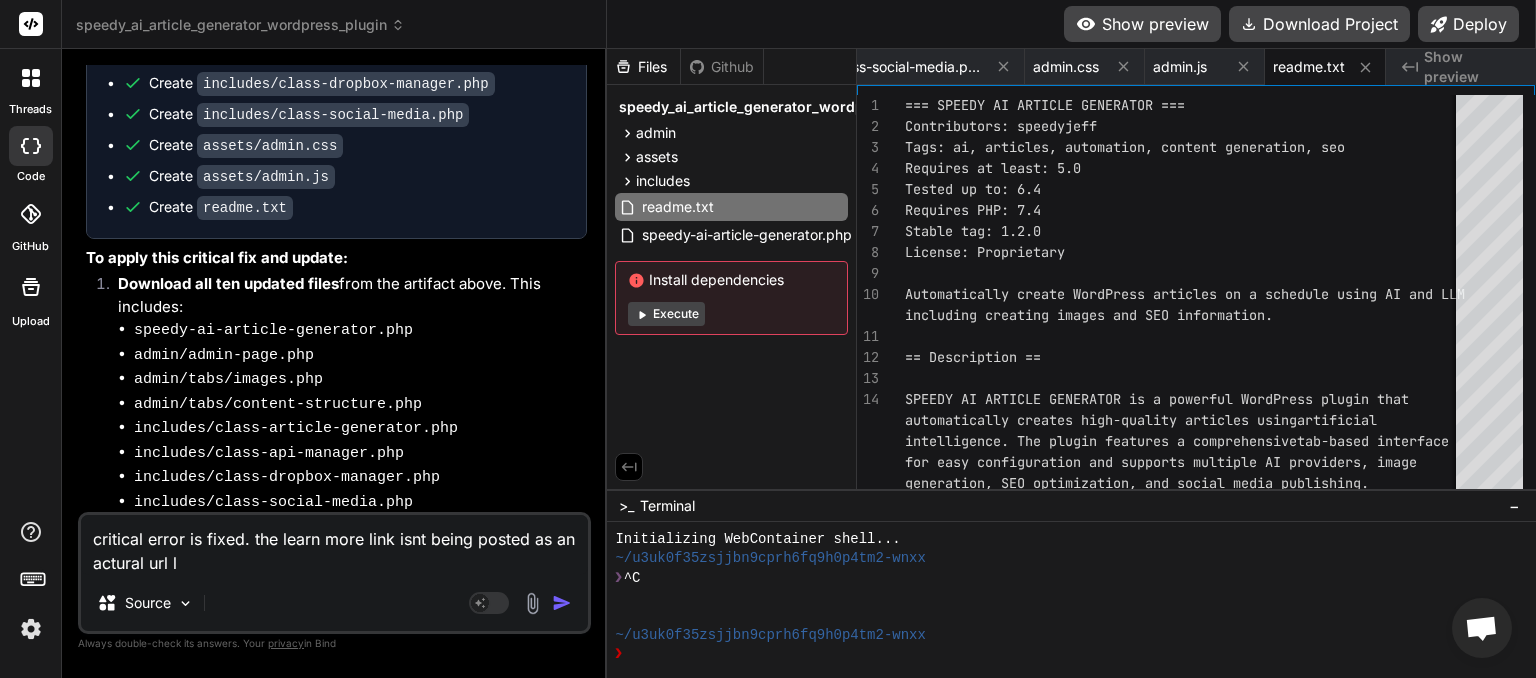 type on "critical error is fixed. the learn more link isnt being posted as an actural url li" 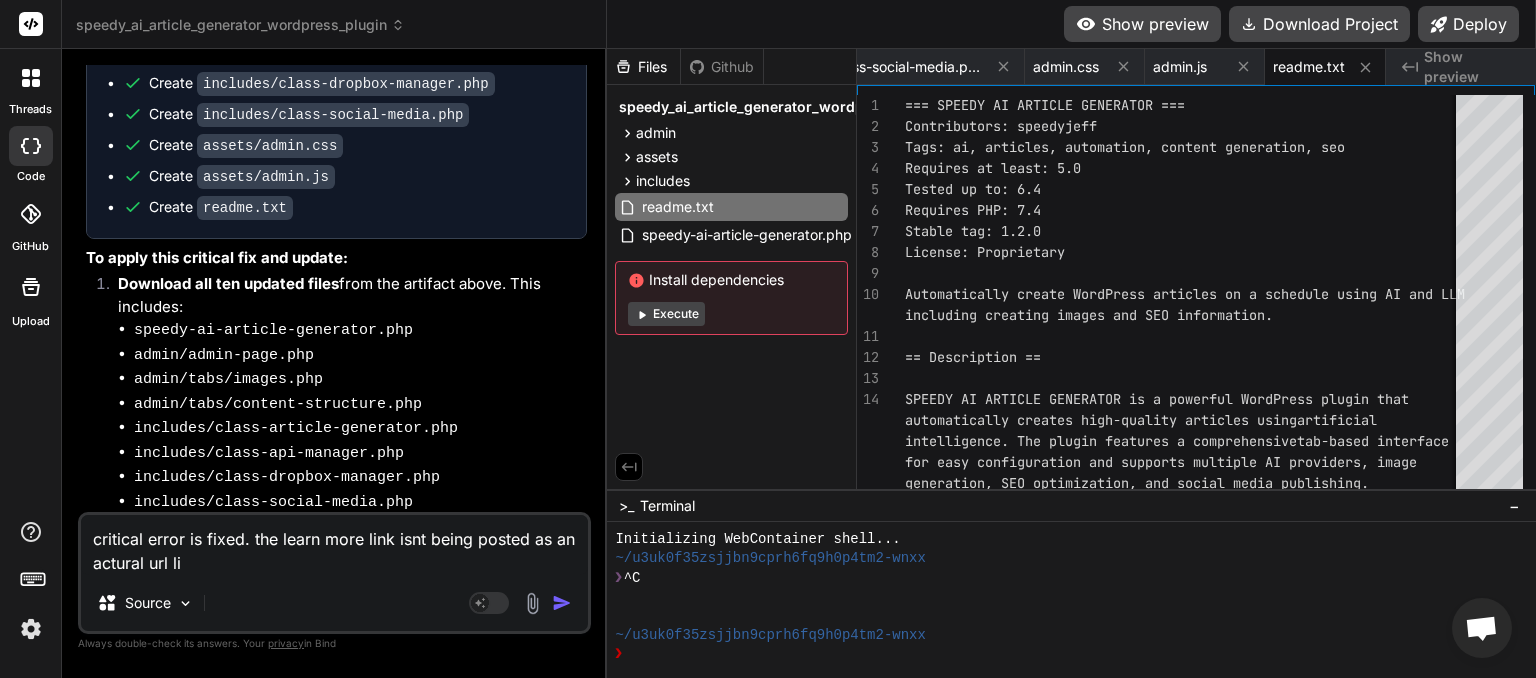 type on "critical error is fixed. the learn more link isnt being posted as an actural url lin" 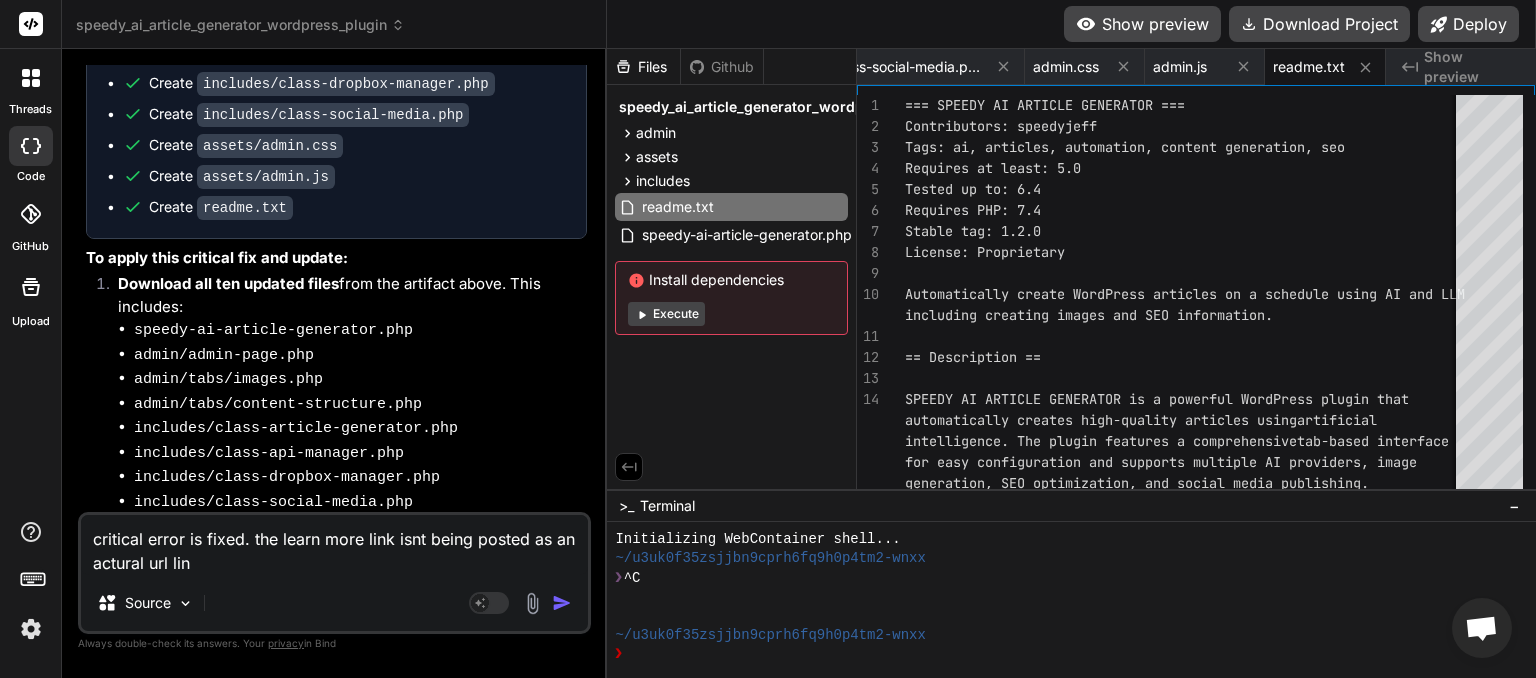 type on "critical error is fixed. the learn more link isnt being posted as an actural url link" 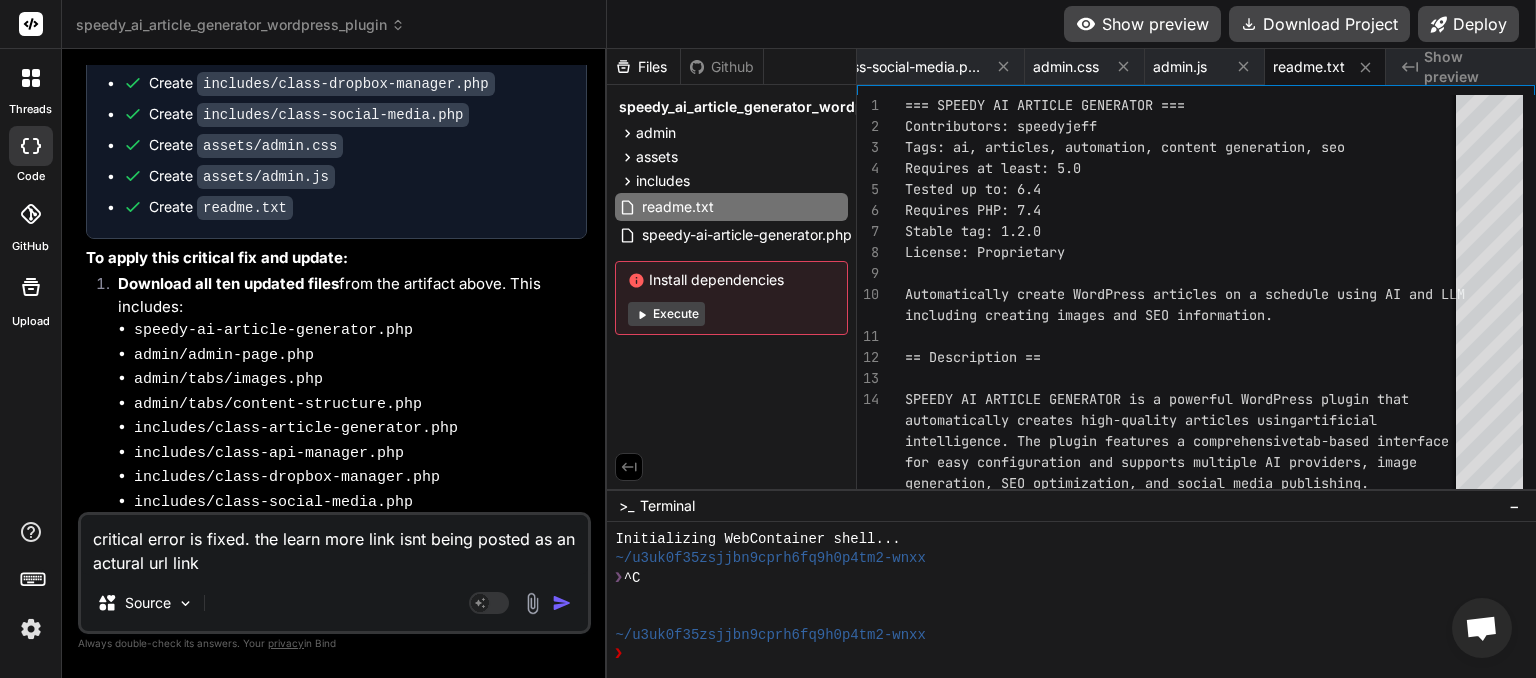 type on "critical error is fixed. the learn more link isnt being posted as an actual url link" 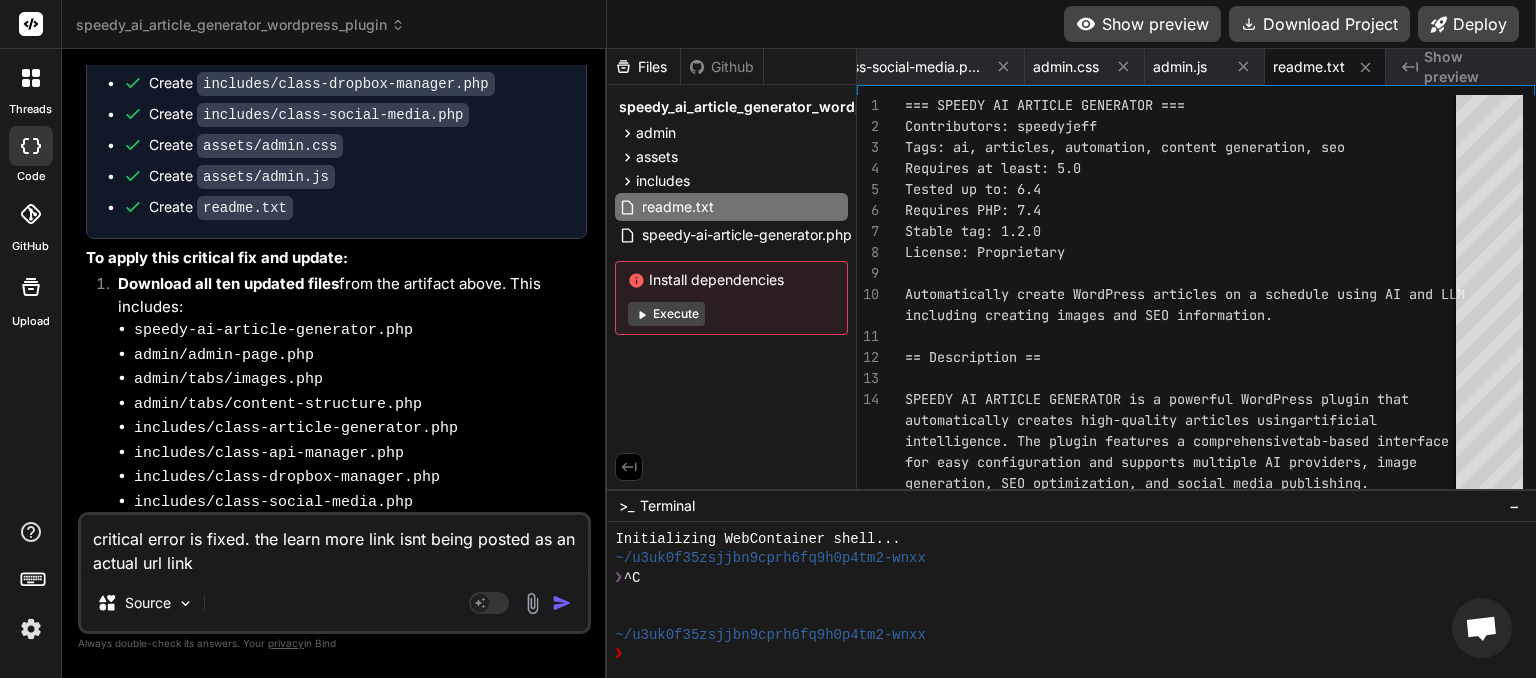 type on "critical error is fixed. the learn more link isnt being posted as an actu al url link" 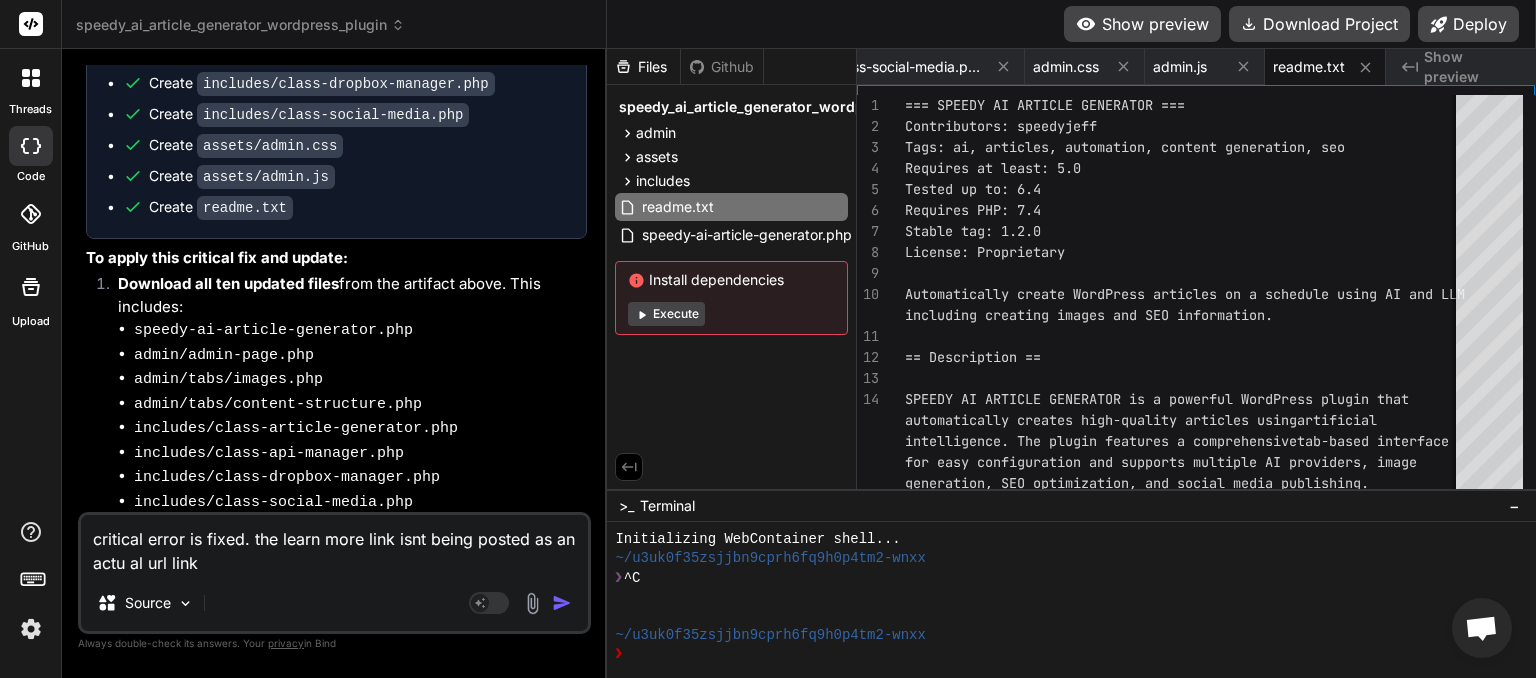 type on "critical error is fixed. the learn more link isnt being posted as an actual url link" 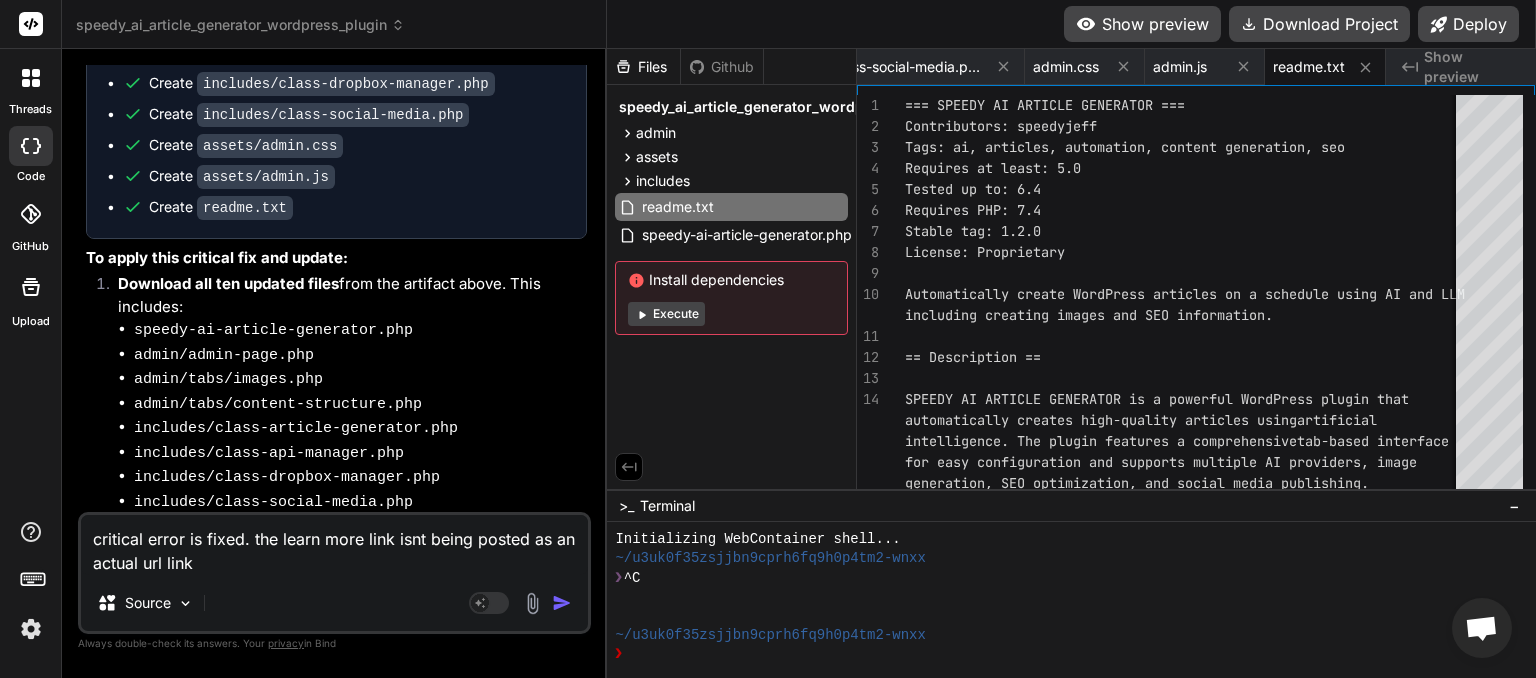 click on "critical error is fixed. the learn more link isnt being posted as an actual url link" at bounding box center (334, 545) 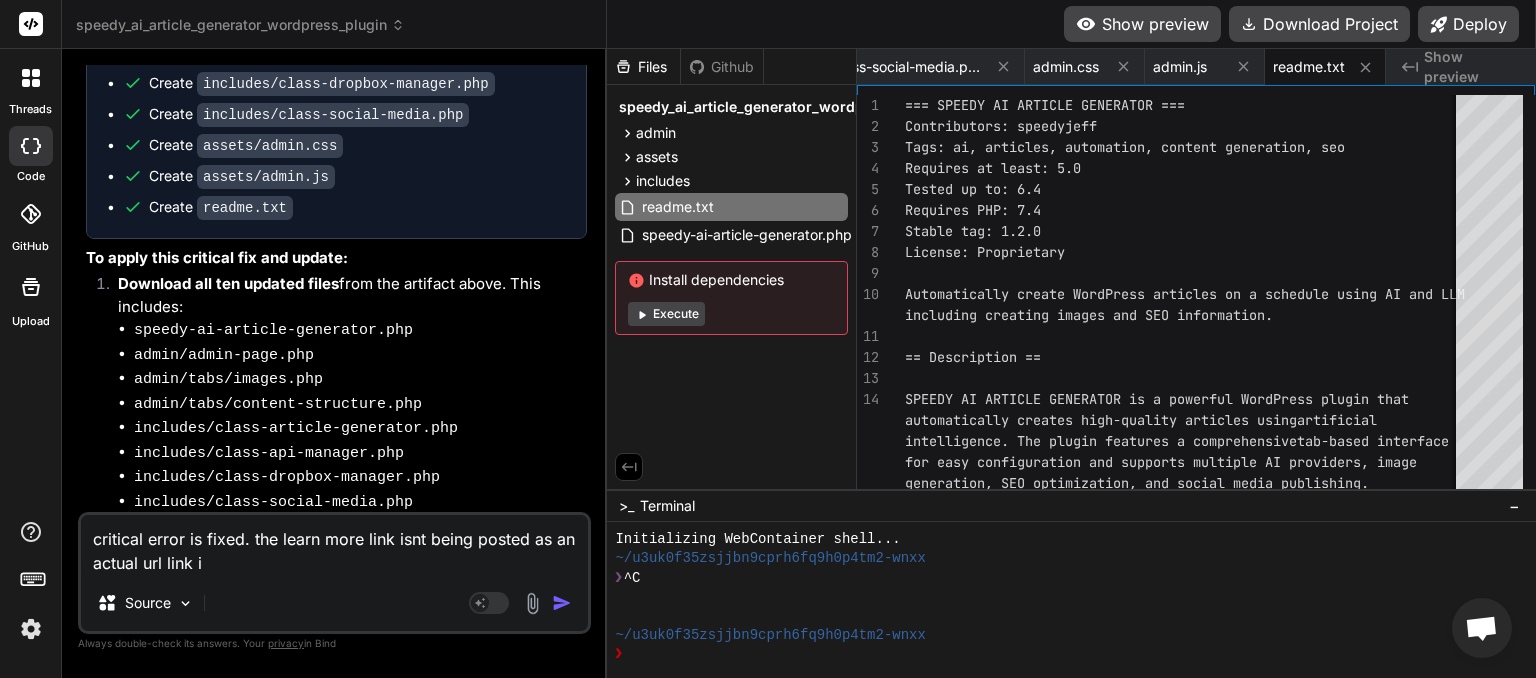 type on "critical error is fixed. the learn more link isnt being posted as an actual url link it" 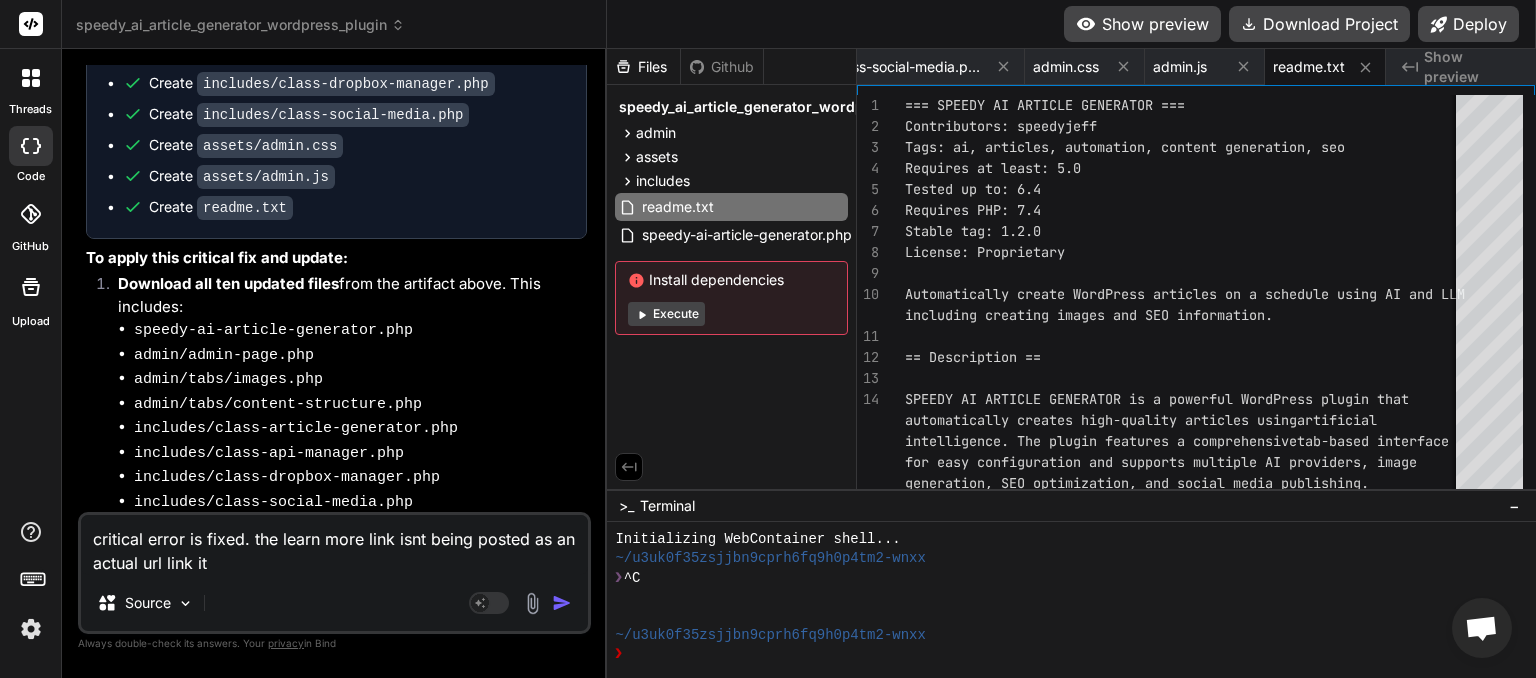 type on "critical error is fixed. the learn more link isnt being posted as an actual url link its" 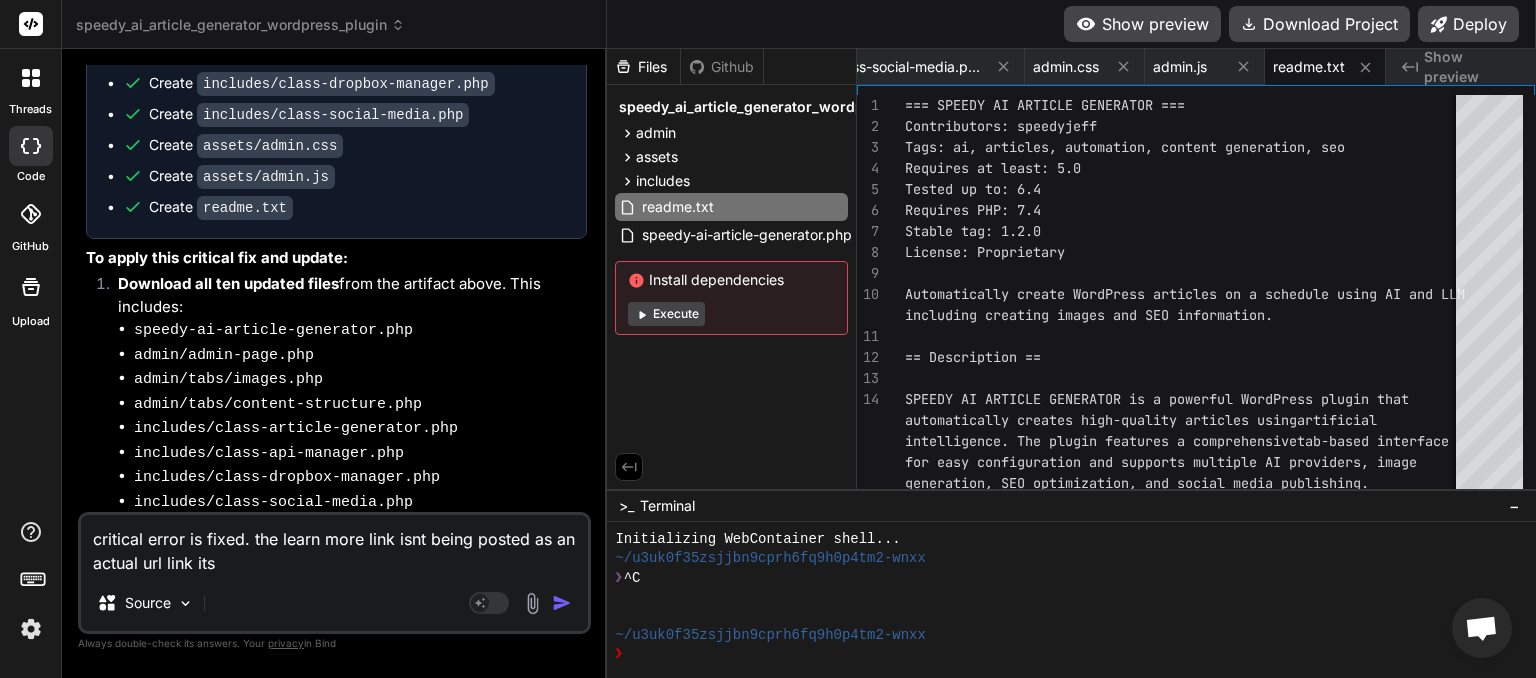 type on "critical error is fixed. the learn more link isnt being posted as an actual url link its" 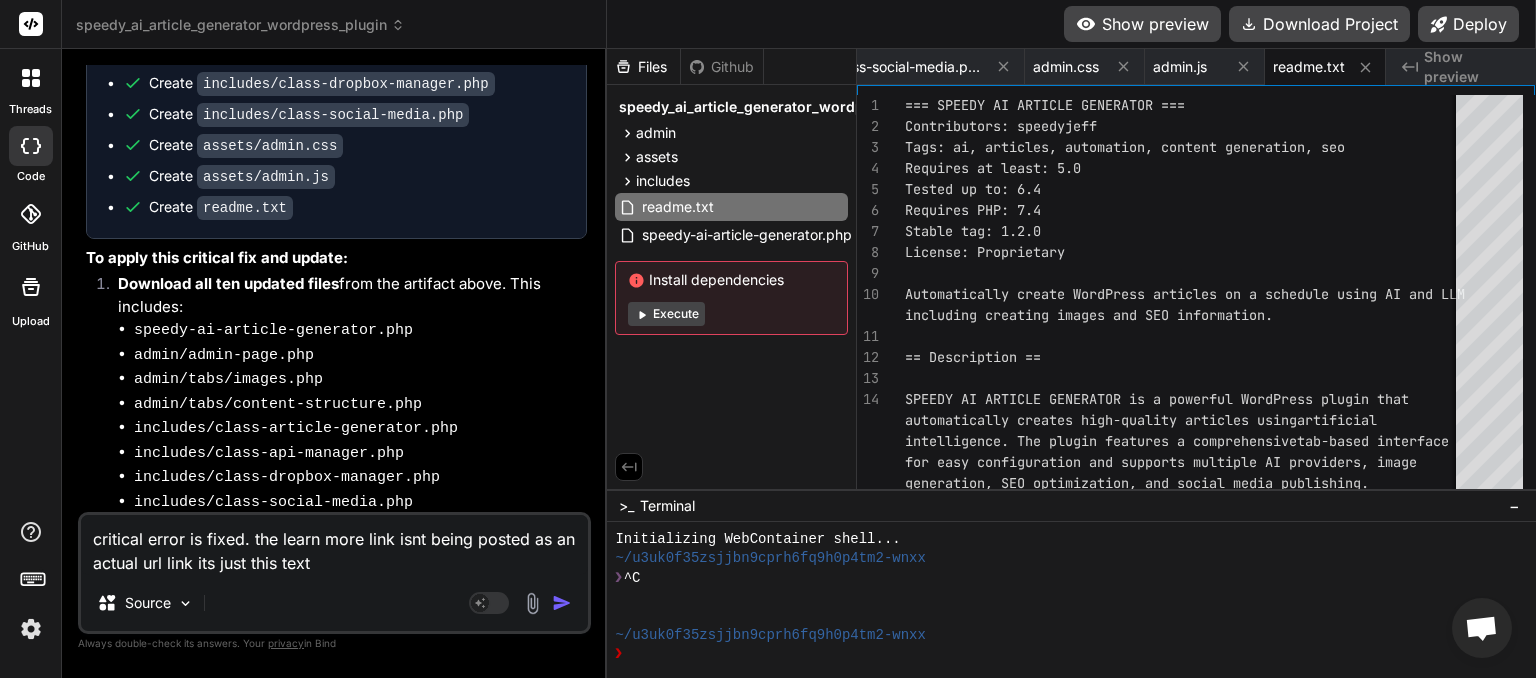 paste on "[Learn More](https://speedytradiewebsites.com.au/)" 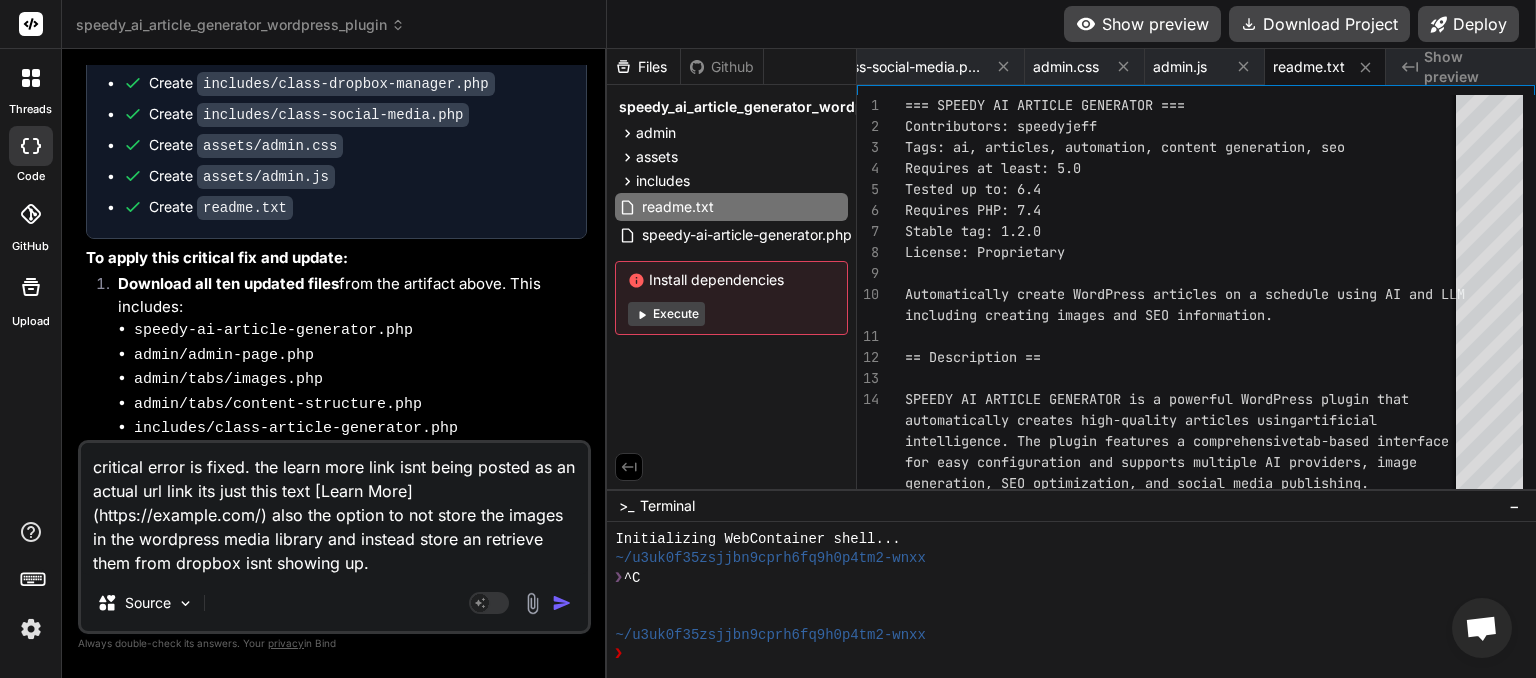 scroll, scrollTop: 0, scrollLeft: 1514, axis: horizontal 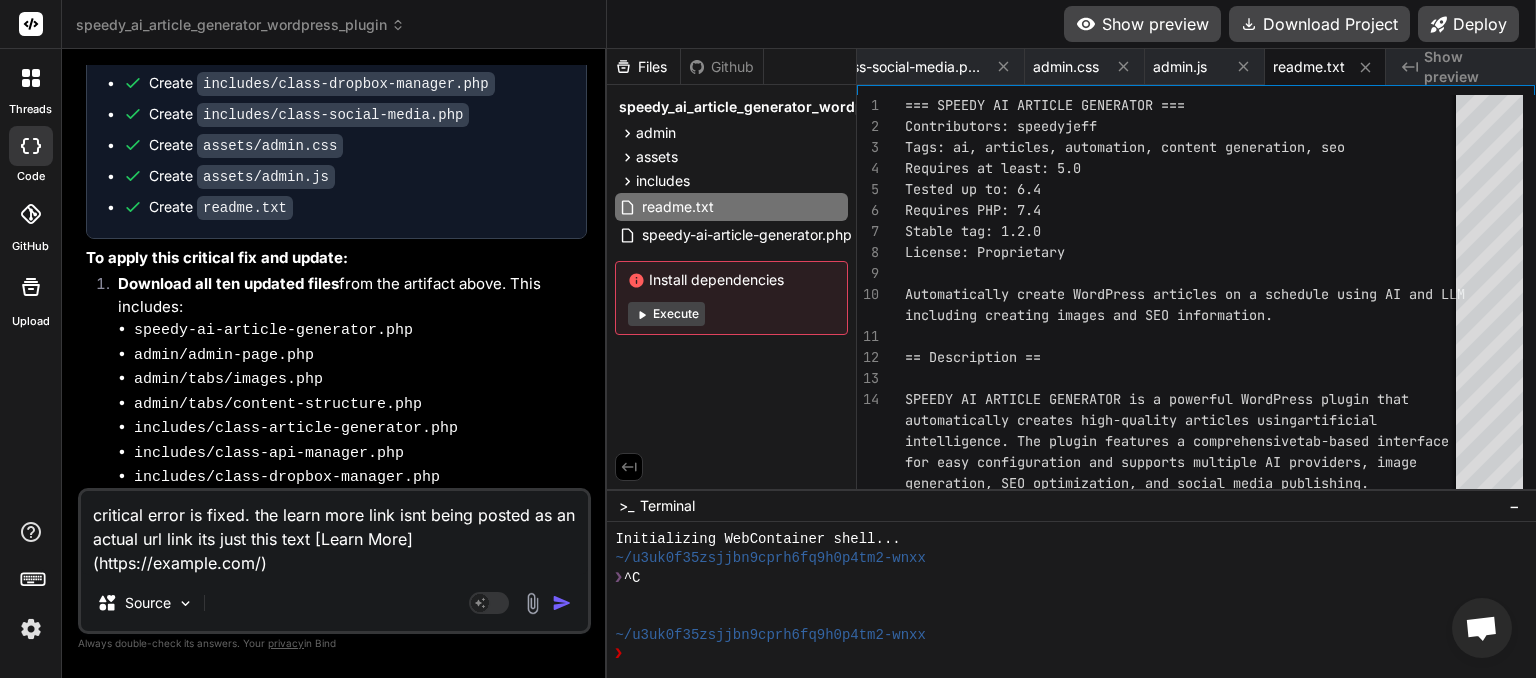 click at bounding box center (562, 603) 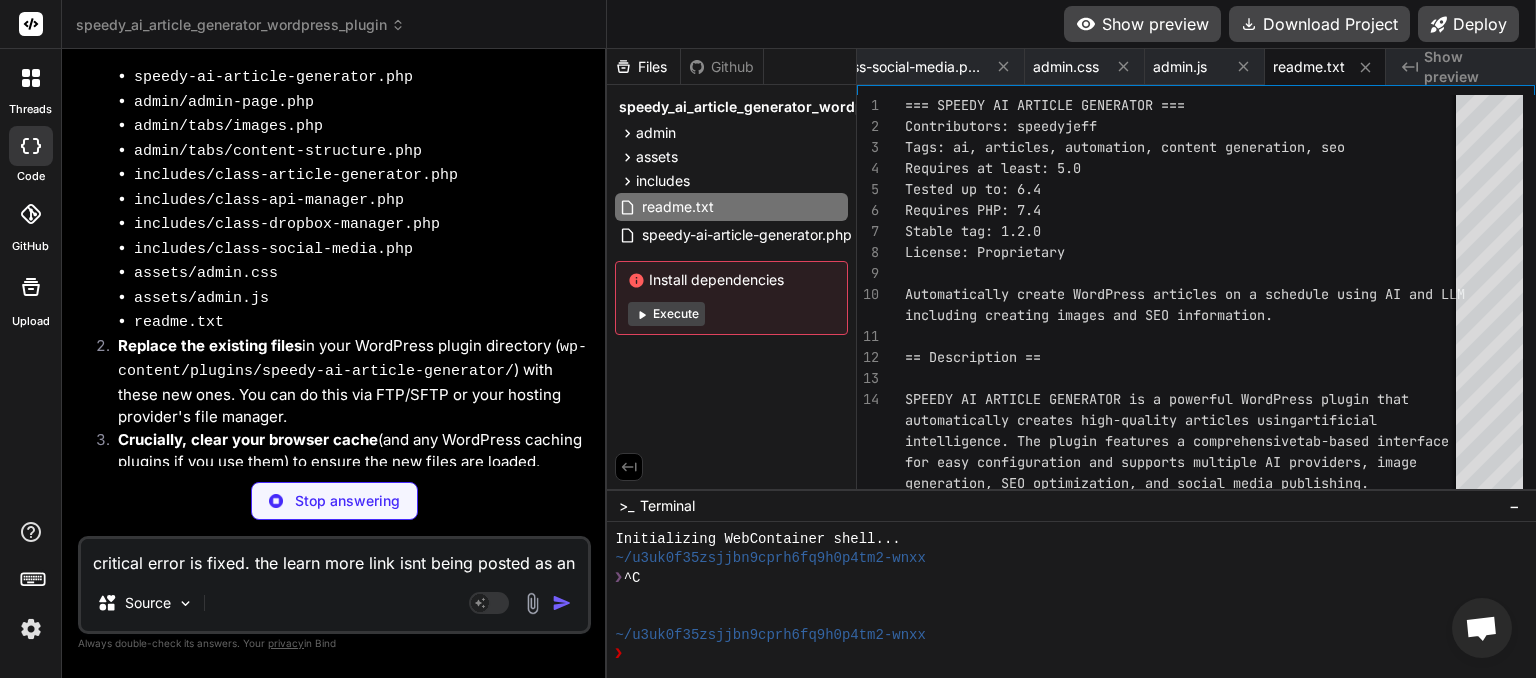 scroll, scrollTop: 8992, scrollLeft: 0, axis: vertical 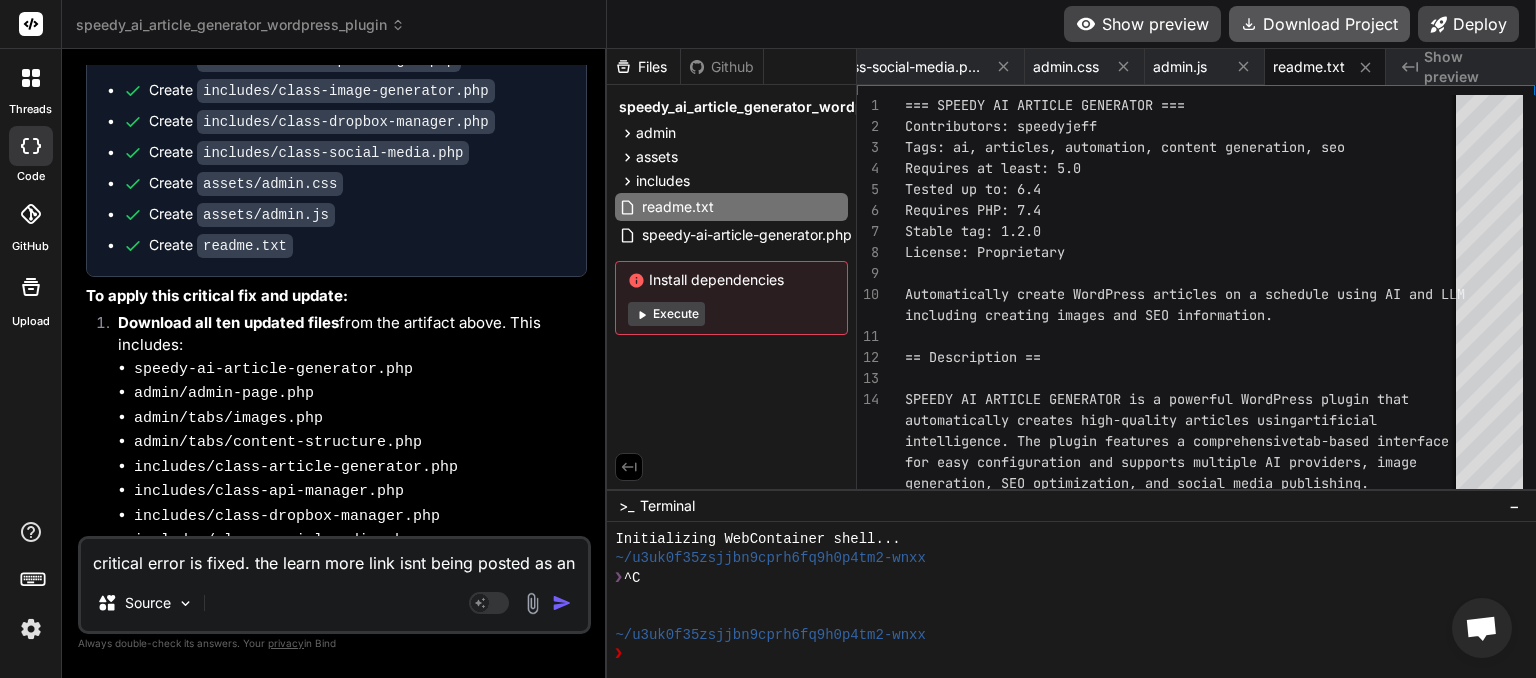 click on "Download Project" at bounding box center [1319, 24] 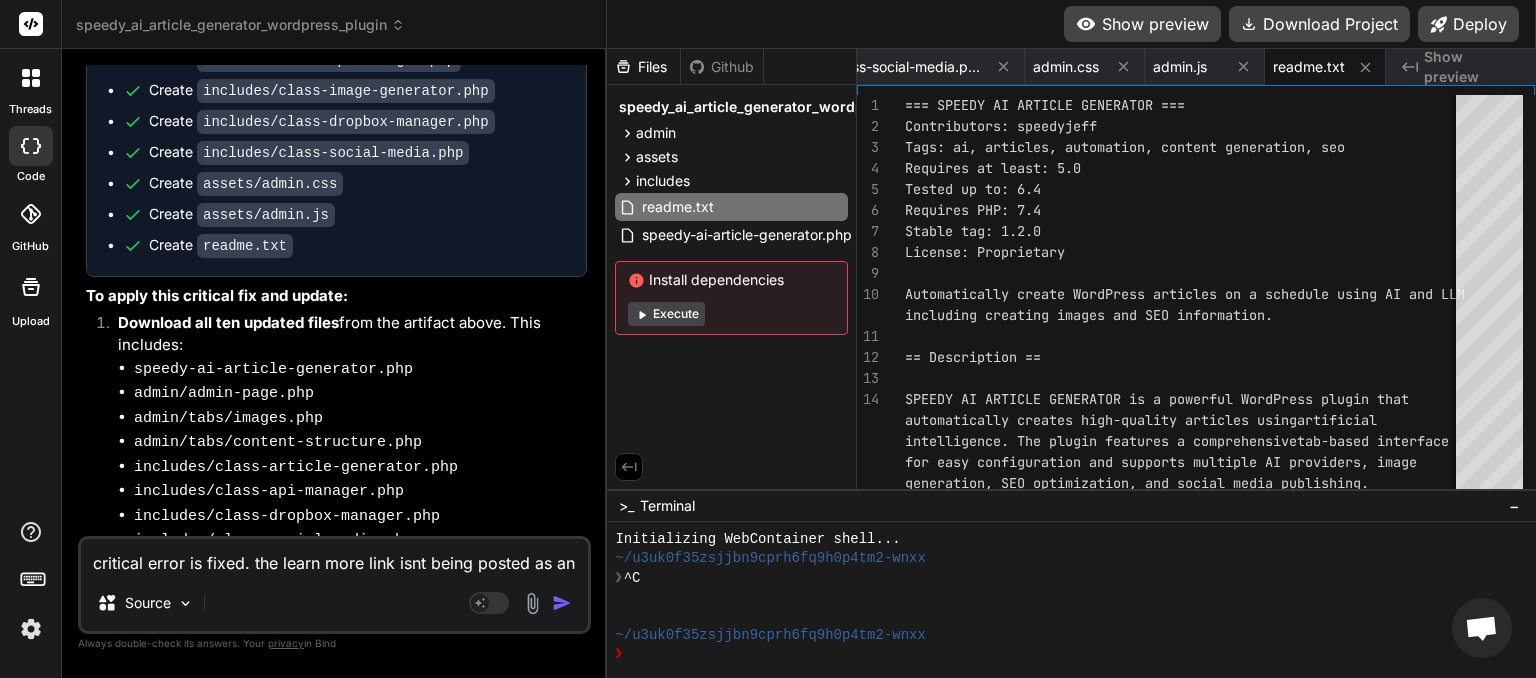 scroll, scrollTop: 0, scrollLeft: 1514, axis: horizontal 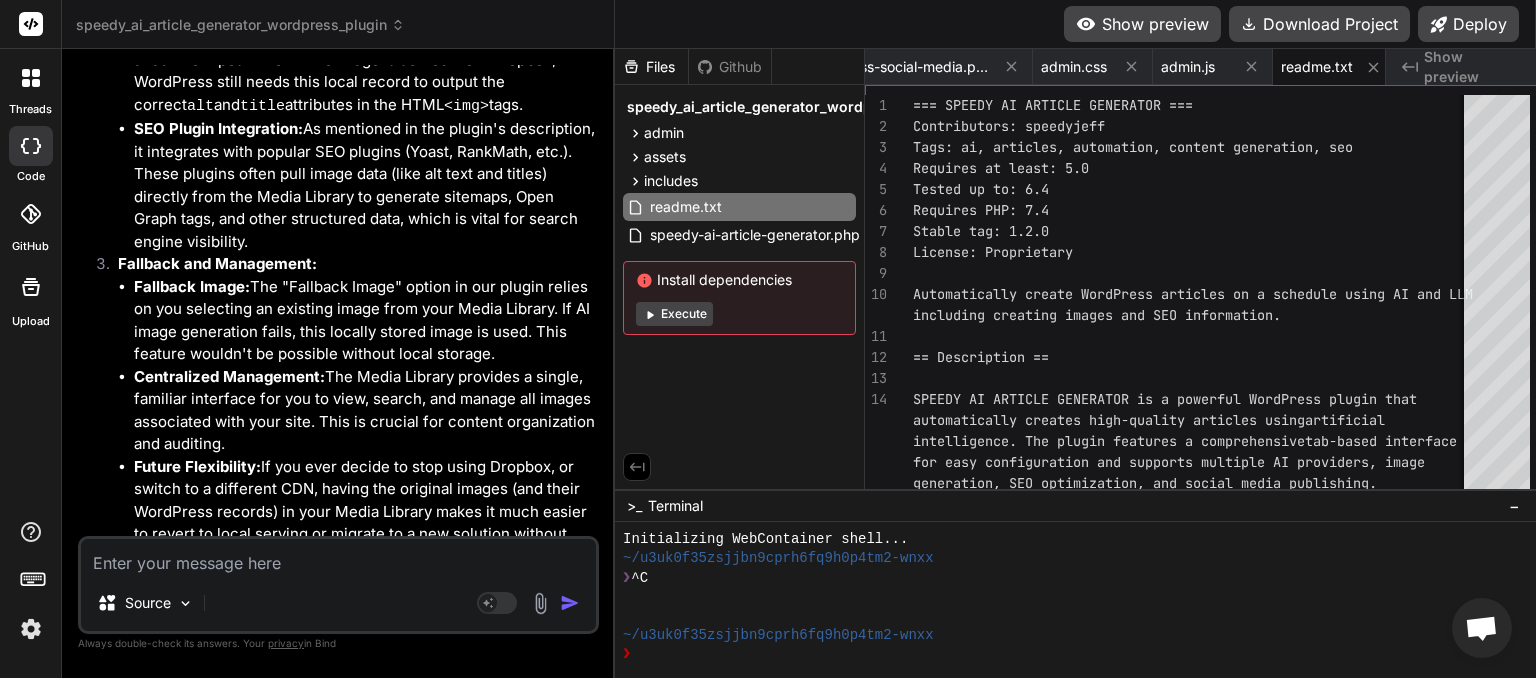 click at bounding box center (338, 557) 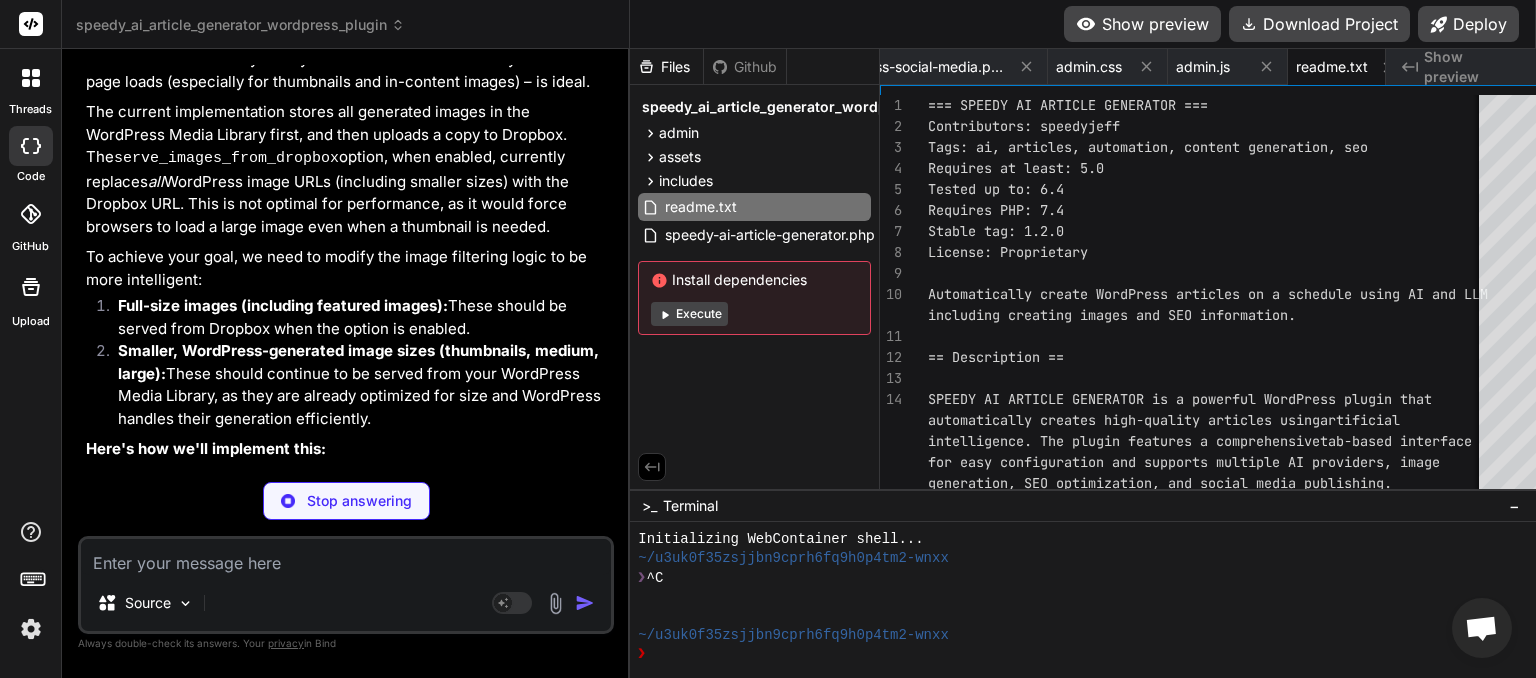 scroll, scrollTop: 14515, scrollLeft: 0, axis: vertical 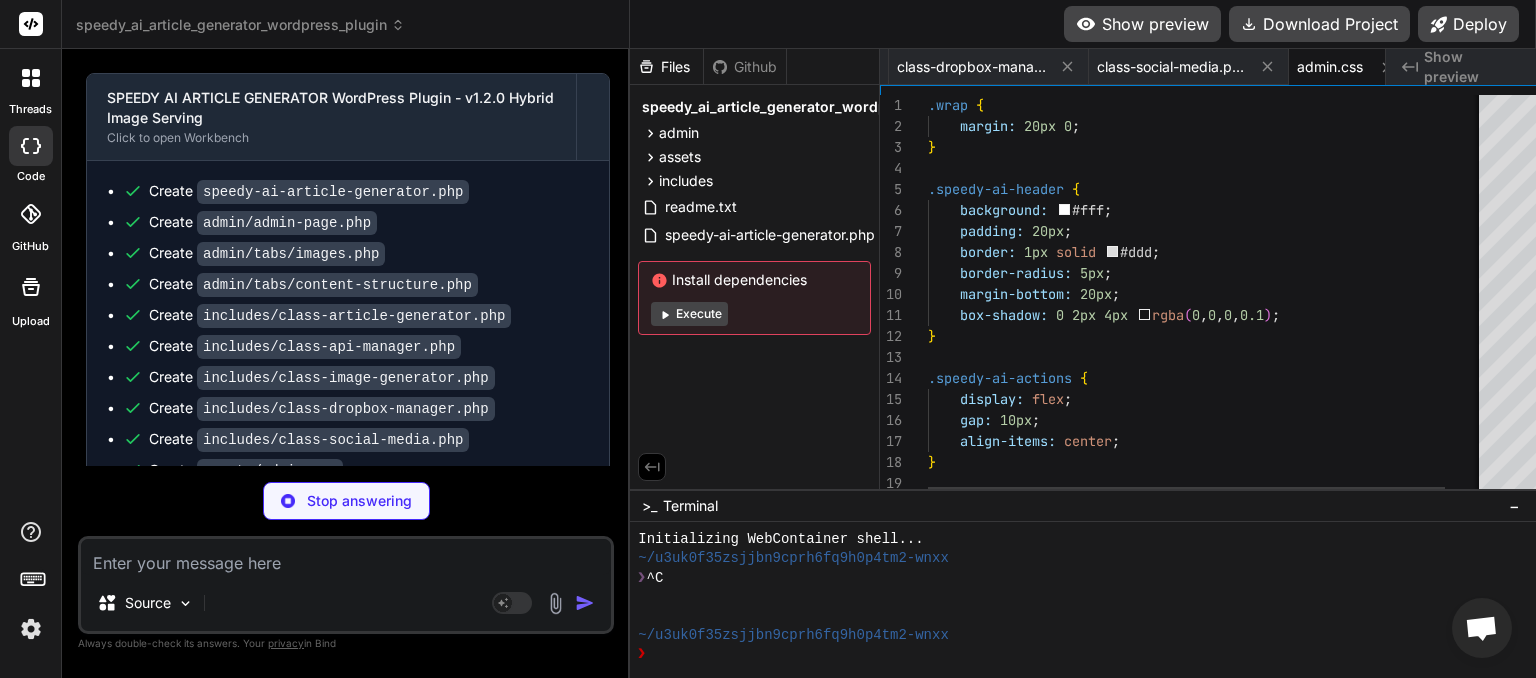 click at bounding box center [346, 557] 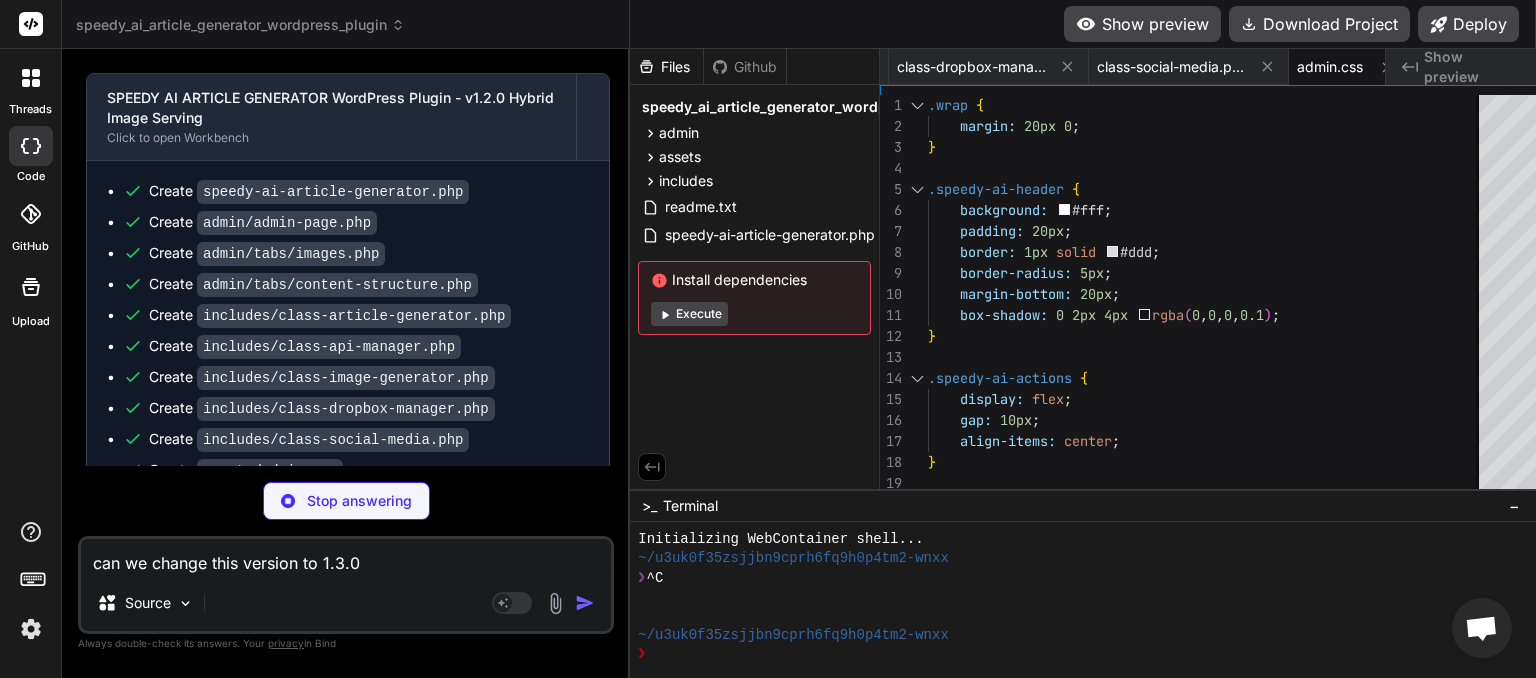 scroll, scrollTop: 15704, scrollLeft: 0, axis: vertical 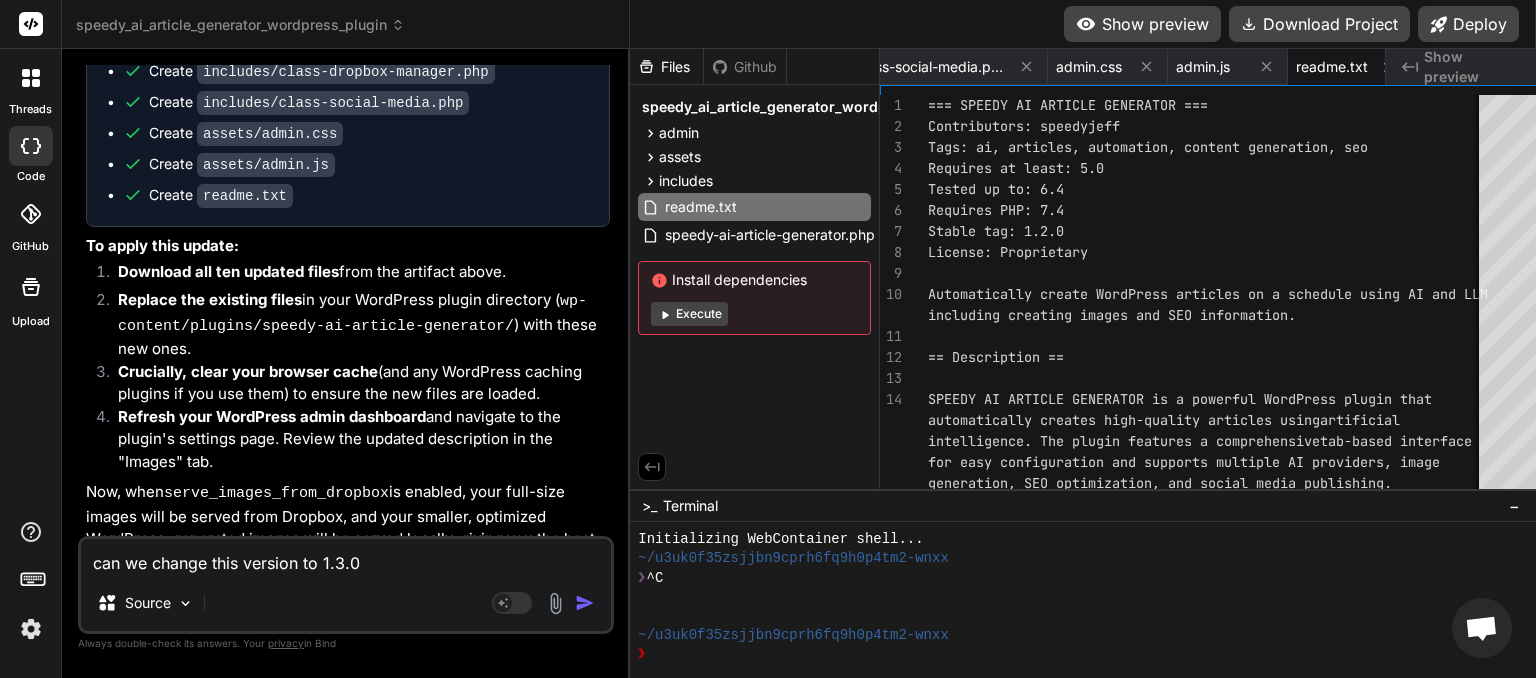 click at bounding box center (585, 603) 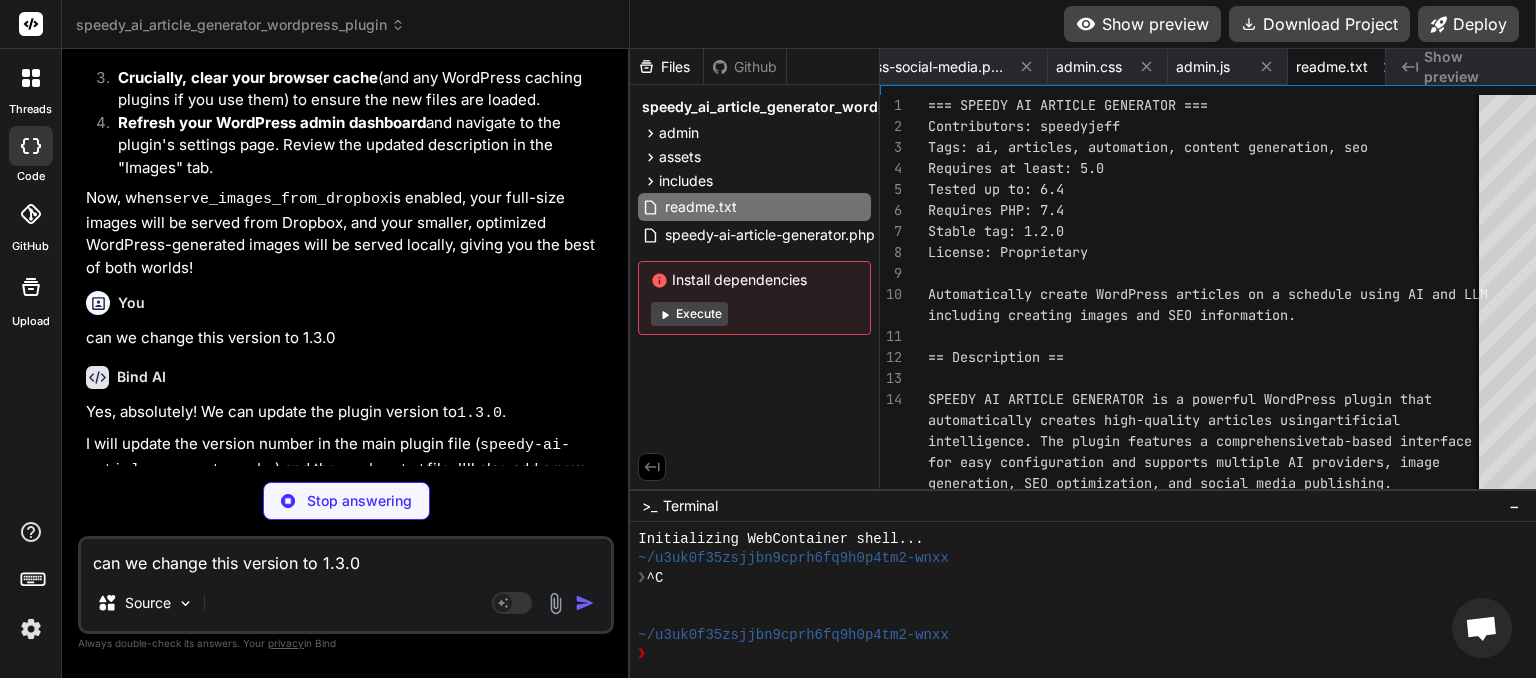 scroll, scrollTop: 16505, scrollLeft: 0, axis: vertical 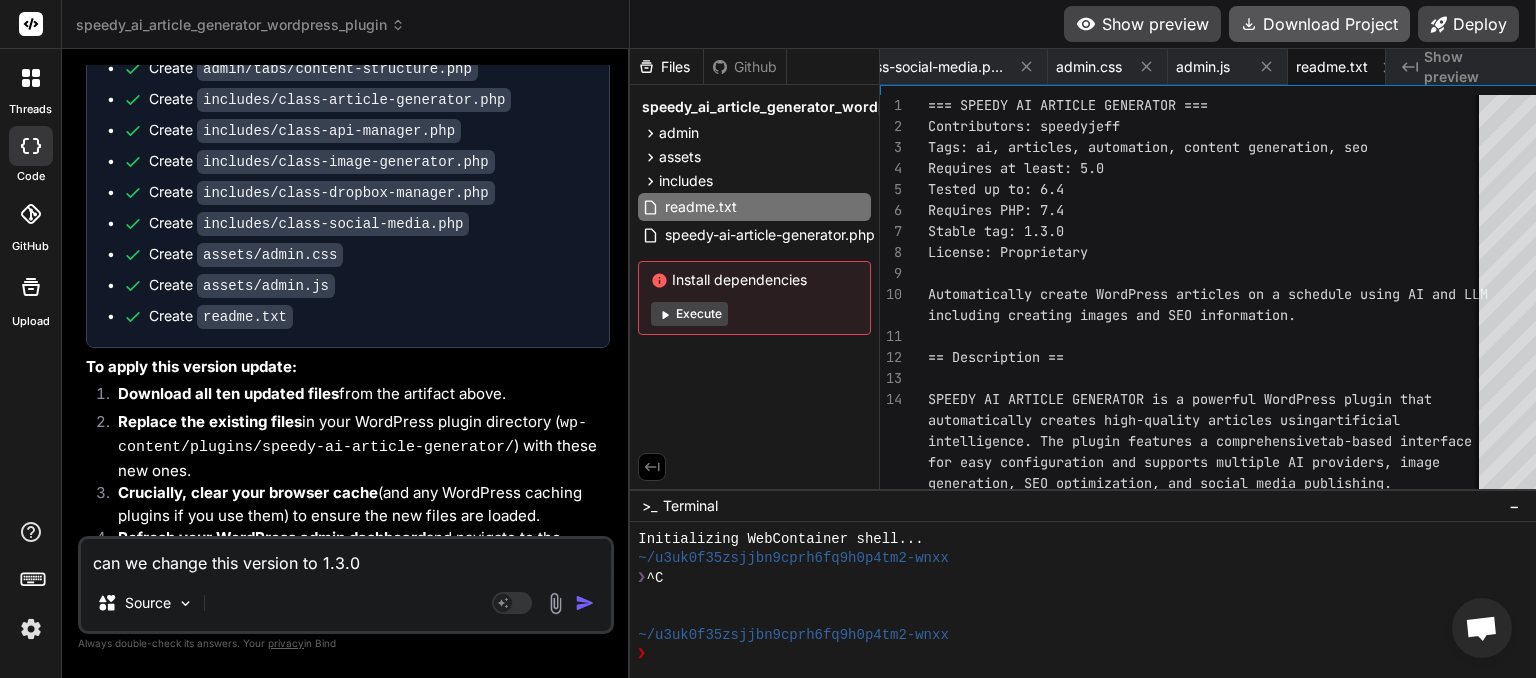 click on "Download Project" at bounding box center [1319, 24] 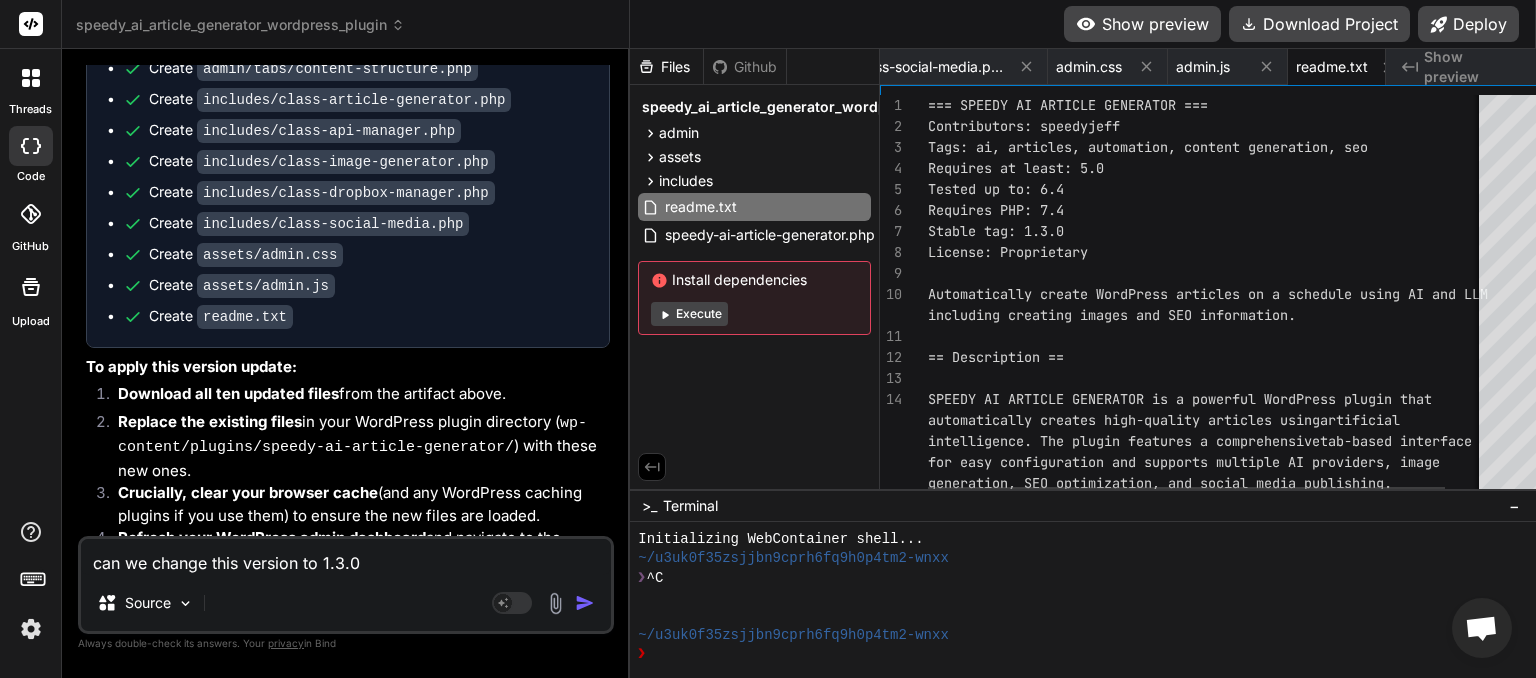 scroll, scrollTop: 0, scrollLeft: 1514, axis: horizontal 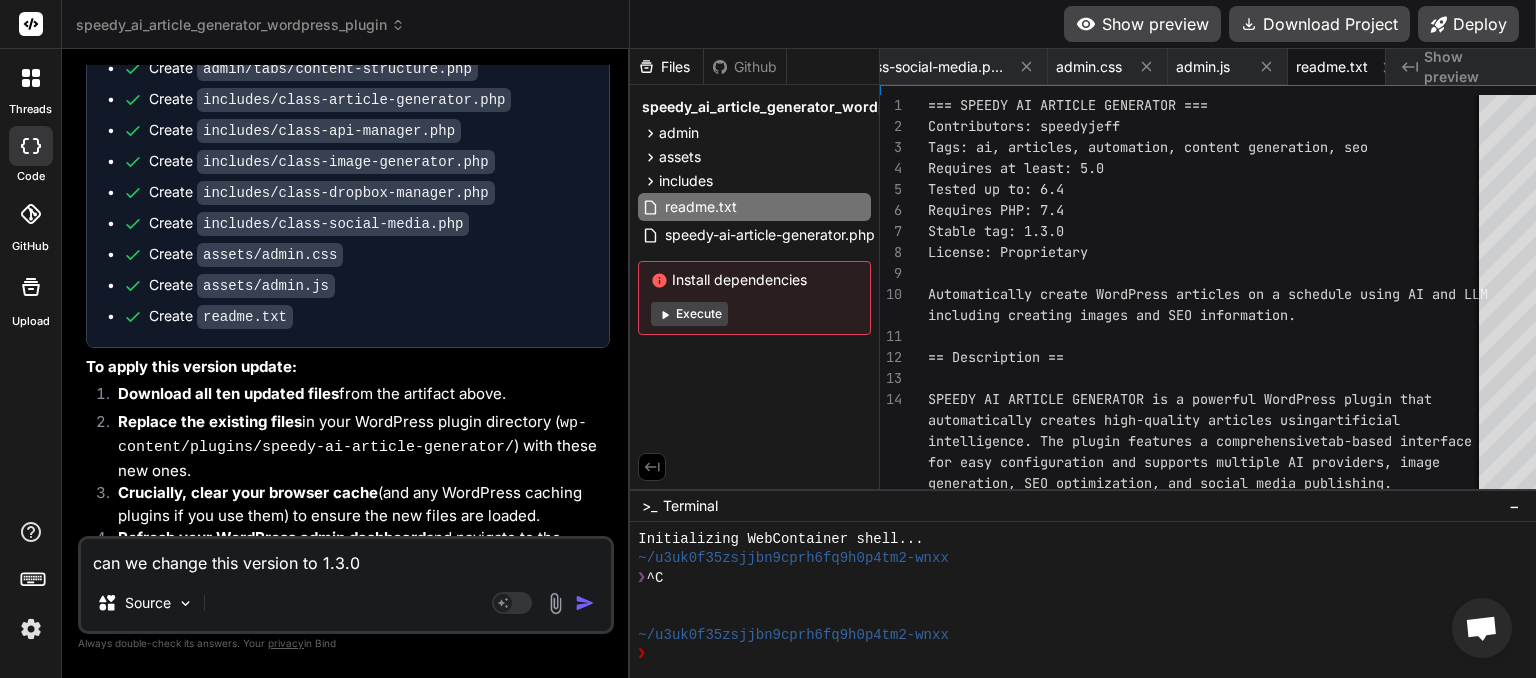 click on "can we change this version to 1.3.0" at bounding box center (346, 557) 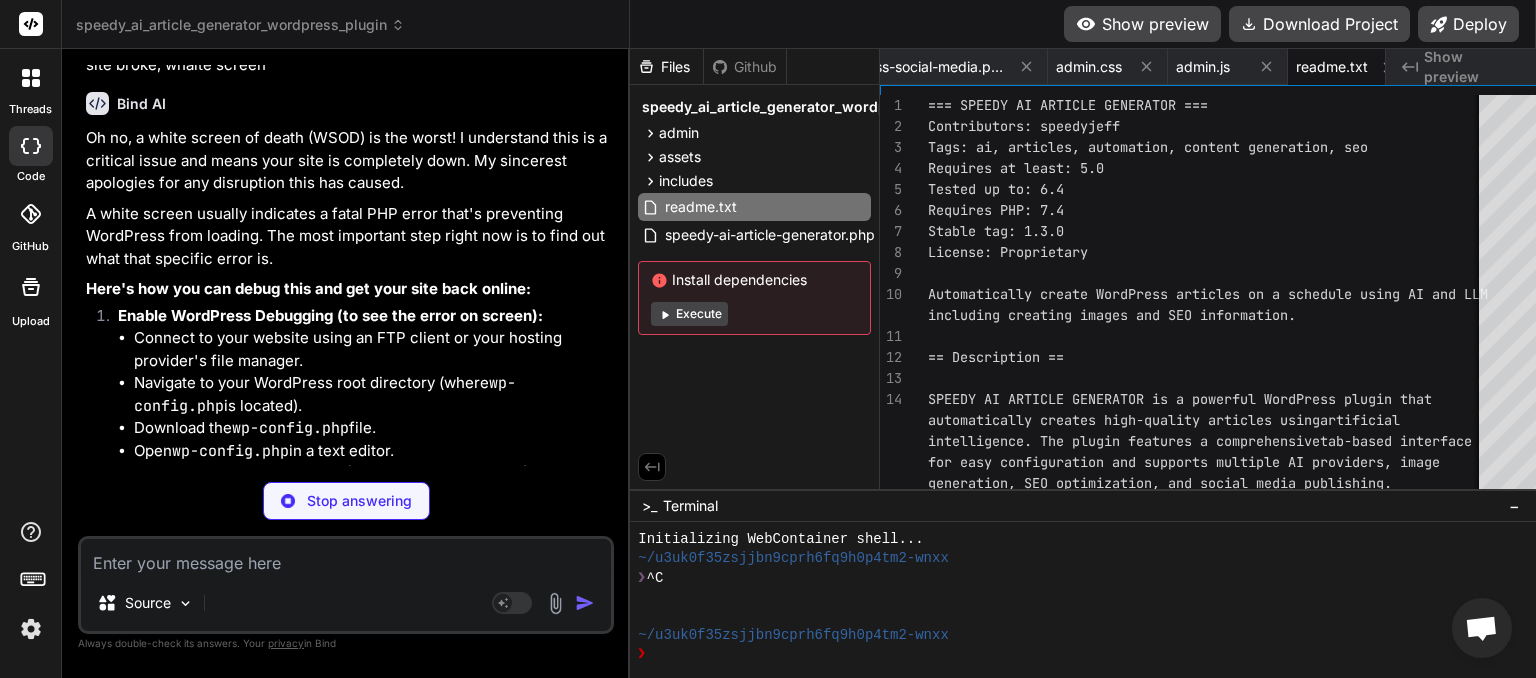 scroll, scrollTop: 17150, scrollLeft: 0, axis: vertical 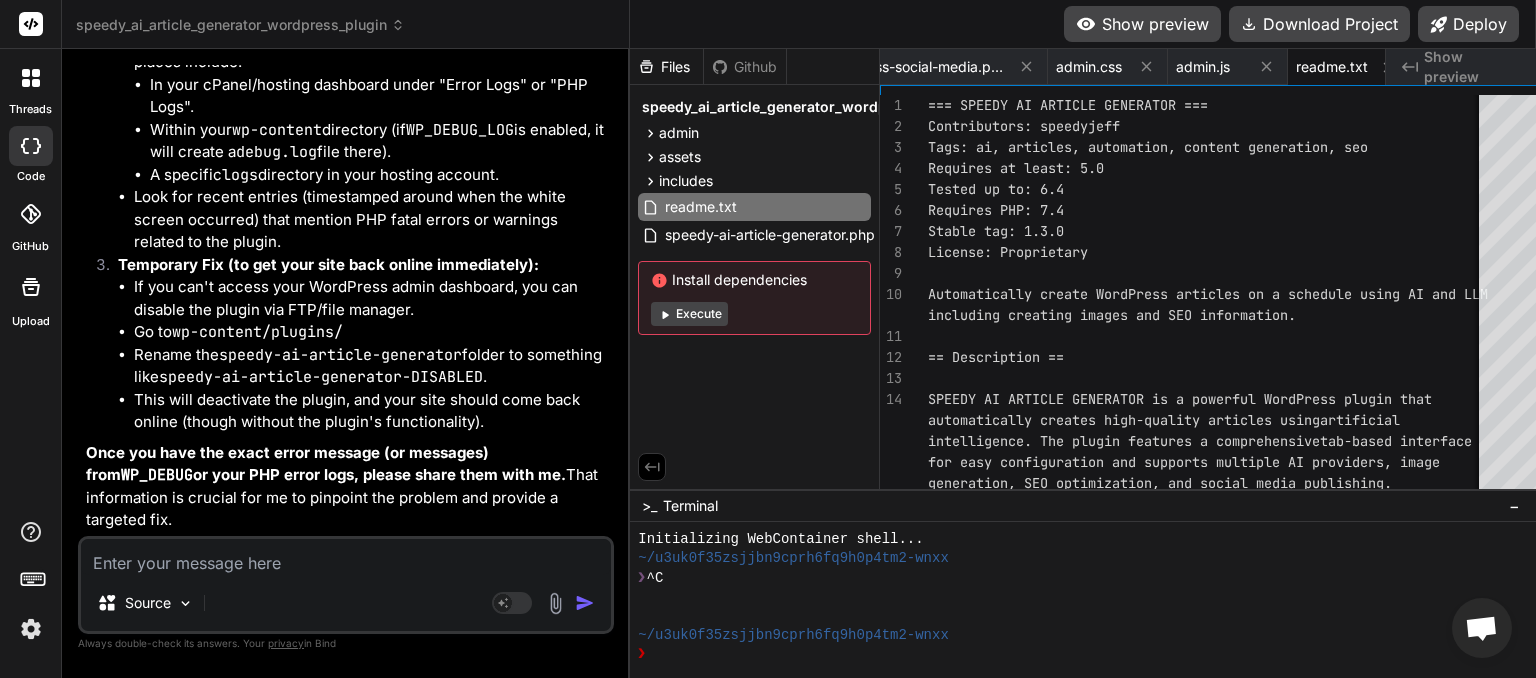 paste on "[01-Aug-2025 02:15:20 UTC] Dropbox upload failed: Invalid response
[01-Aug-2025 02:15:20 UTC] Speedy AI Dropbox Upload Failed for attachment ID: 1950
[01-Aug-2025 02:15:20 UTC] AI Horde API Error: No job ID received. Response: Array
(
[errors] => Array
(
[apikey] => The API Key corresponding to a registered user. Missing required parameter in the HTTP headers
)
[message] => Input payload validation failed
)
[01-Aug-2025 02:15:27 UTC] Dropbox upload failed: Invalid response
[01-Aug-2025 02:15:27 UTC] Speedy AI Dropbox Upload Failed for attachment ID: 1951" 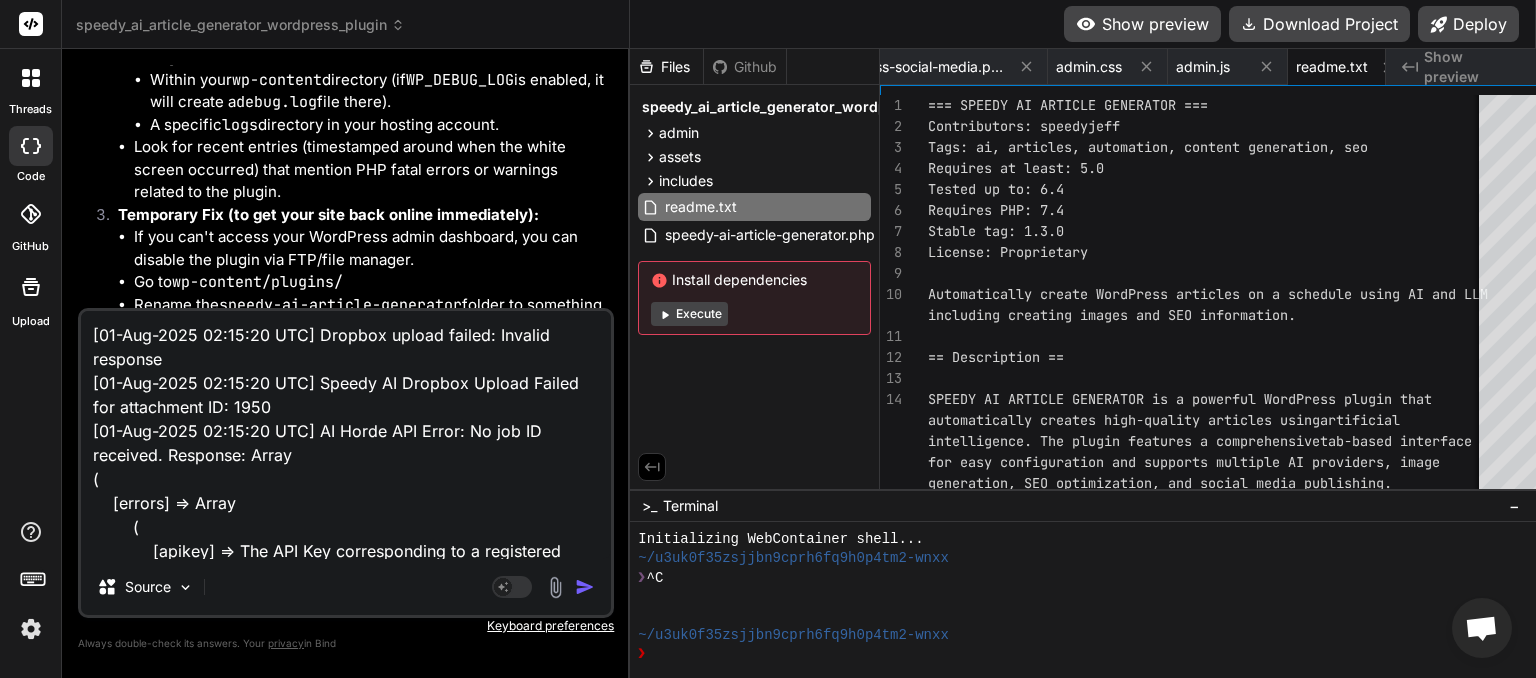 scroll, scrollTop: 241, scrollLeft: 0, axis: vertical 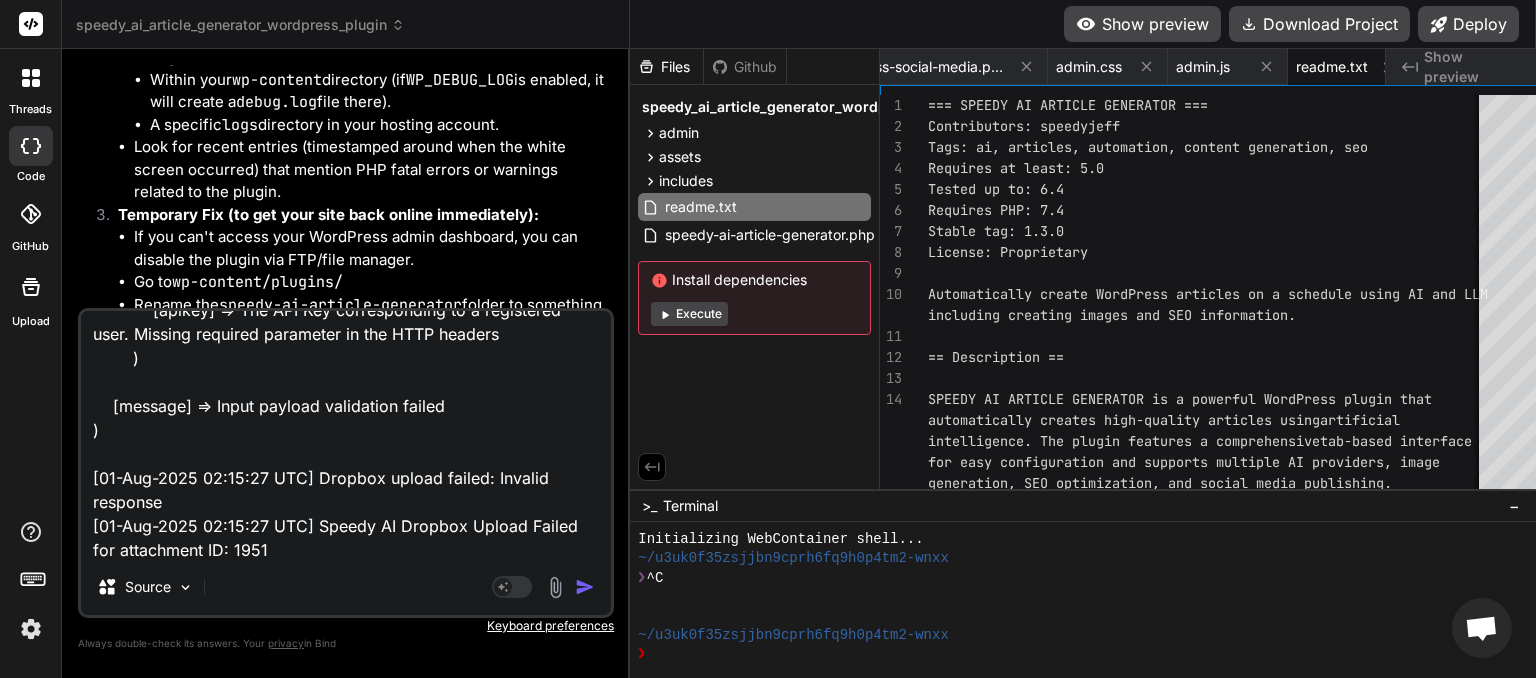 click at bounding box center (585, 587) 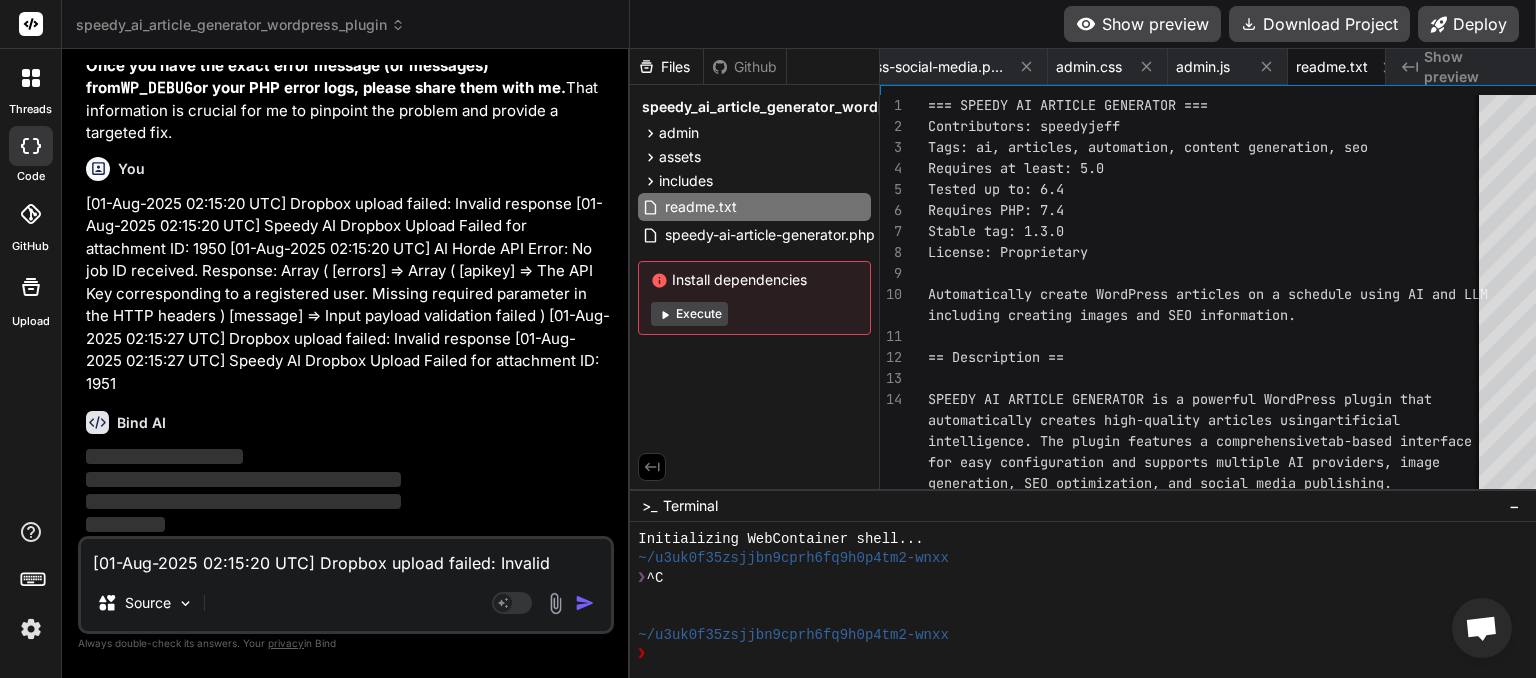 scroll, scrollTop: 18718, scrollLeft: 0, axis: vertical 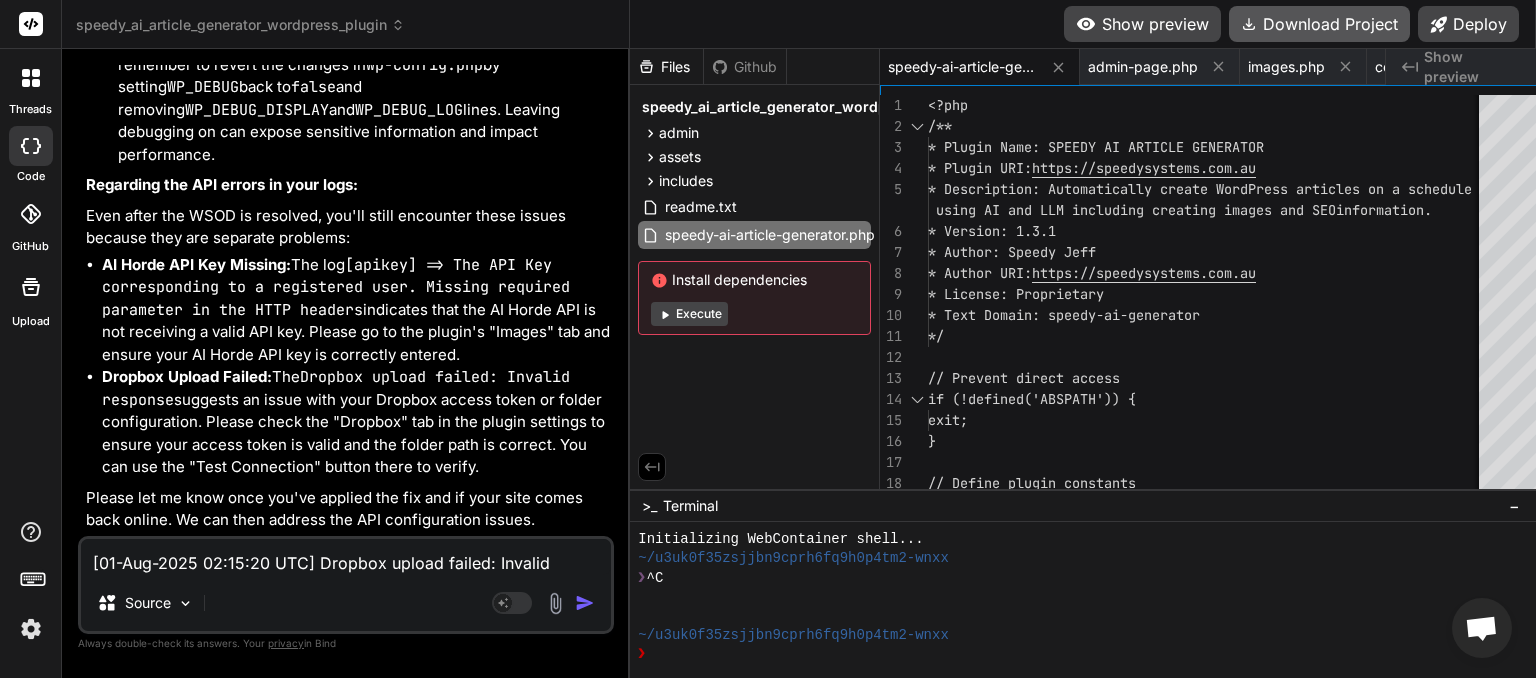 click on "Download Project" at bounding box center (1319, 24) 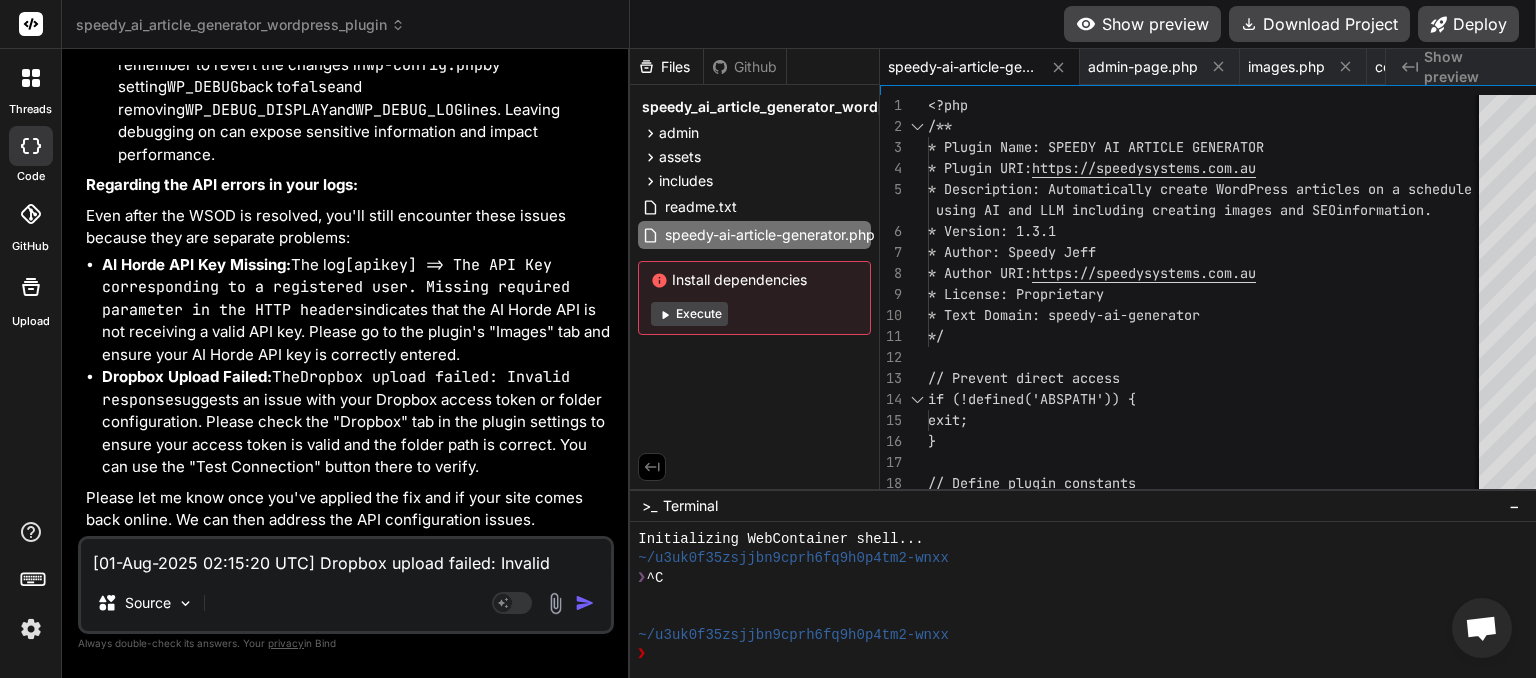 paste on "8:17 UTC] Cron reschedule event error for hook: speedy_ai_generate_article, Error code: invalid_schedule, Error message: Event schedule does not exist., Data: {"schedule":"every_5_minutes","args":[],"interval":300}" 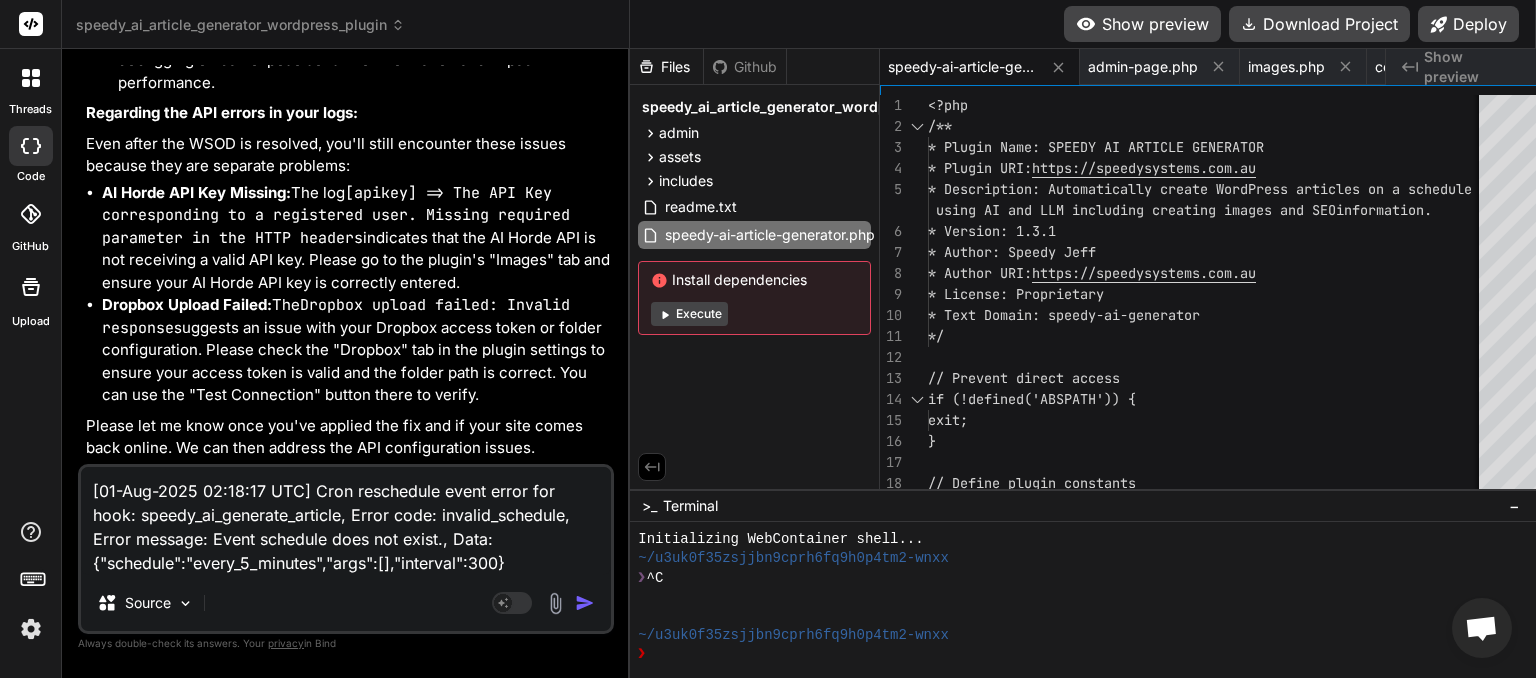 click at bounding box center [585, 603] 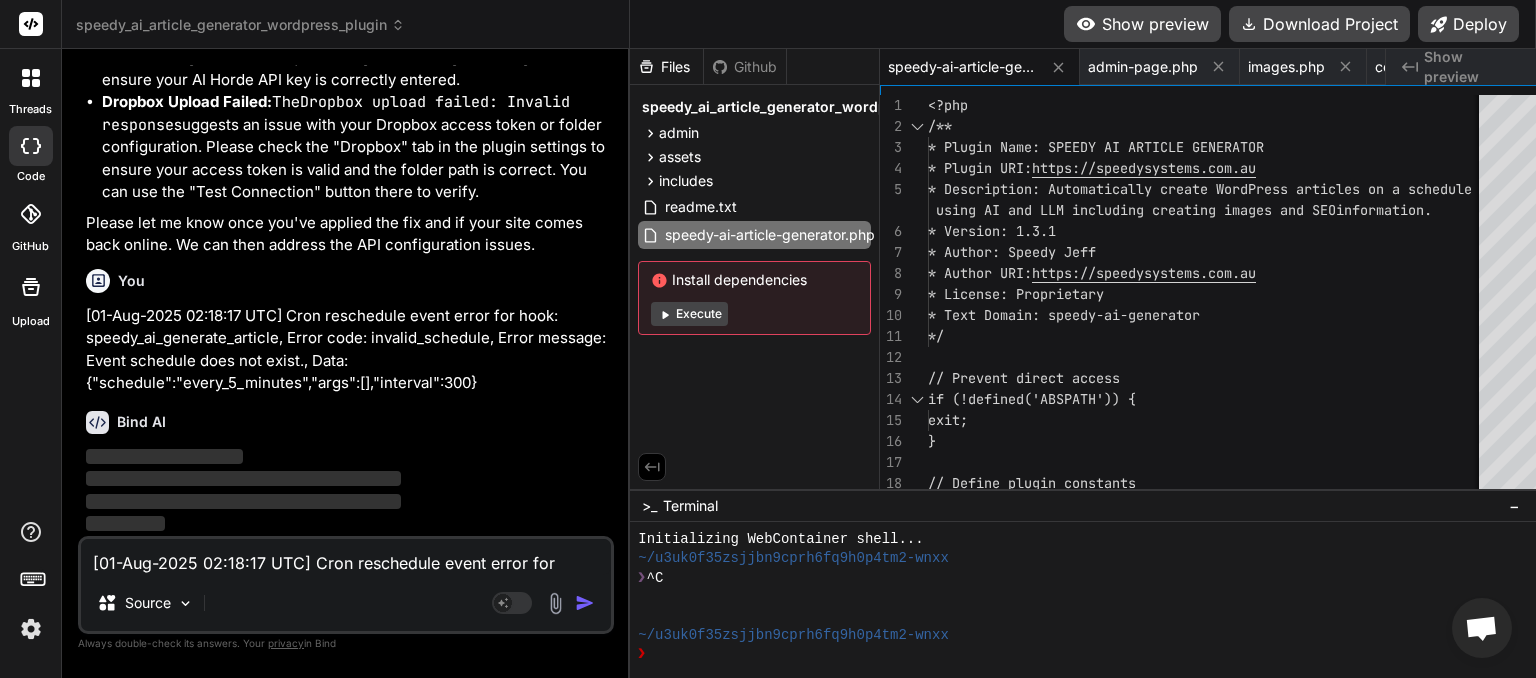 scroll, scrollTop: 20324, scrollLeft: 0, axis: vertical 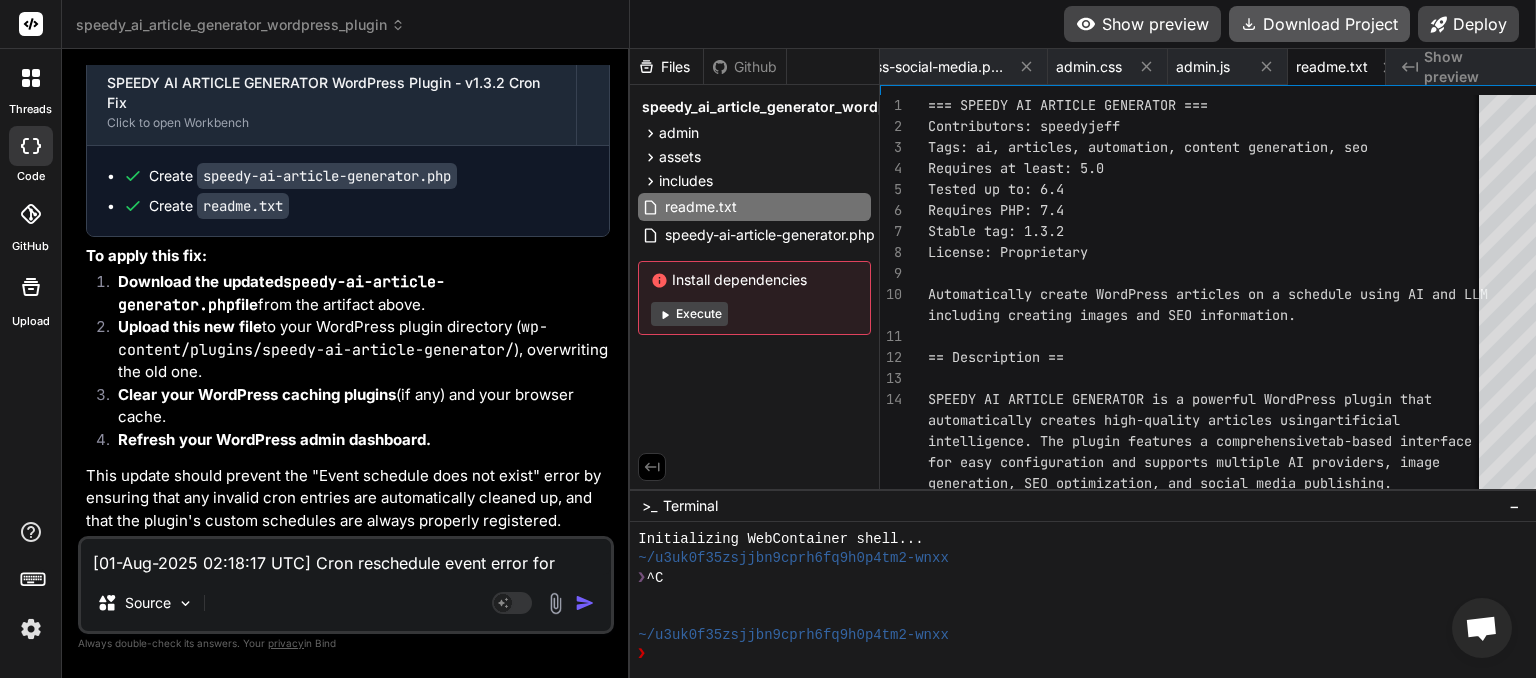 click on "Download Project" at bounding box center [1319, 24] 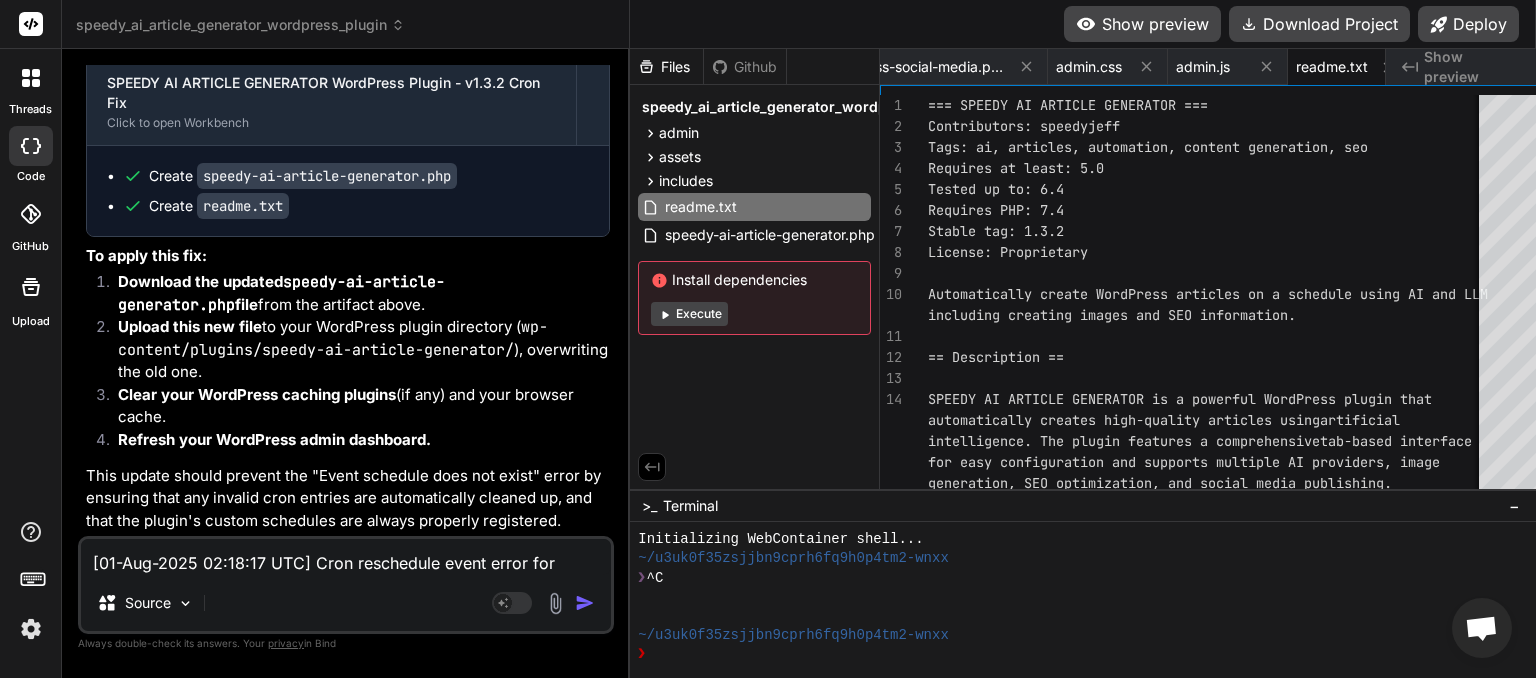 scroll, scrollTop: 0, scrollLeft: 1514, axis: horizontal 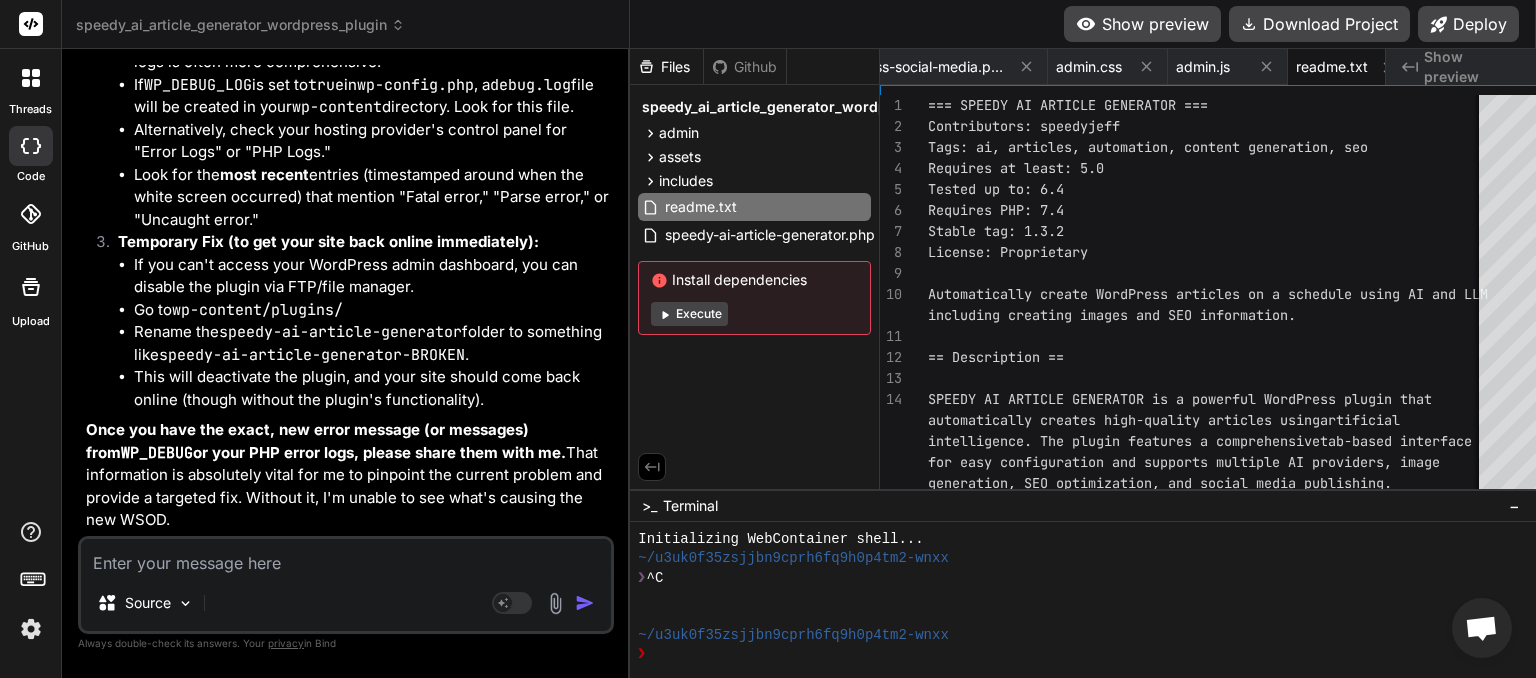 paste on "[01-Aug-2025 02:18:17 UTC] Cron reschedule event error for hook: speedy_ai_generate_article, Error code: invalid_schedule, Error message: Event schedule does not exist., Data: {"schedule":"every_5_minutes","args":[],"interval":300}" 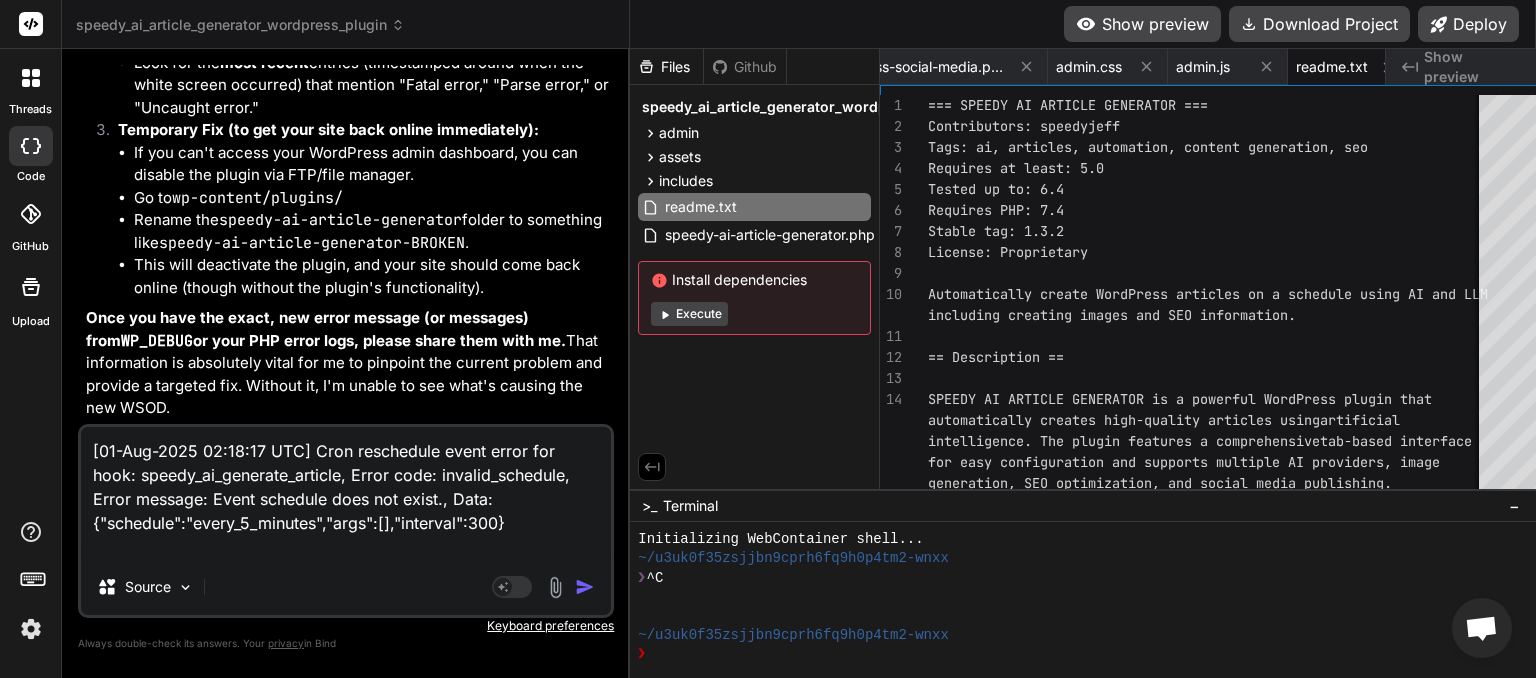 click at bounding box center [585, 587] 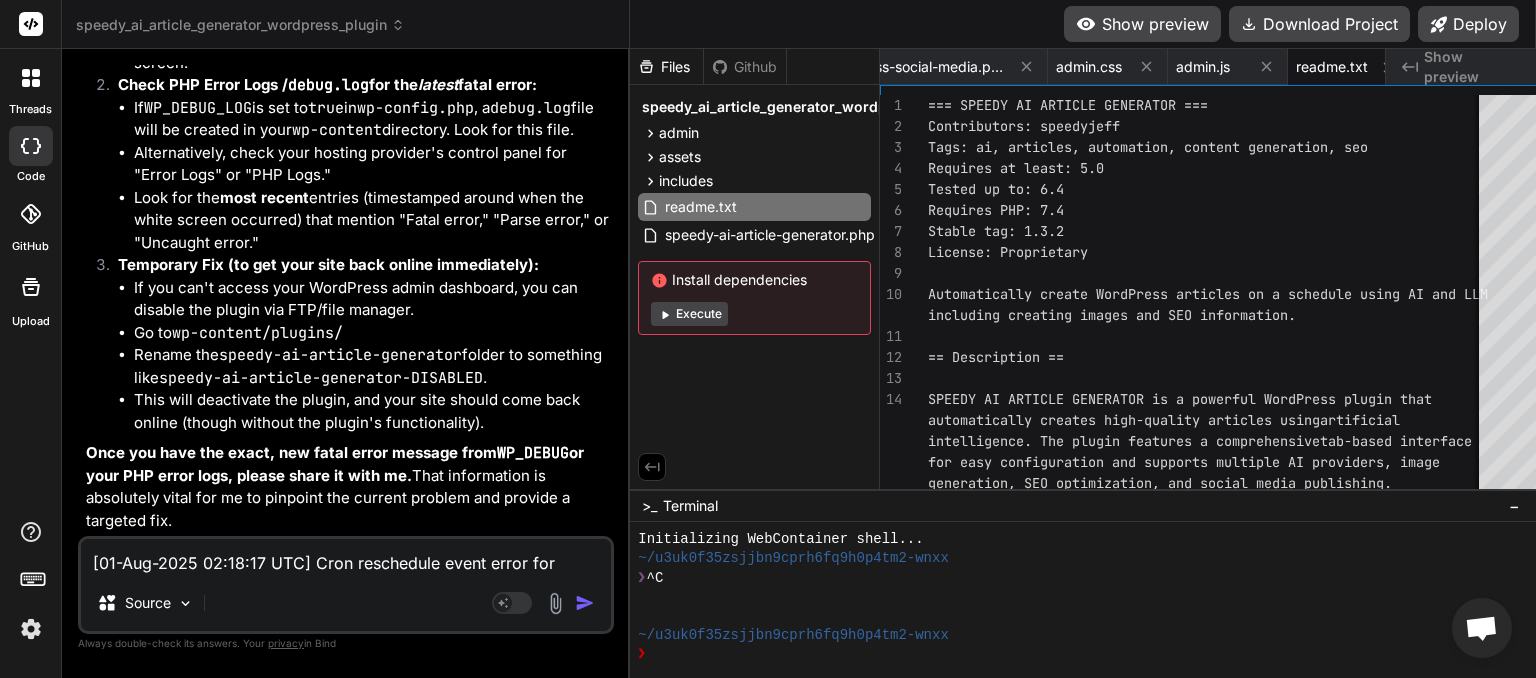 scroll, scrollTop: 24432, scrollLeft: 0, axis: vertical 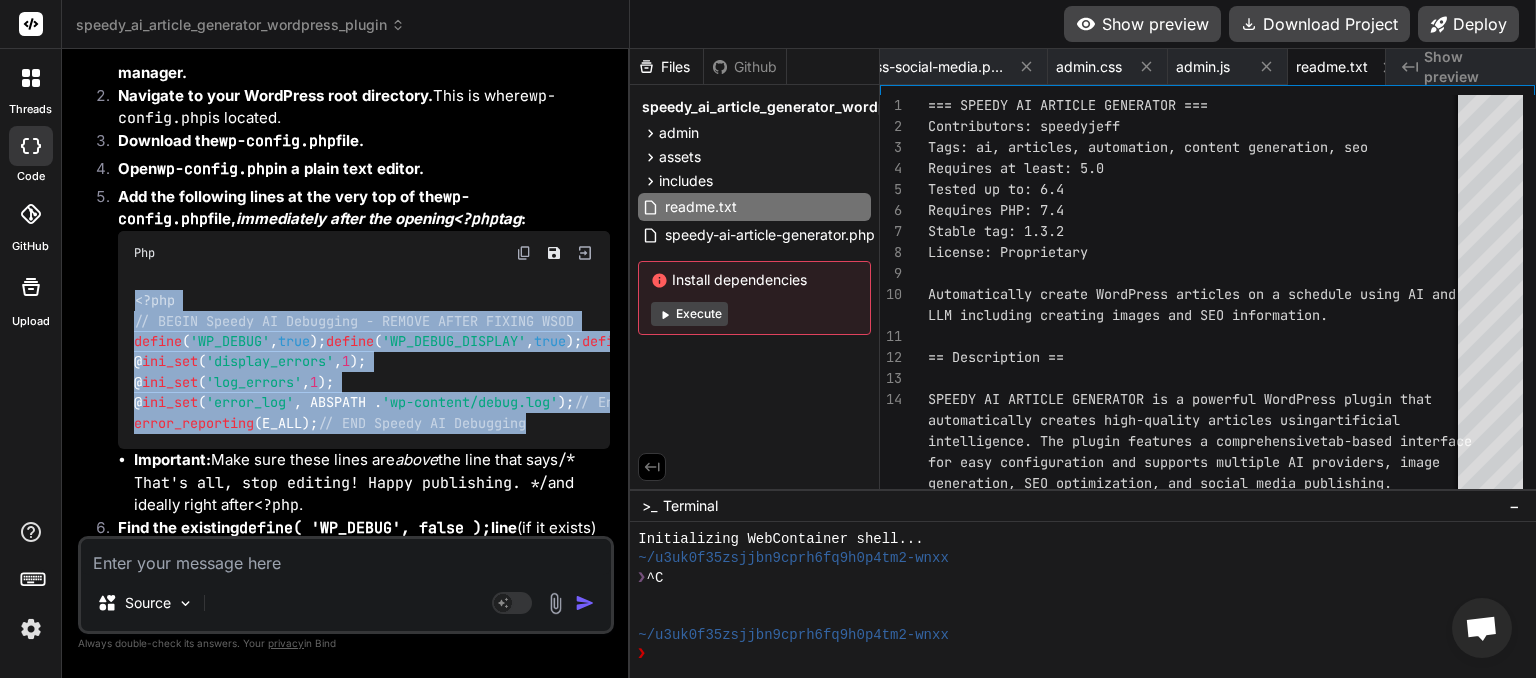 drag, startPoint x: 354, startPoint y: 456, endPoint x: 124, endPoint y: 277, distance: 291.44638 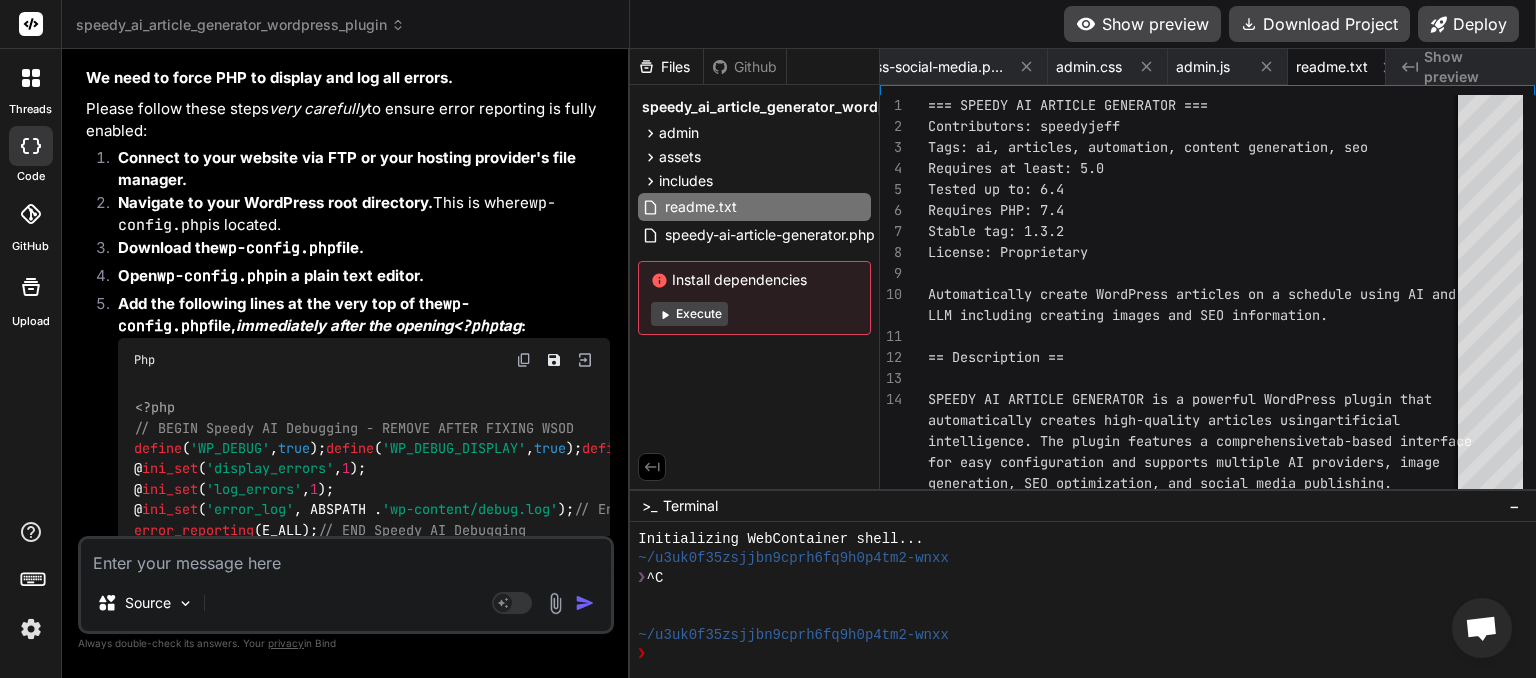 scroll, scrollTop: 24820, scrollLeft: 0, axis: vertical 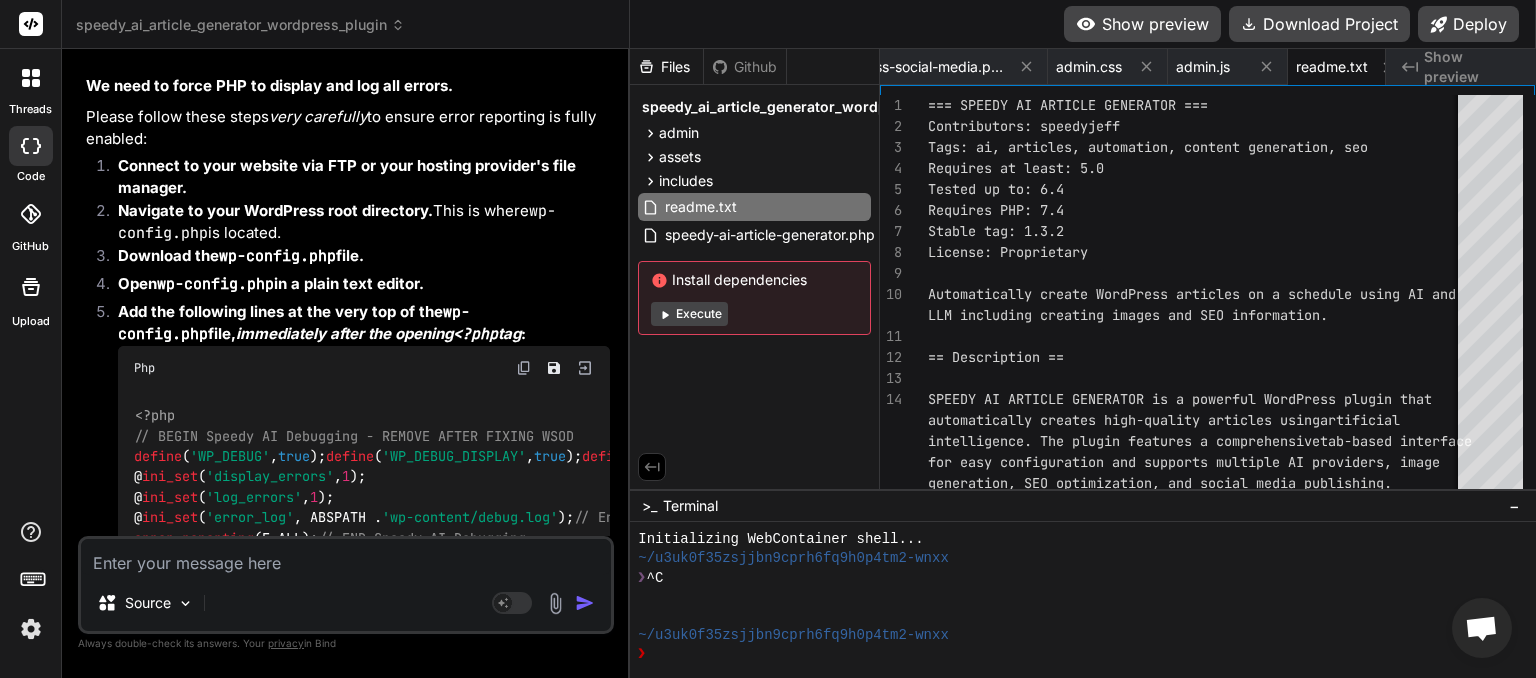 click at bounding box center (524, 368) 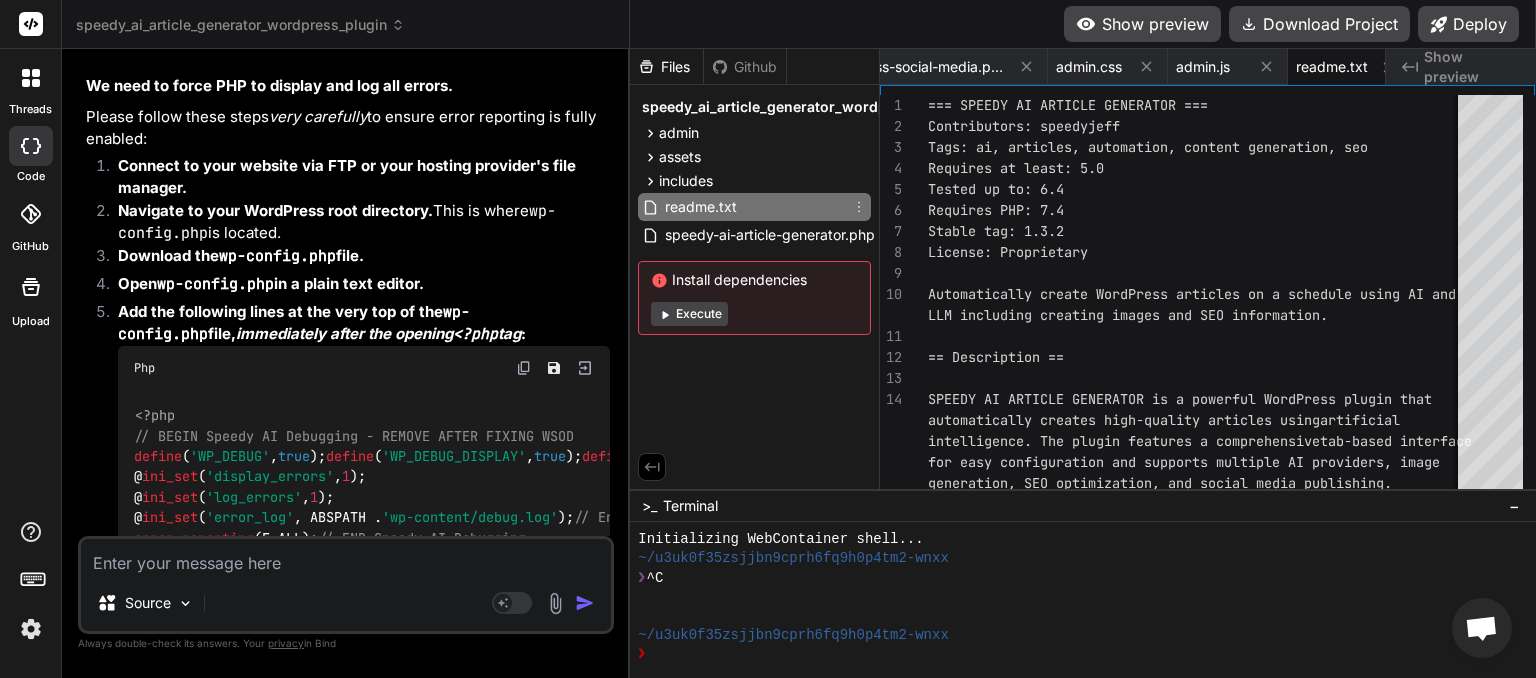 scroll, scrollTop: 0, scrollLeft: 1514, axis: horizontal 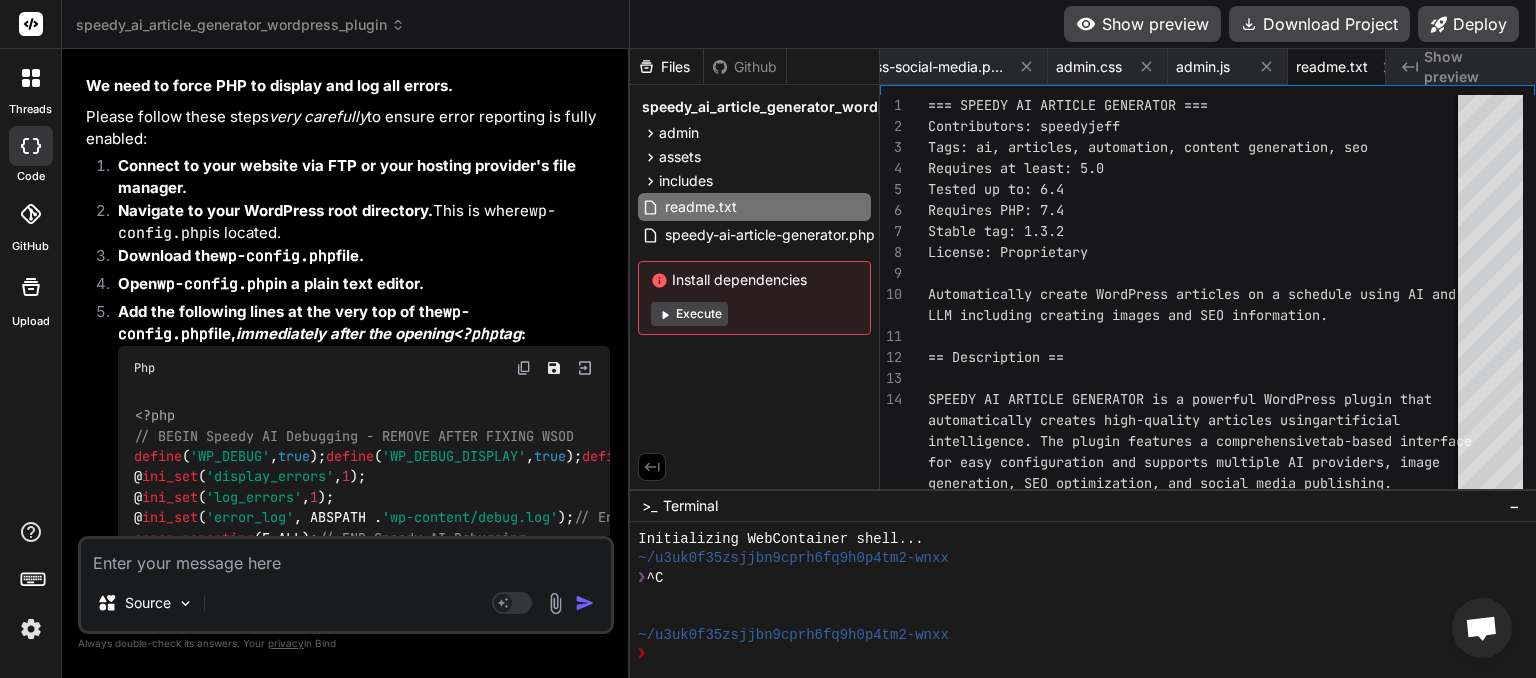 click at bounding box center [346, 557] 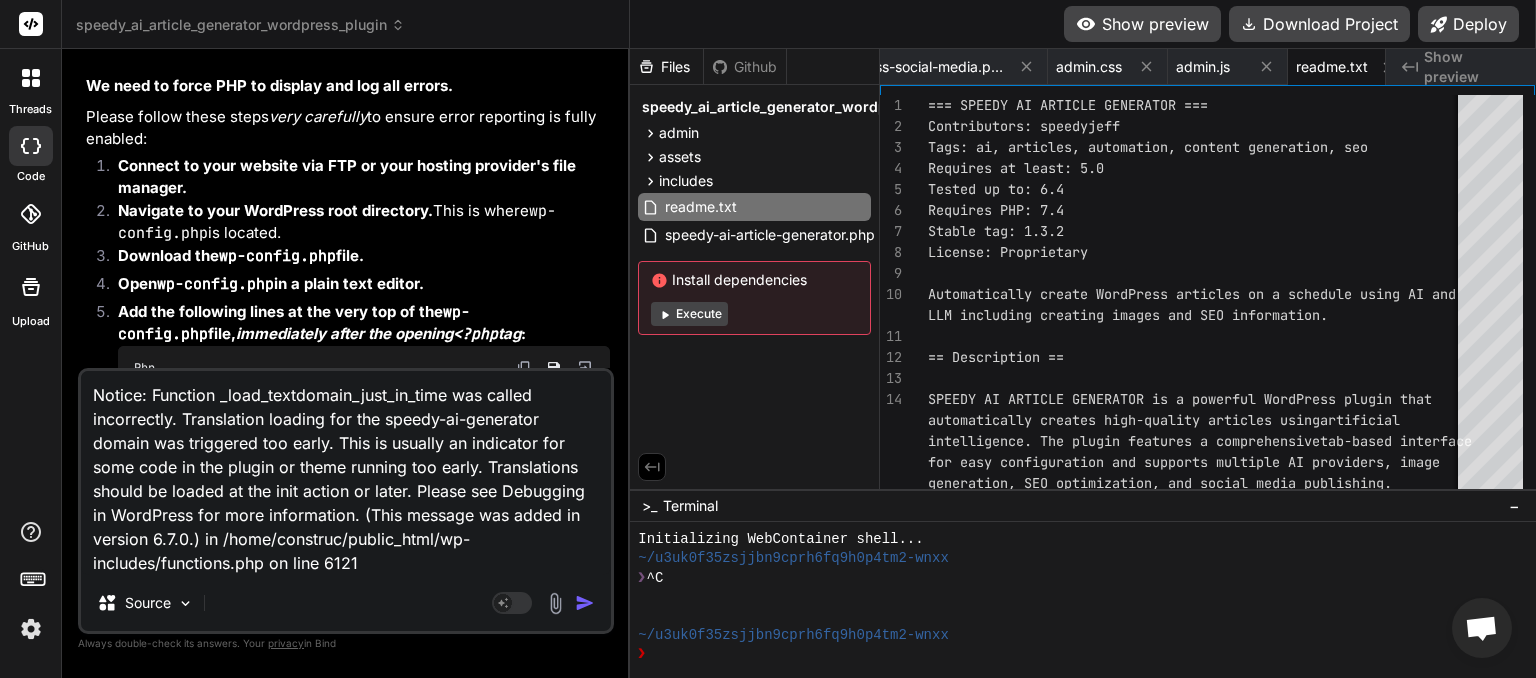 click at bounding box center [585, 603] 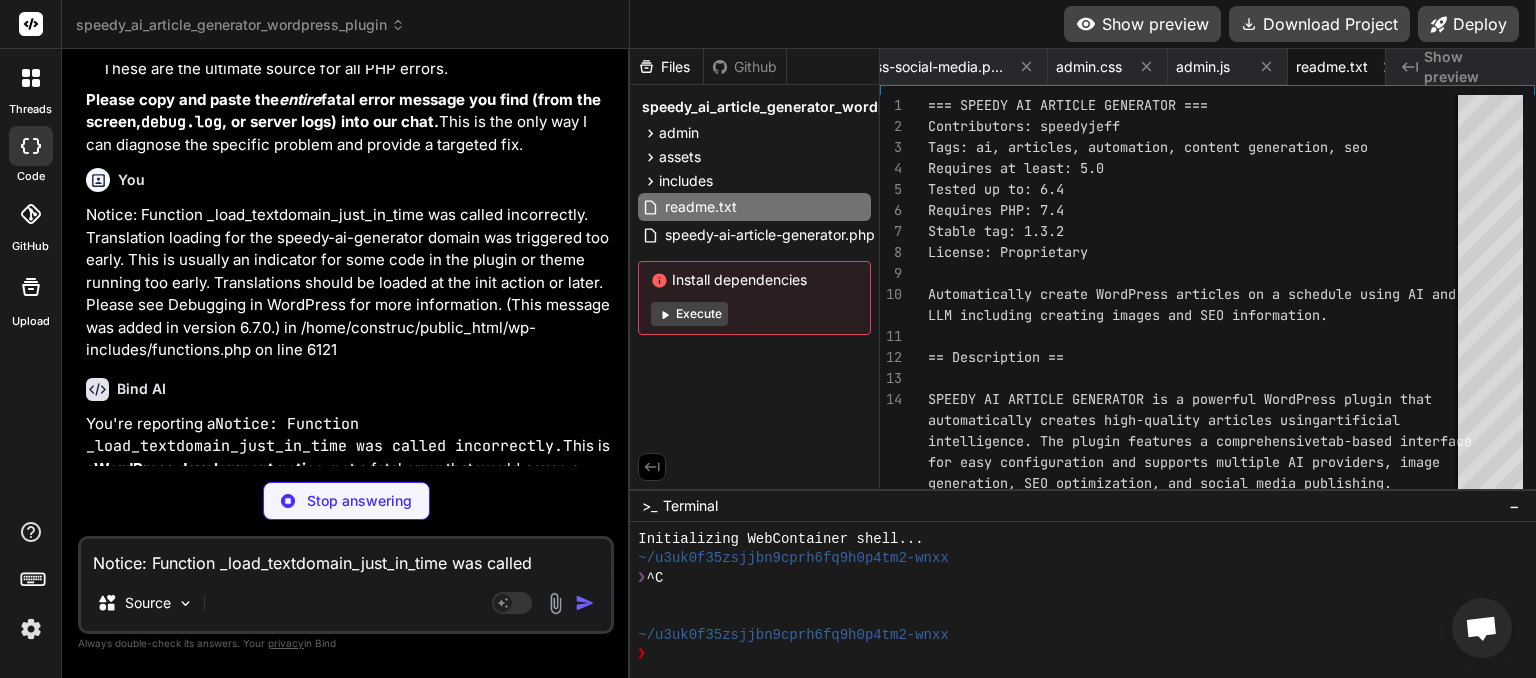 scroll, scrollTop: 25948, scrollLeft: 0, axis: vertical 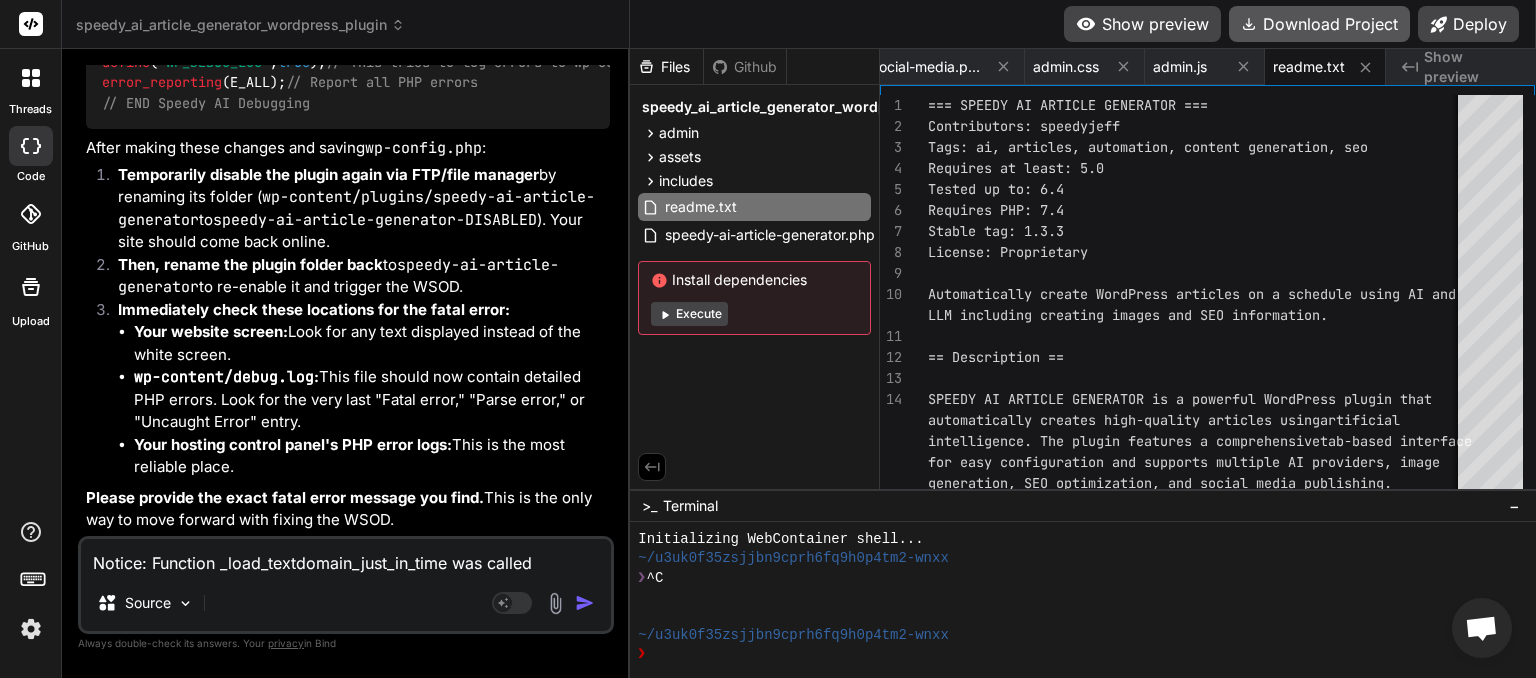 click on "Download Project" at bounding box center (1319, 24) 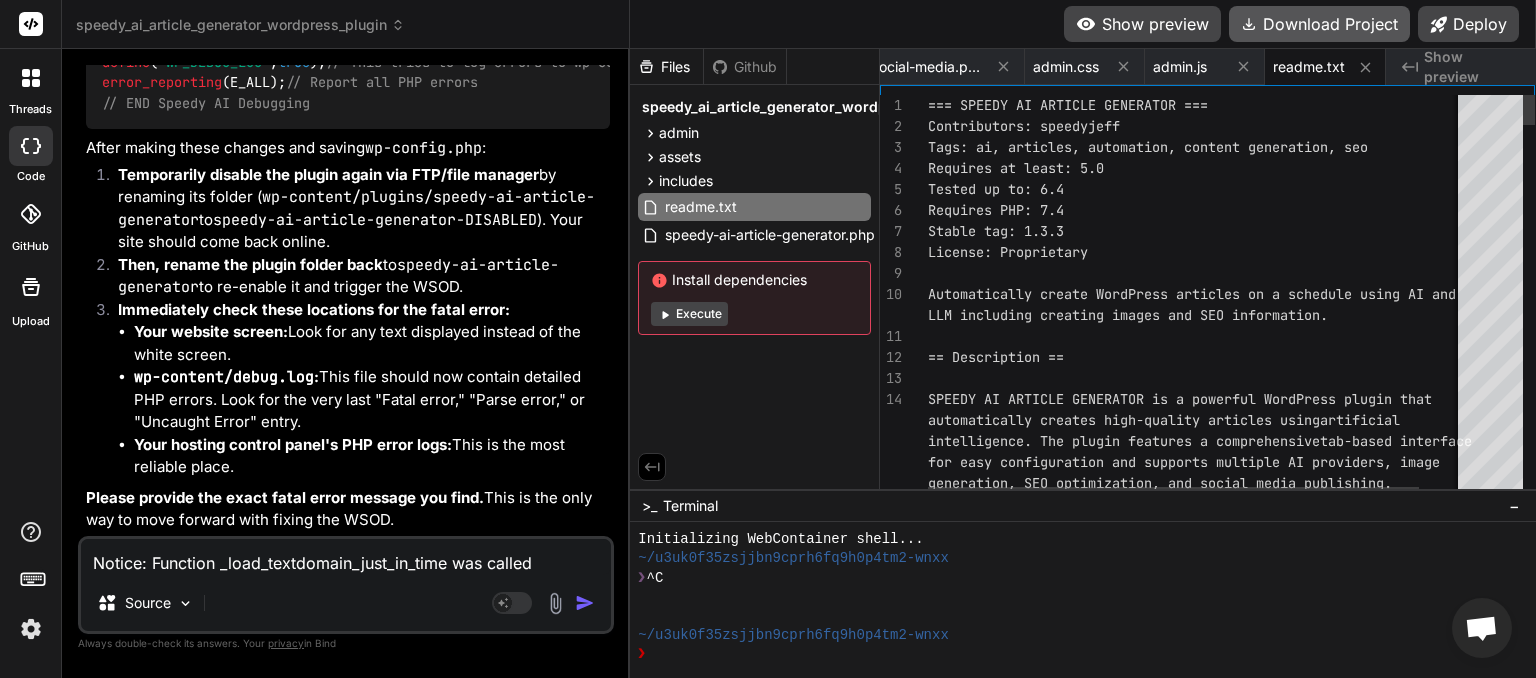 scroll, scrollTop: 0, scrollLeft: 1537, axis: horizontal 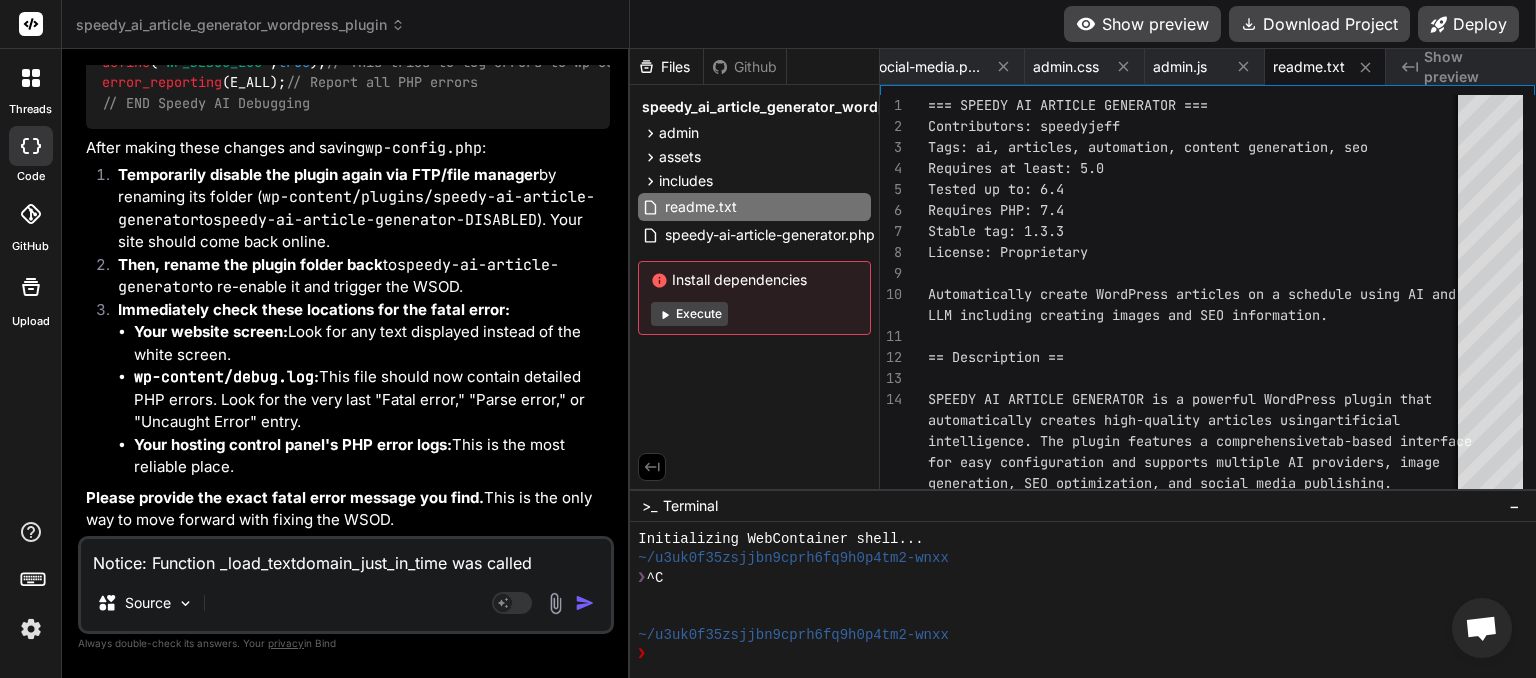 paste on "Warning: Constant WP_DEBUG already defined in /home/construc/public_html/wp-config.php on line 89" 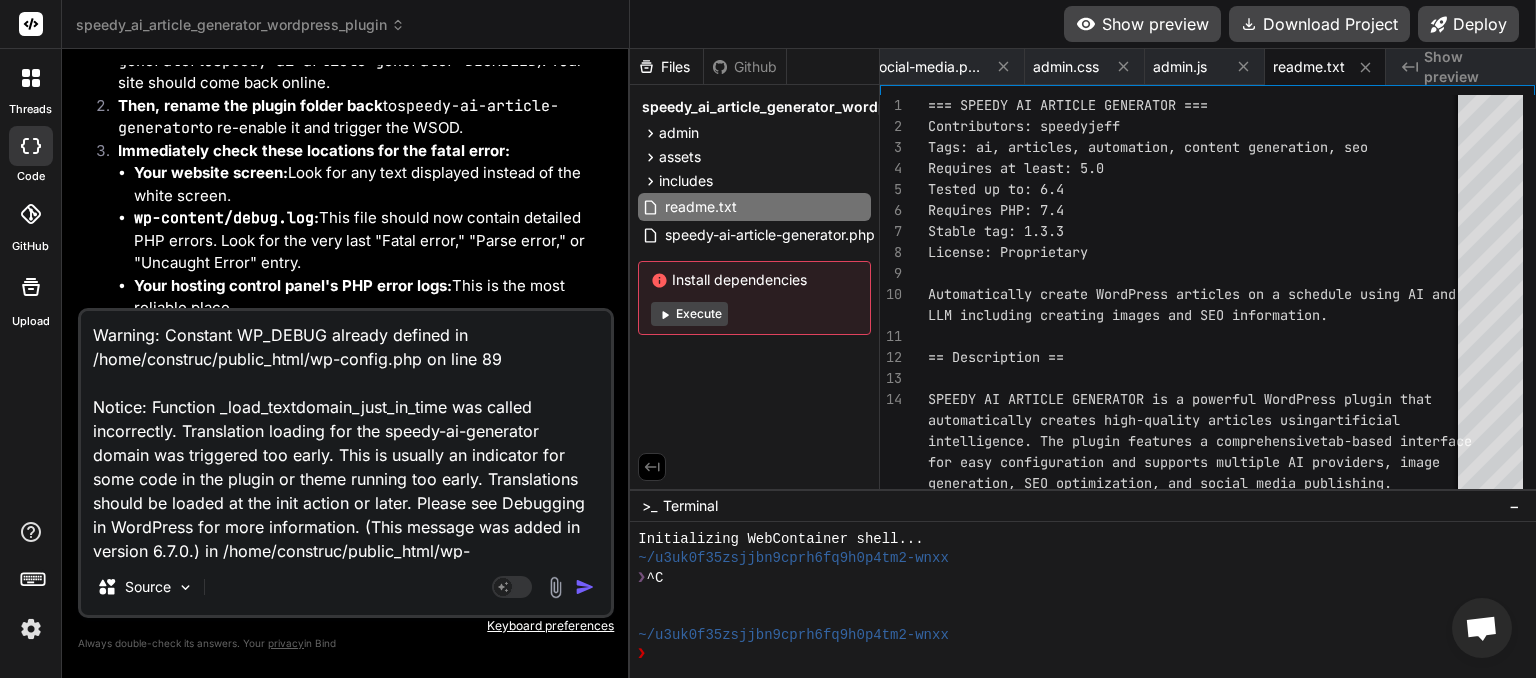 scroll, scrollTop: 25, scrollLeft: 0, axis: vertical 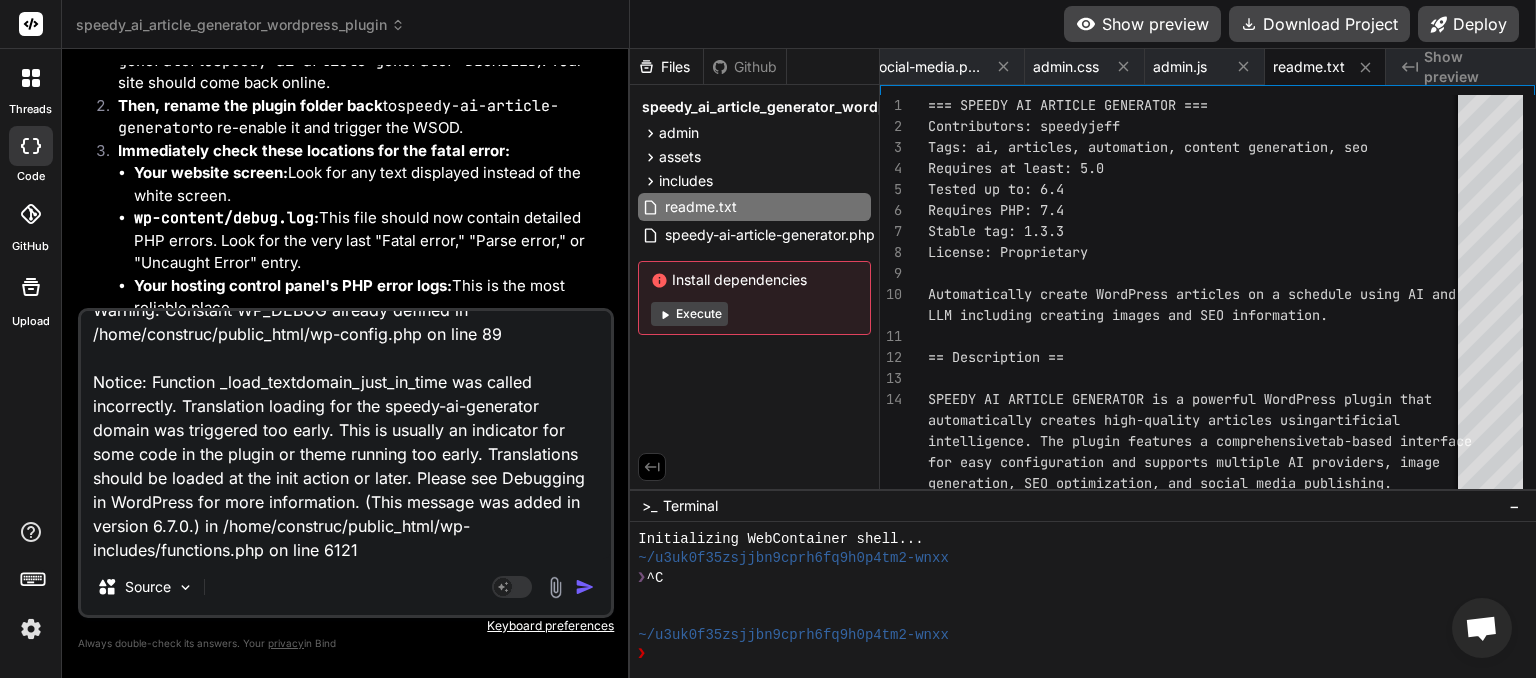 click at bounding box center [585, 587] 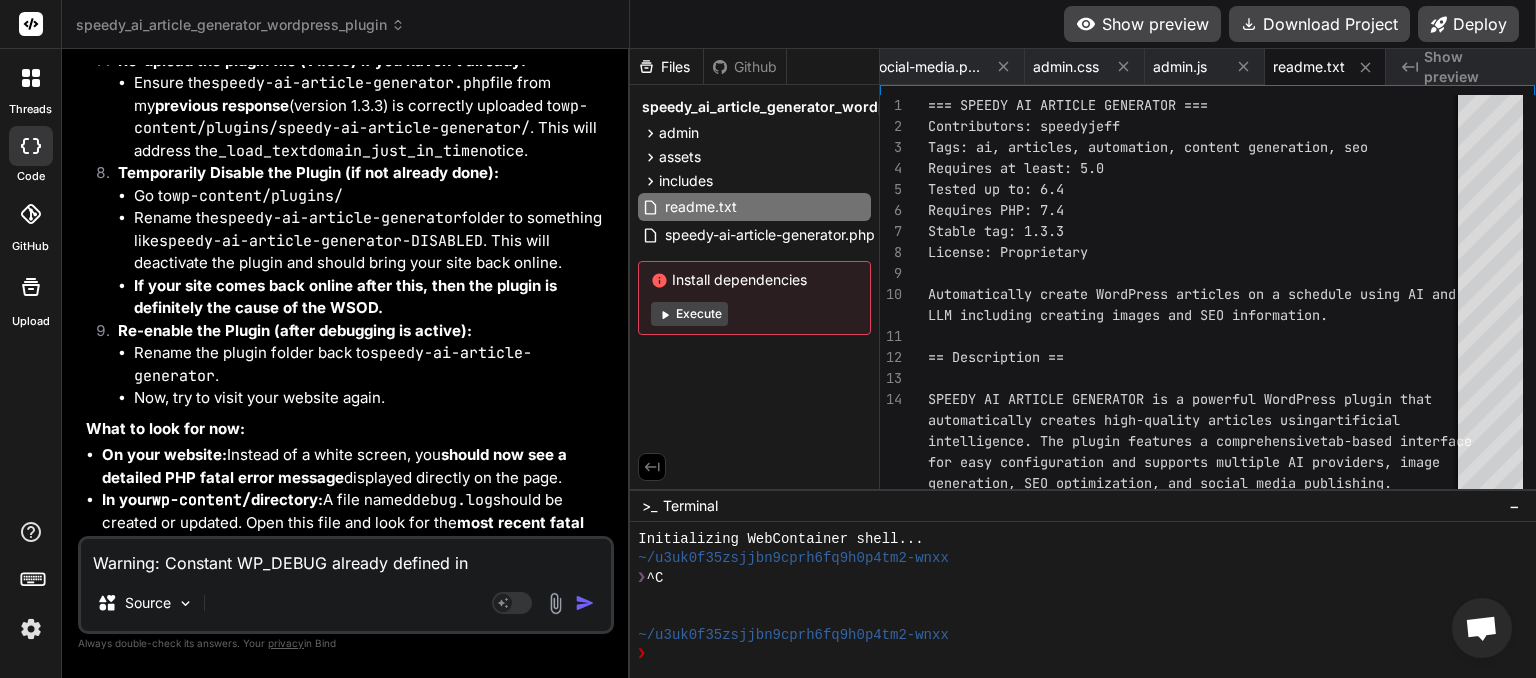 scroll, scrollTop: 29696, scrollLeft: 0, axis: vertical 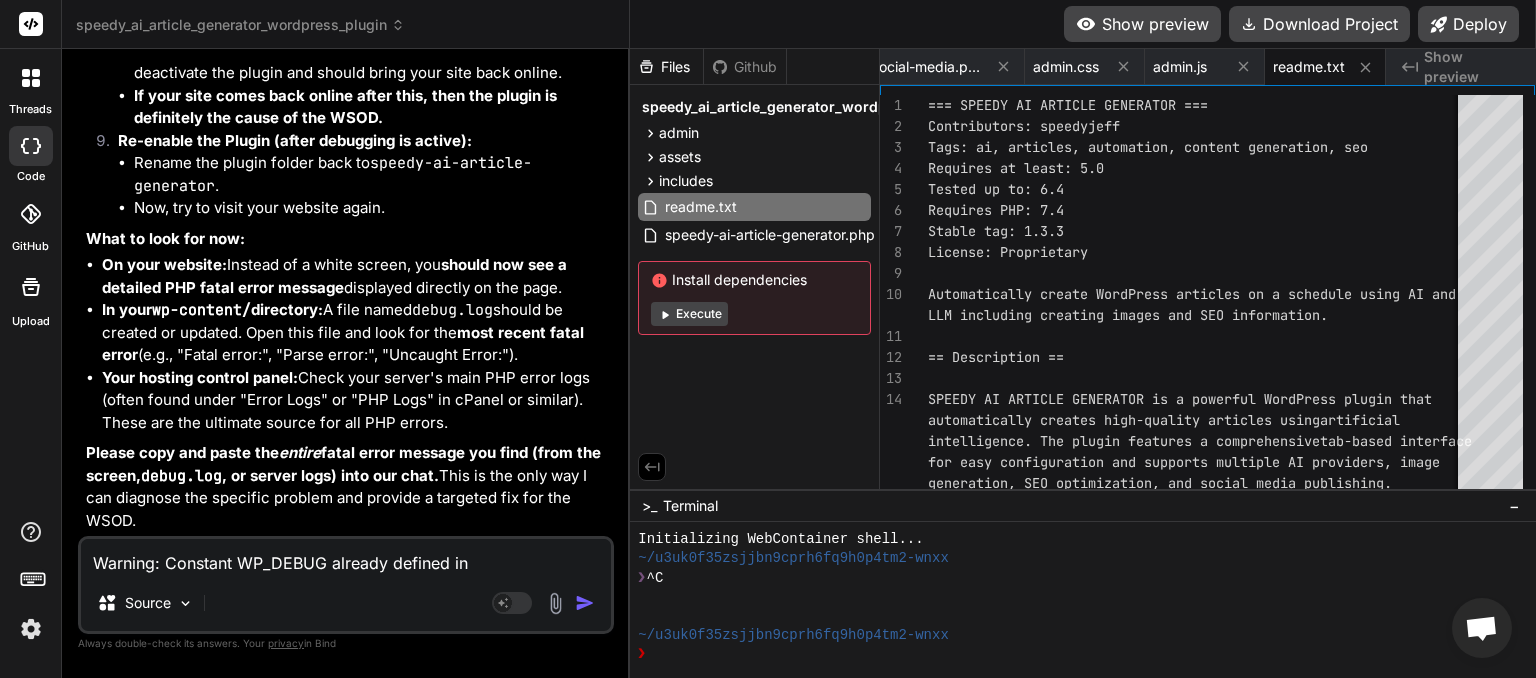 click on "Warning: Constant WP_DEBUG already defined in /home/construc/public_html/wp-config.php on line 89
Notice: Function _load_textdomain_just_in_time was called incorrectly. Translation loading for the speedy-ai-generator domain was triggered too early. This is usually an indicator for some code in the plugin or theme running too early. Translations should be loaded at the init action or later. Please see Debugging in WordPress for more information. (This message was added in version 6.7.0.) in /home/construc/public_html/wp-includes/functions.php on line 6121" at bounding box center (346, 557) 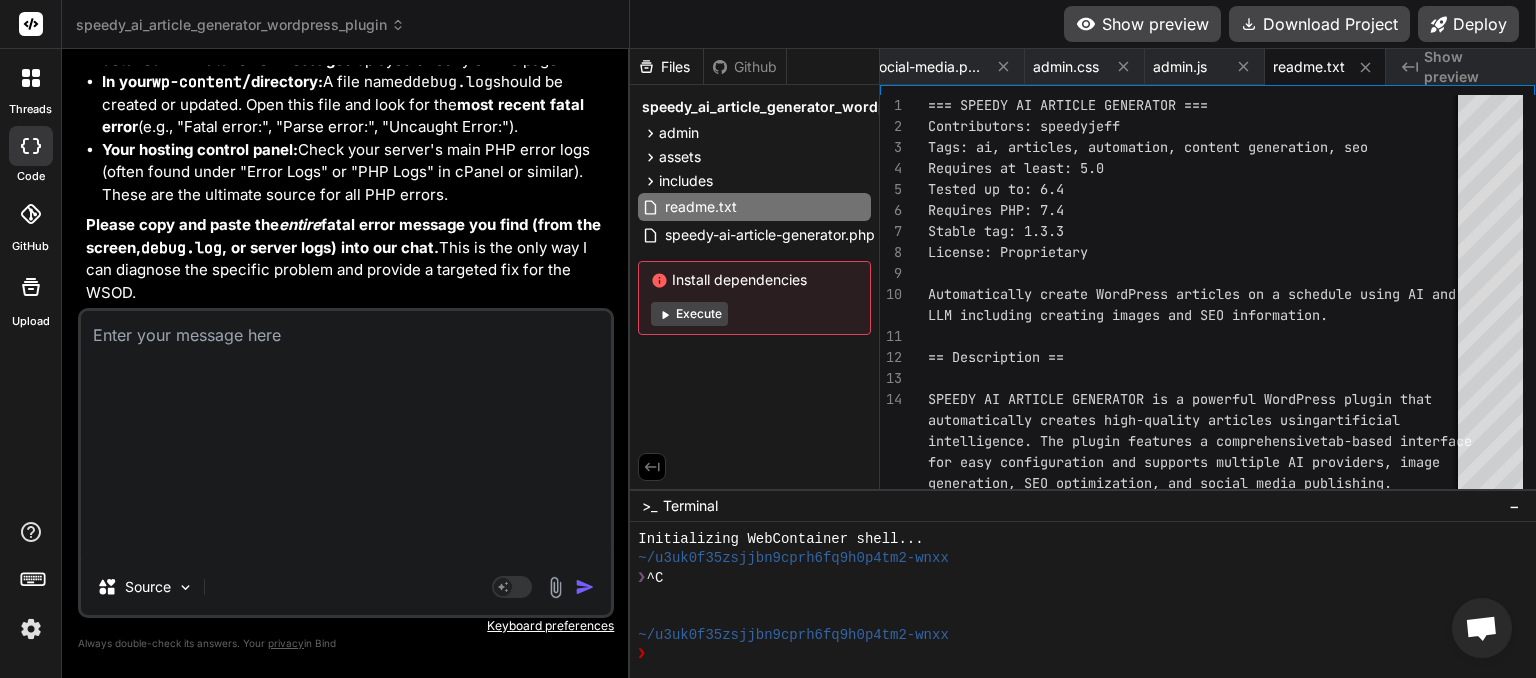 scroll, scrollTop: 0, scrollLeft: 0, axis: both 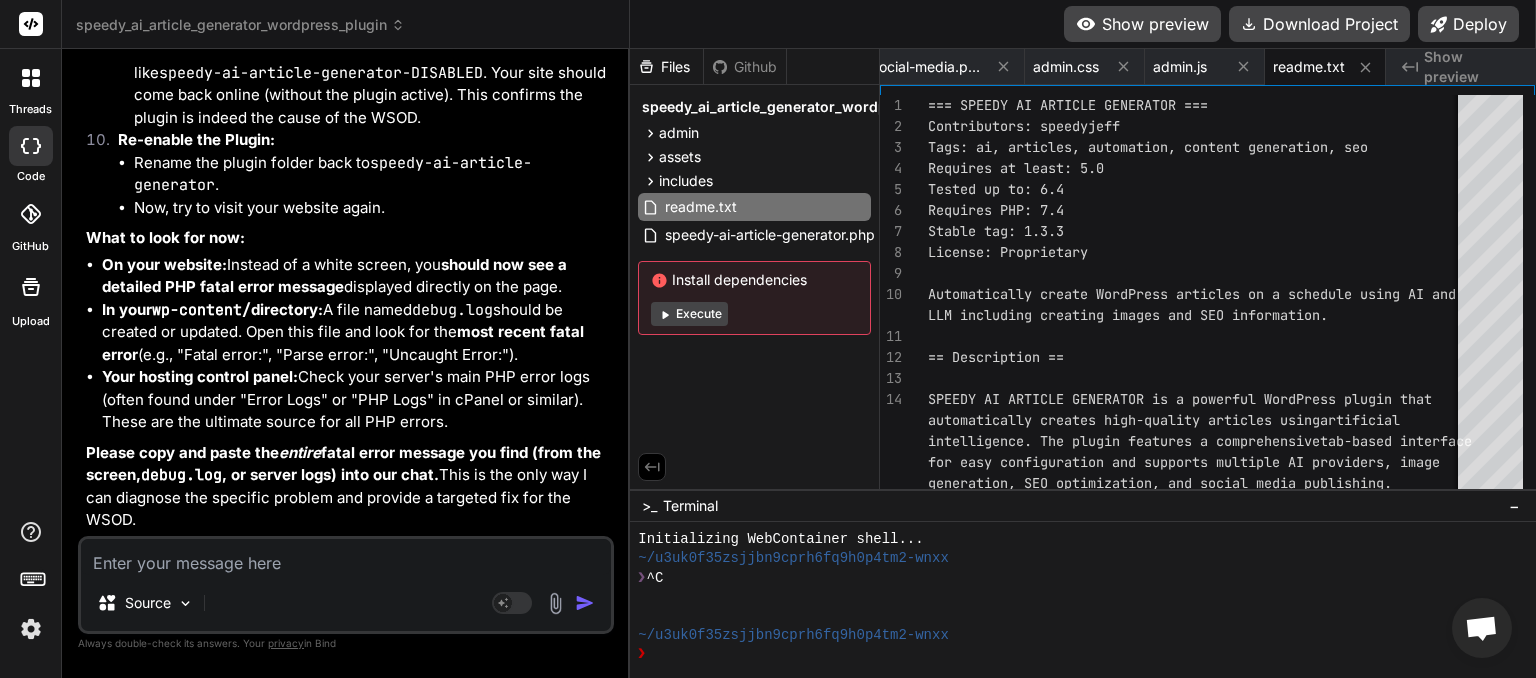 paste on "Notice: Function _load_textdomain_just_in_time was called incorrectly. Translation loading for the speedy-ai-generator domain was triggered too early. This is usually an indicator for some code in the plugin or theme running too early. Translations should be loaded at the init action or later. Please see Debugging in WordPress for more information. (This message was added in version 6.7.0.) in /home/construc/public_html/wp-includes/functions.php on line 6121" 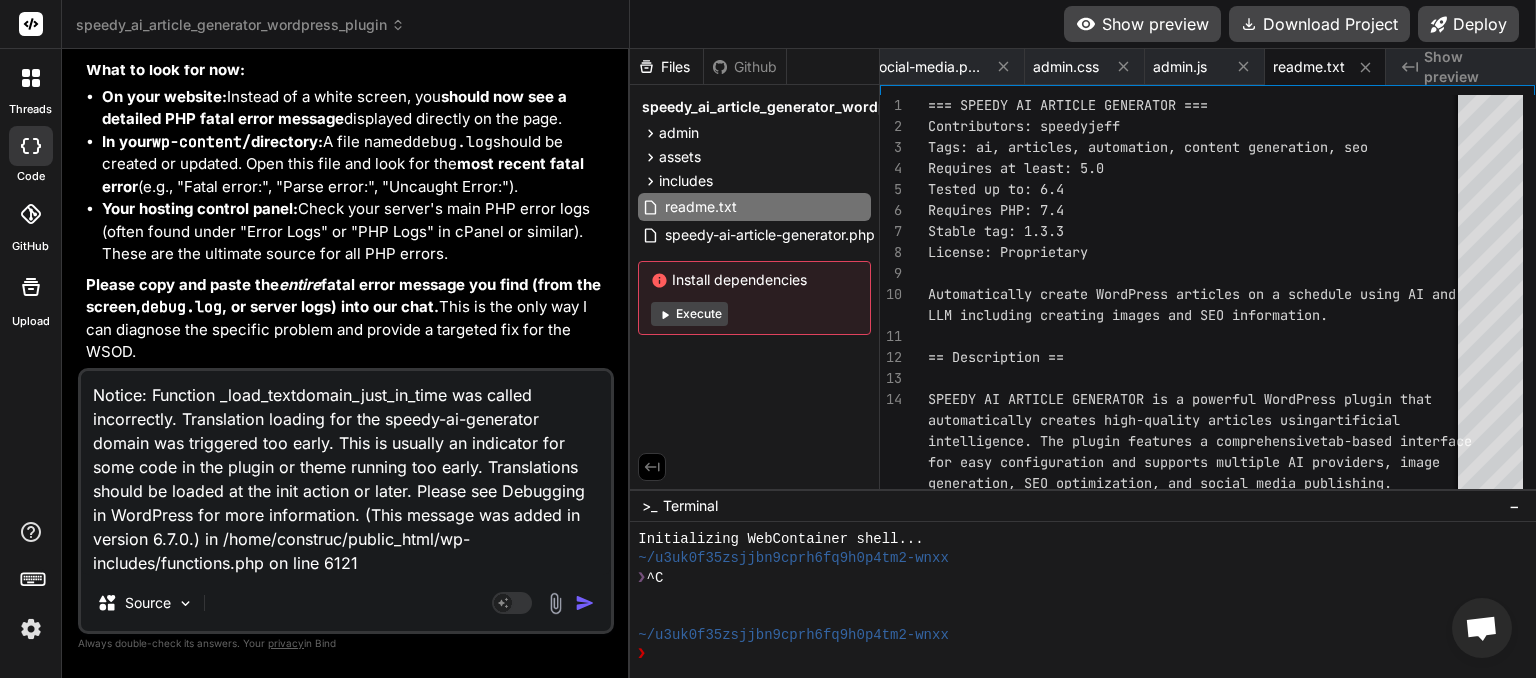 click at bounding box center (585, 603) 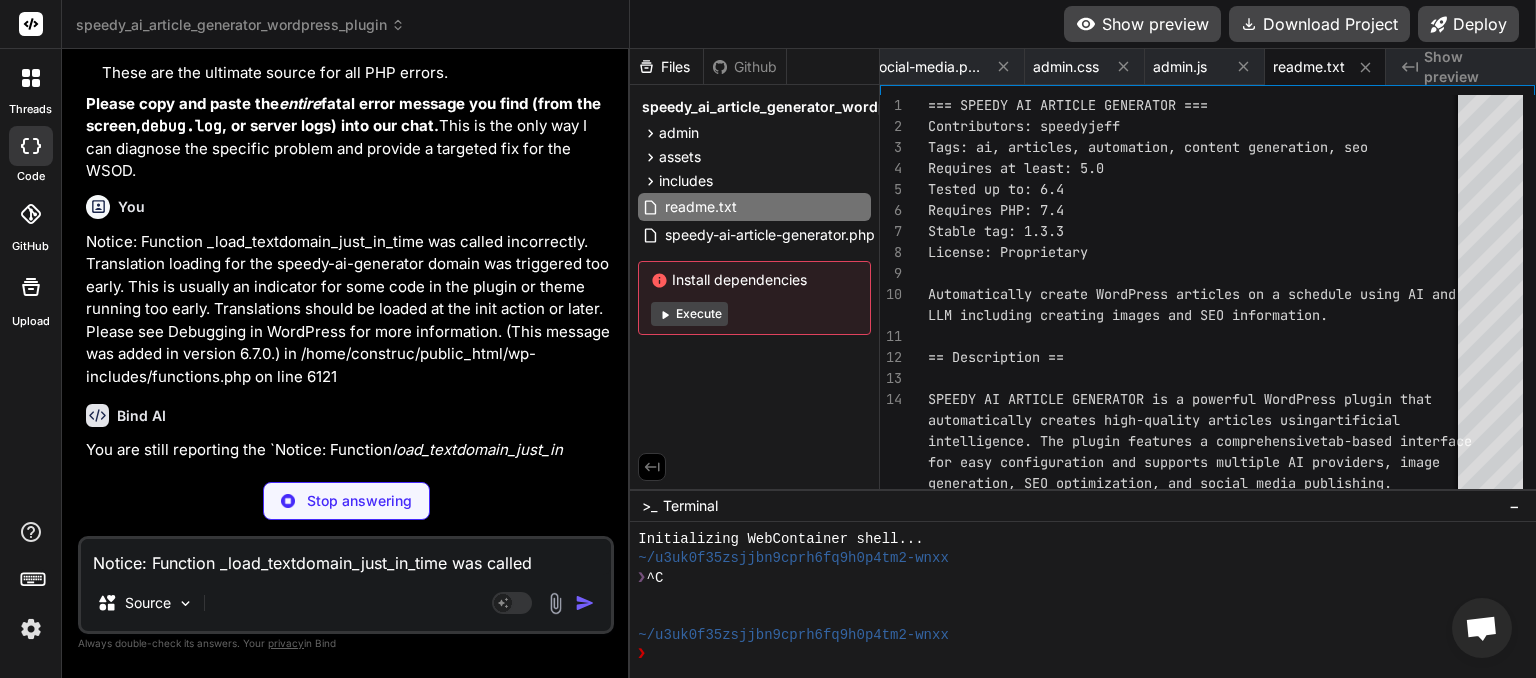 scroll, scrollTop: 32936, scrollLeft: 0, axis: vertical 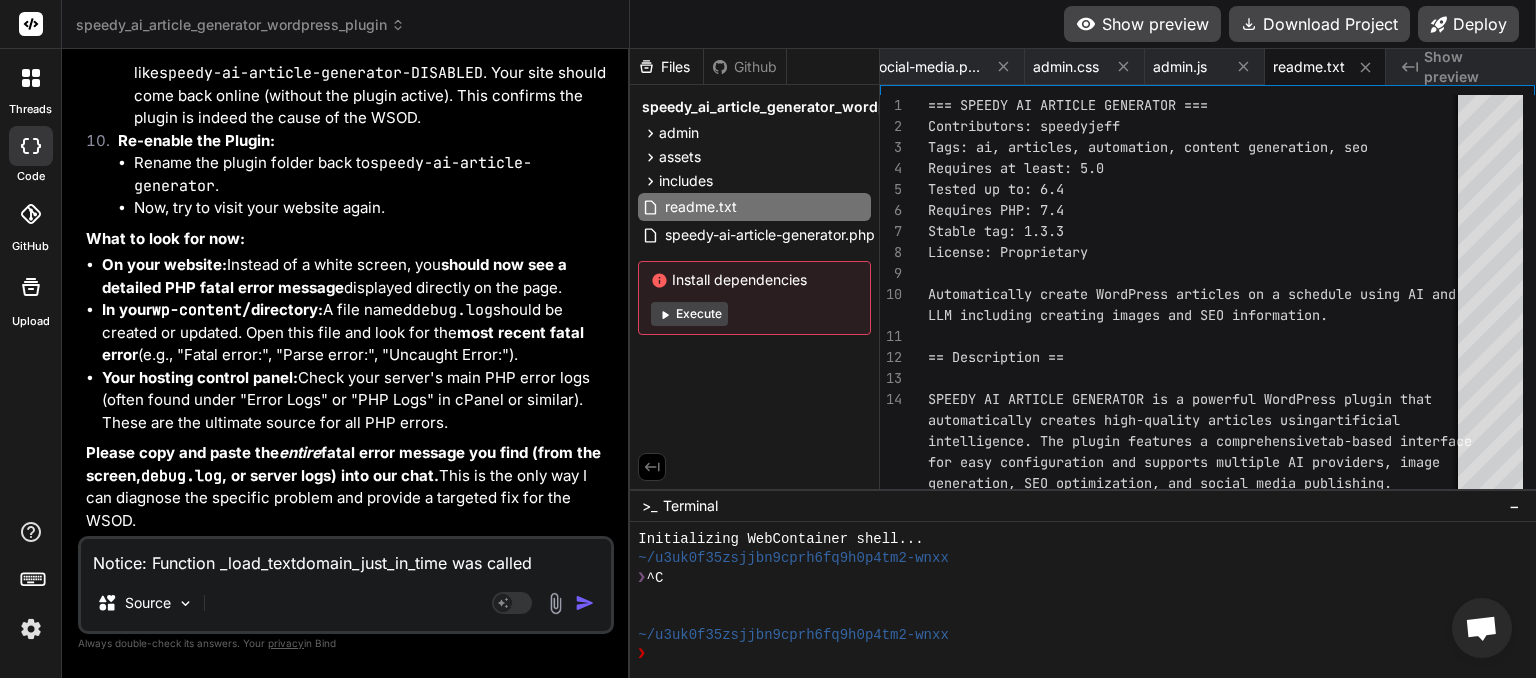 drag, startPoint x: 218, startPoint y: 569, endPoint x: 182, endPoint y: 558, distance: 37.64306 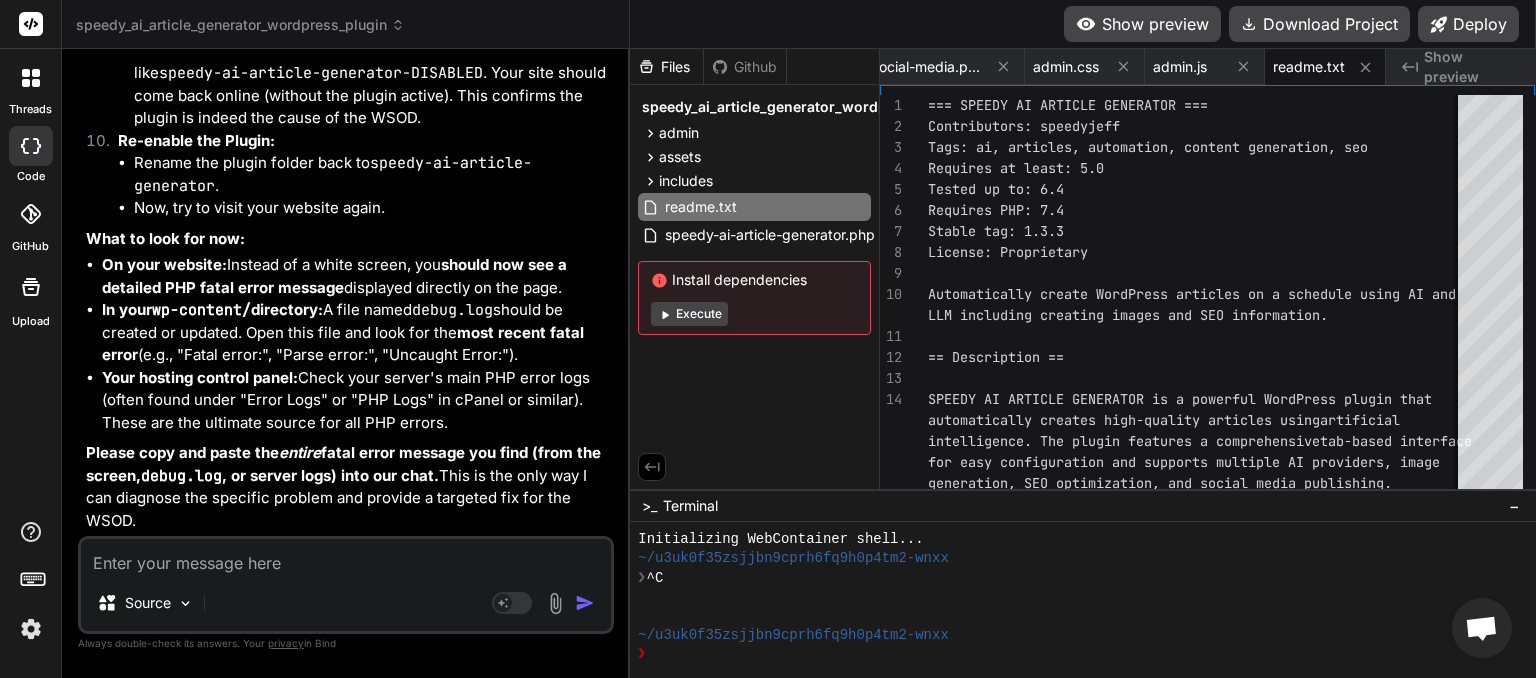 paste on "Notice: Function _load_textdomain_just_in_time was called incorrectly. Translation loading for the speedy-ai-generator domain was triggered too early. This is usually an indicator for some code in the plugin or theme running too early. Translations should be loaded at the init action or later. Please see Debugging in WordPress for more information. (This message was added in version 6.7.0.) in /home/construc/public_html/wp-includes/functions.php on line 6121" 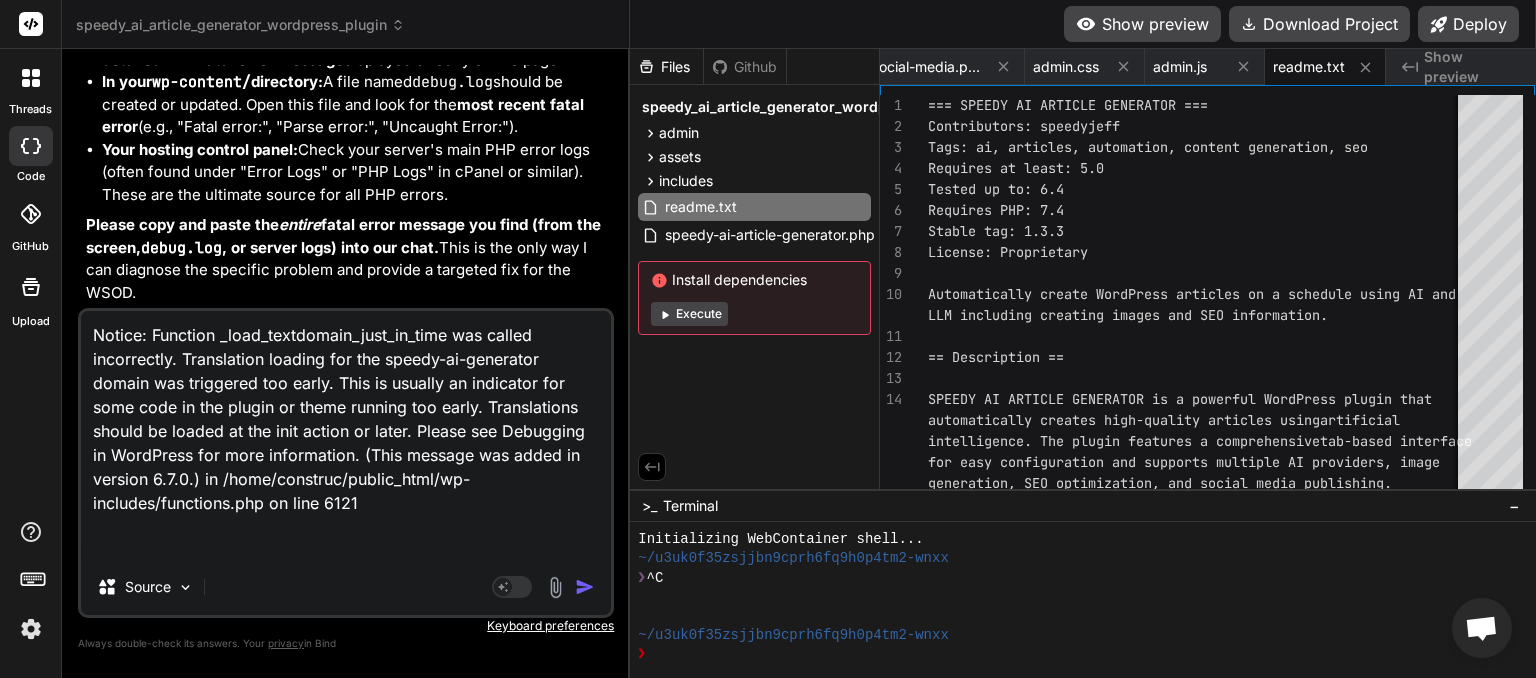 scroll, scrollTop: 4, scrollLeft: 0, axis: vertical 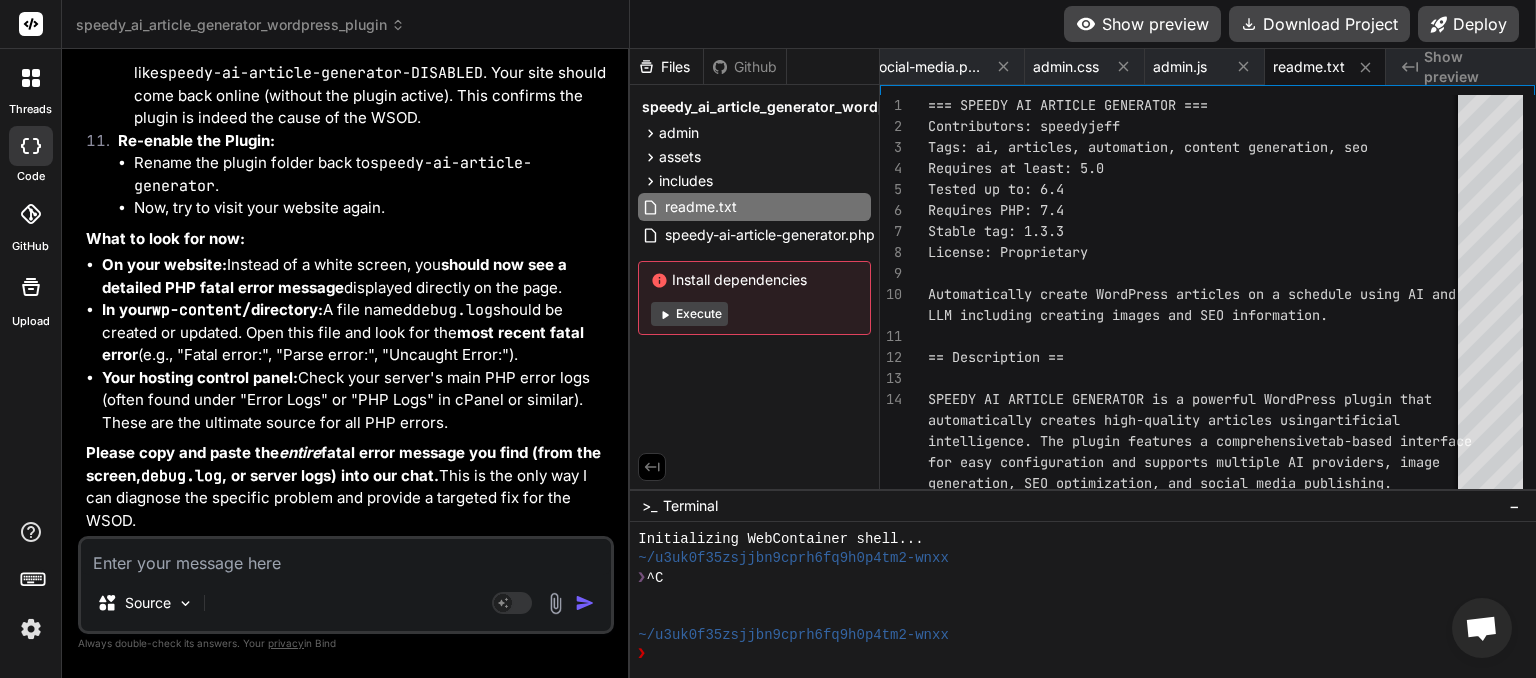 click at bounding box center (346, 557) 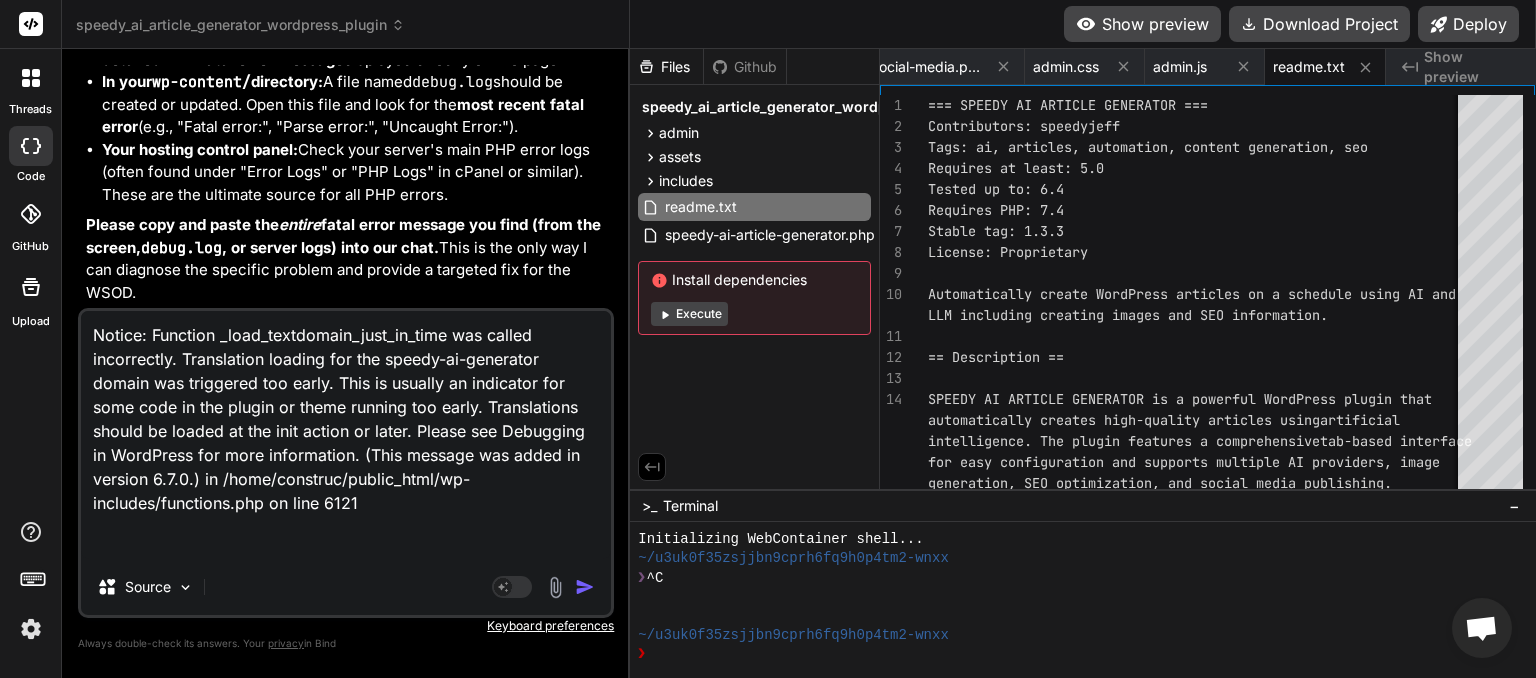 scroll, scrollTop: 4, scrollLeft: 0, axis: vertical 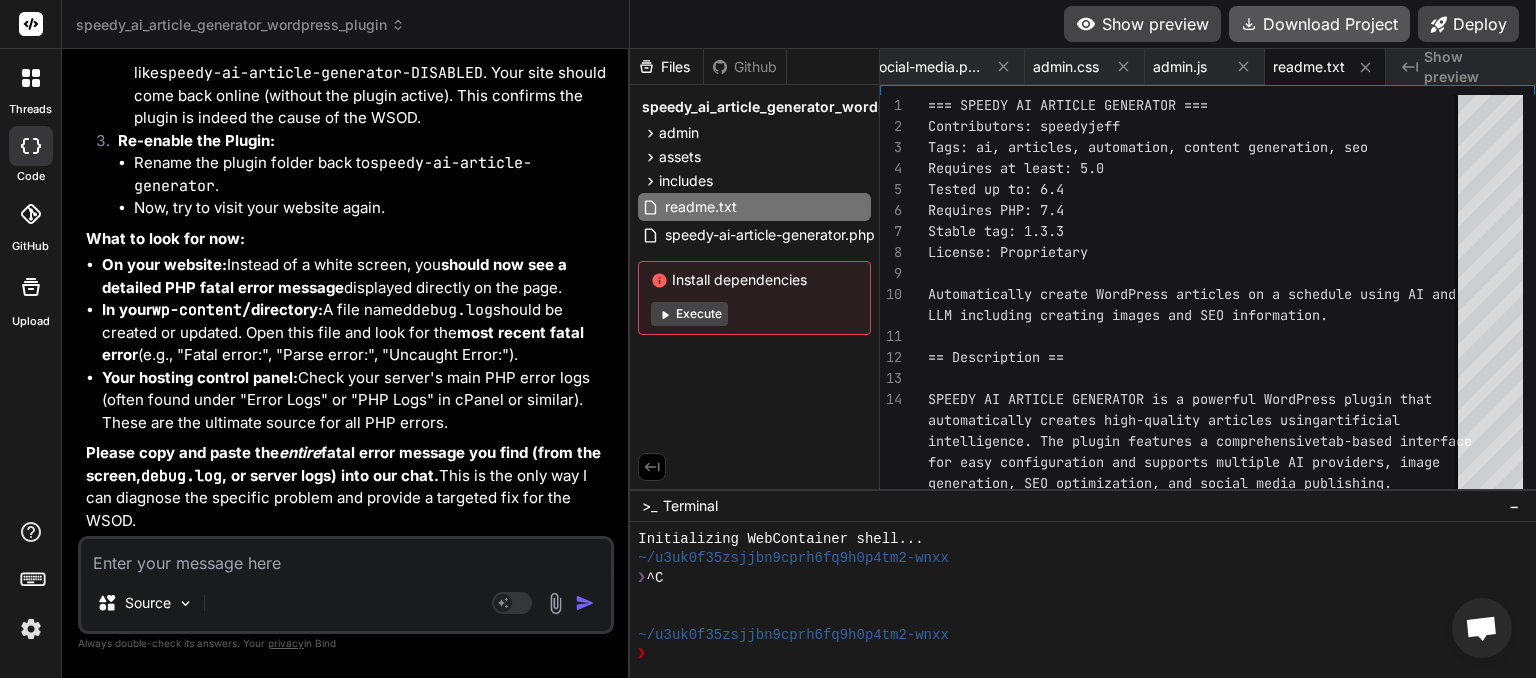 click on "Download Project" at bounding box center [1319, 24] 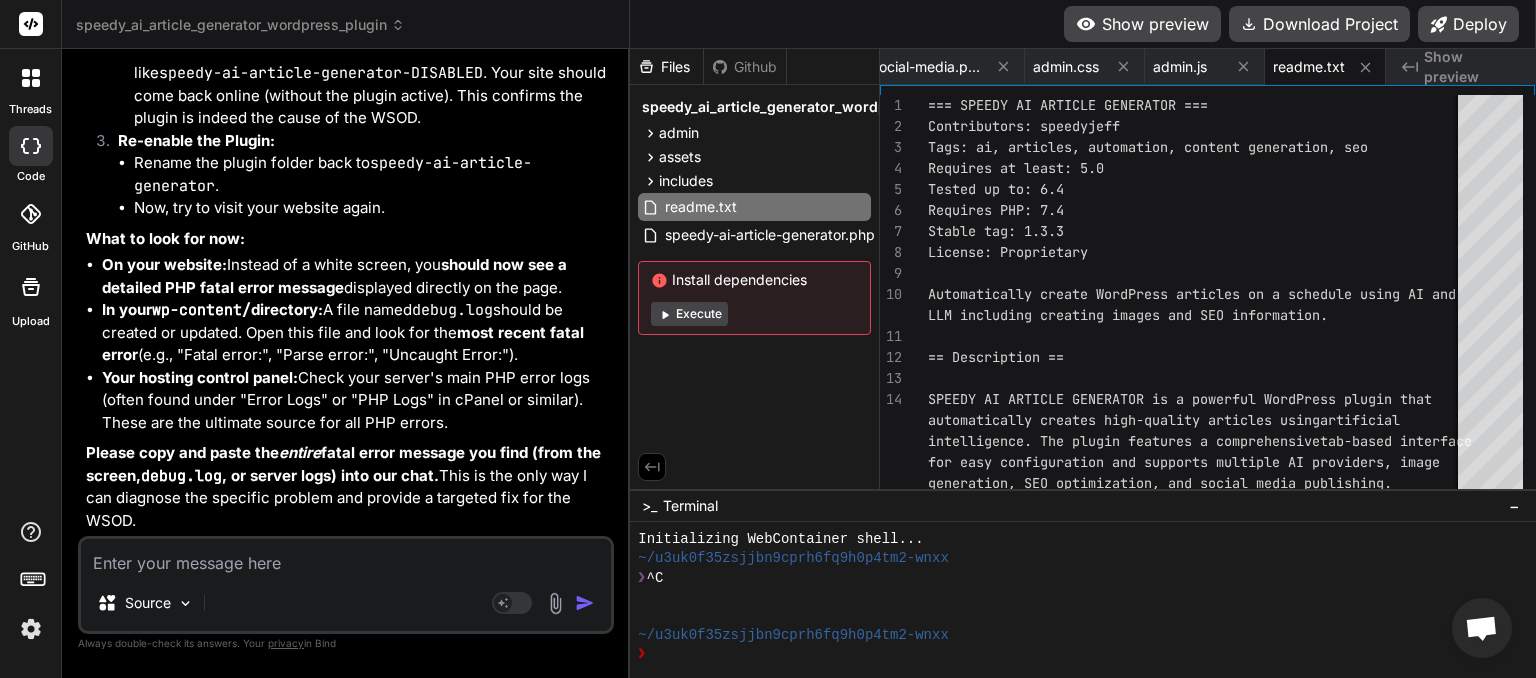 scroll, scrollTop: 0, scrollLeft: 1537, axis: horizontal 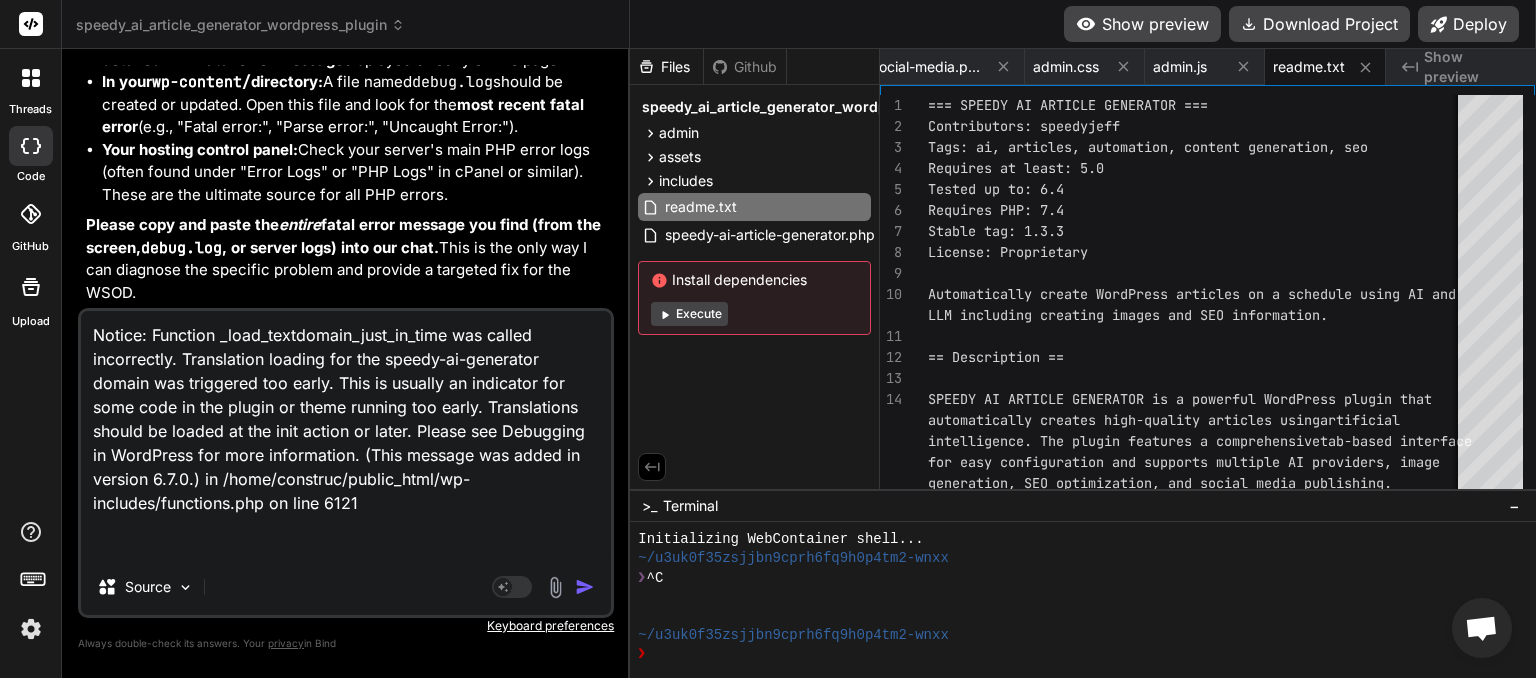 paste on "[01-Aug-2025 02:50:39 UTC] PHP Notice:  Function _load_textdomain_just_in_time was called <strong>incorrectly</strong>. Translation loading for the <code>speedy-ai-generator</code> domain was triggered too early. This is usually an indicator for some code in the plugin or theme running too early. Translations should be loaded at the <code>init</code> action or later. Please see <a href="https://developer.wordpress.org/advanced-administration/debug/debug-wordpress/">Debugging in WordPress</a> for more information. (This message was added in version 6.7.0.) in /home/construc/public_html/wp-includes/functions.php on line 6121
[01-Aug-2025 02:50:39 UTC] Speedy AI: Cleared invalid cron event for hook 'speedy_ai_generate_article' with unknown schedule '86400'.
[01-Aug-2025 03:06:25 UTC] PHP Notice:  Function _load_textdomain_just_in_time was called <strong>incorrectly</strong>. Translation loading for the <code>speedy-ai-generator</code> domain was triggered too early. This is usually an indicator for some code ..." 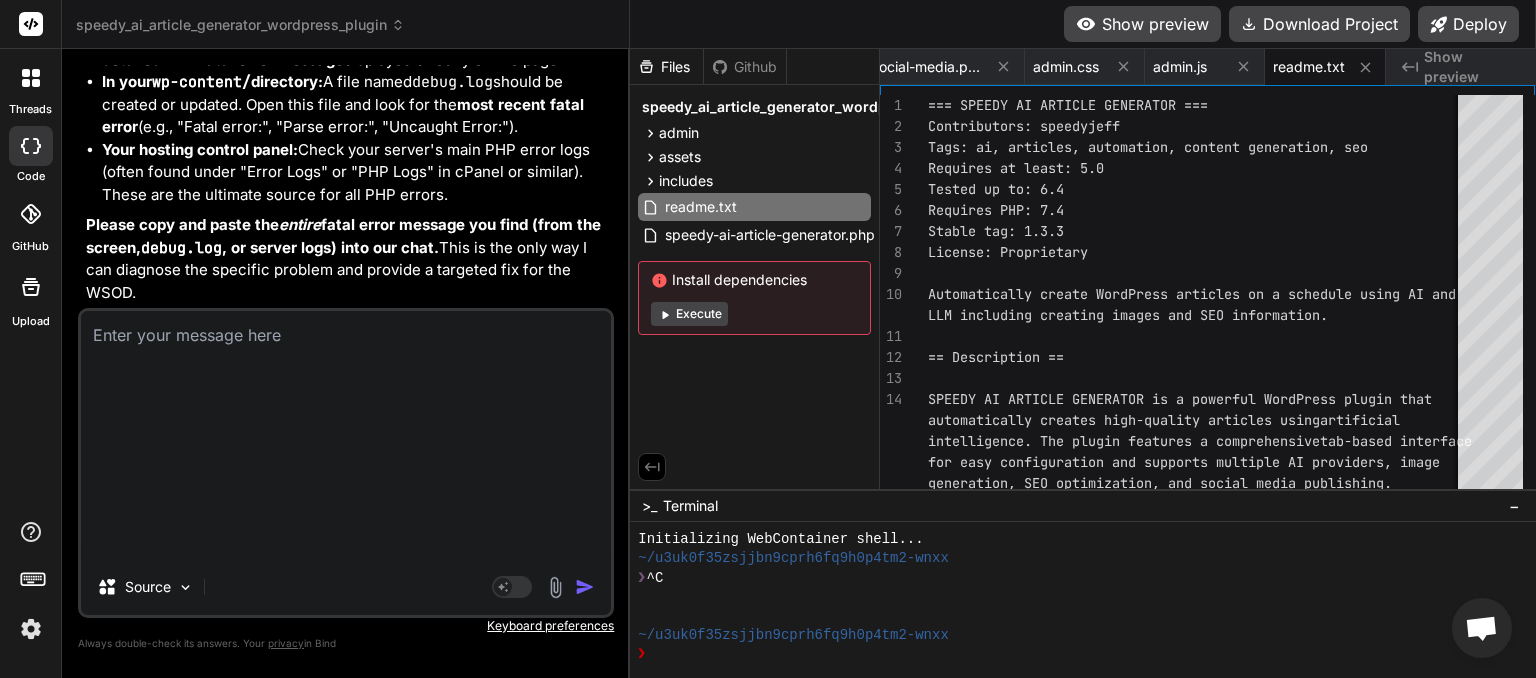 scroll, scrollTop: 0, scrollLeft: 0, axis: both 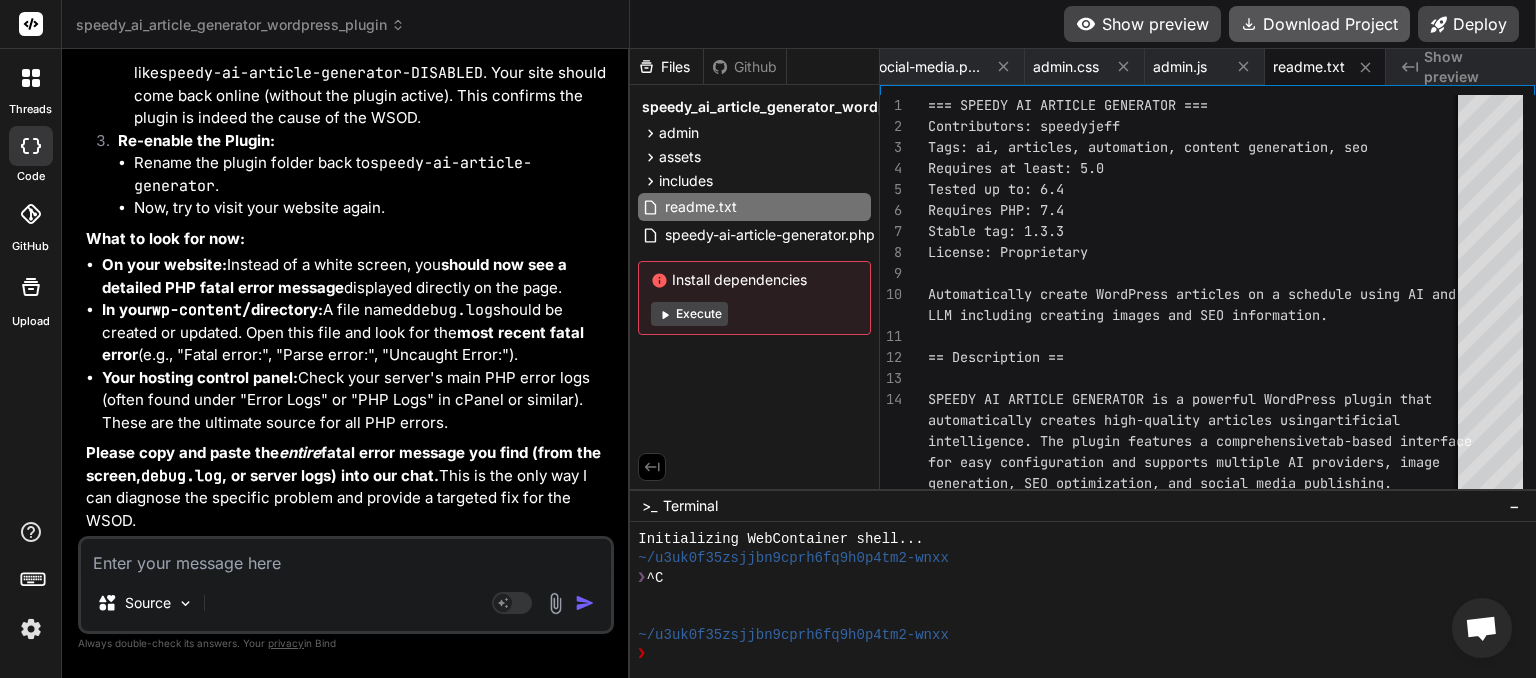 click on "Download Project" at bounding box center [1319, 24] 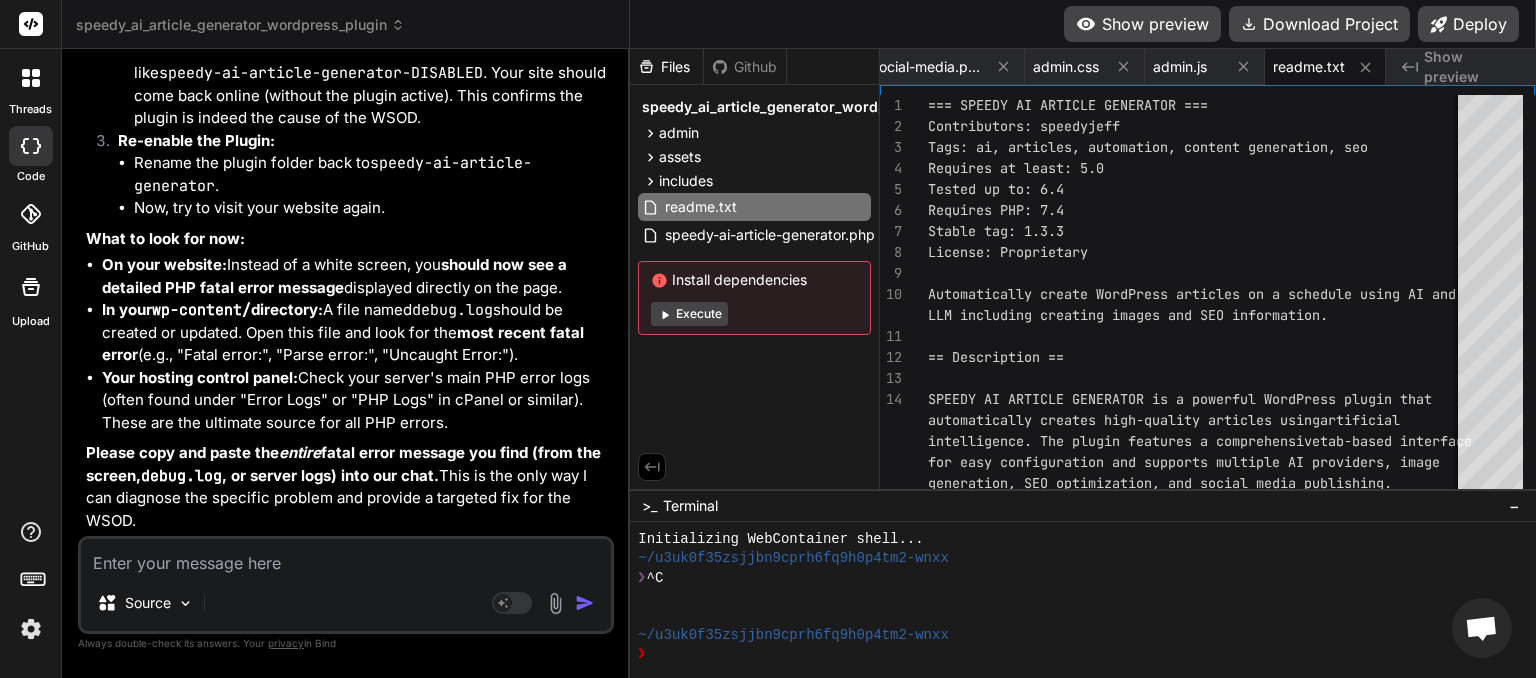 scroll, scrollTop: 0, scrollLeft: 1537, axis: horizontal 